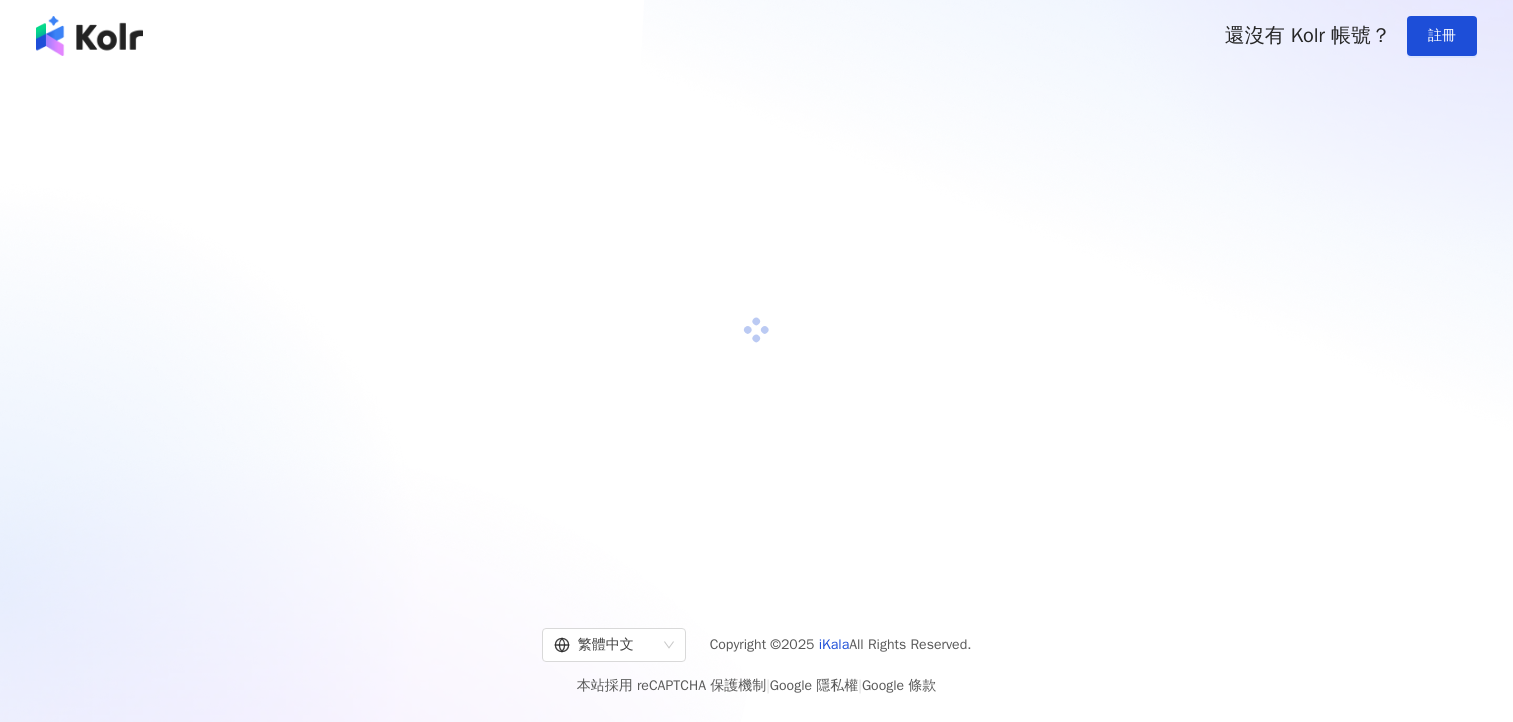 scroll, scrollTop: 0, scrollLeft: 0, axis: both 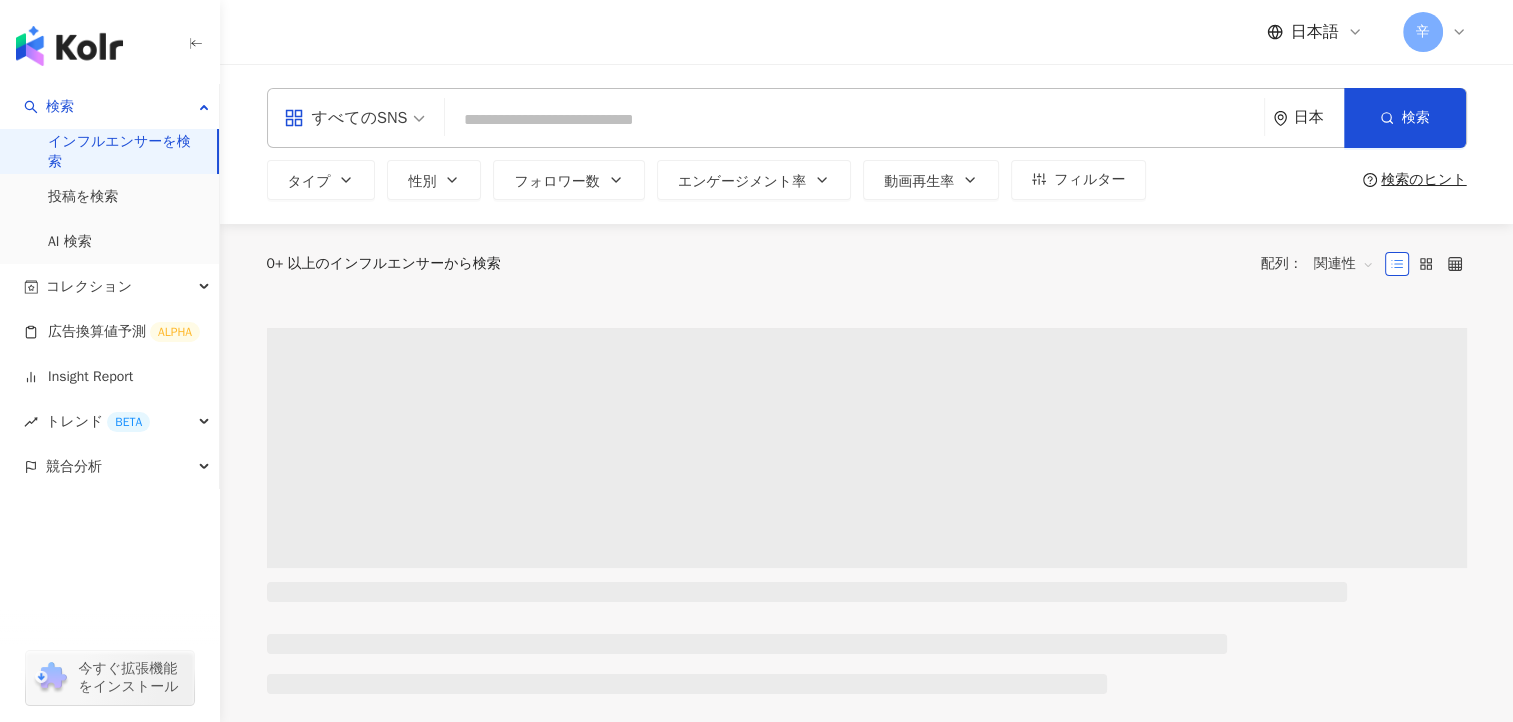 click 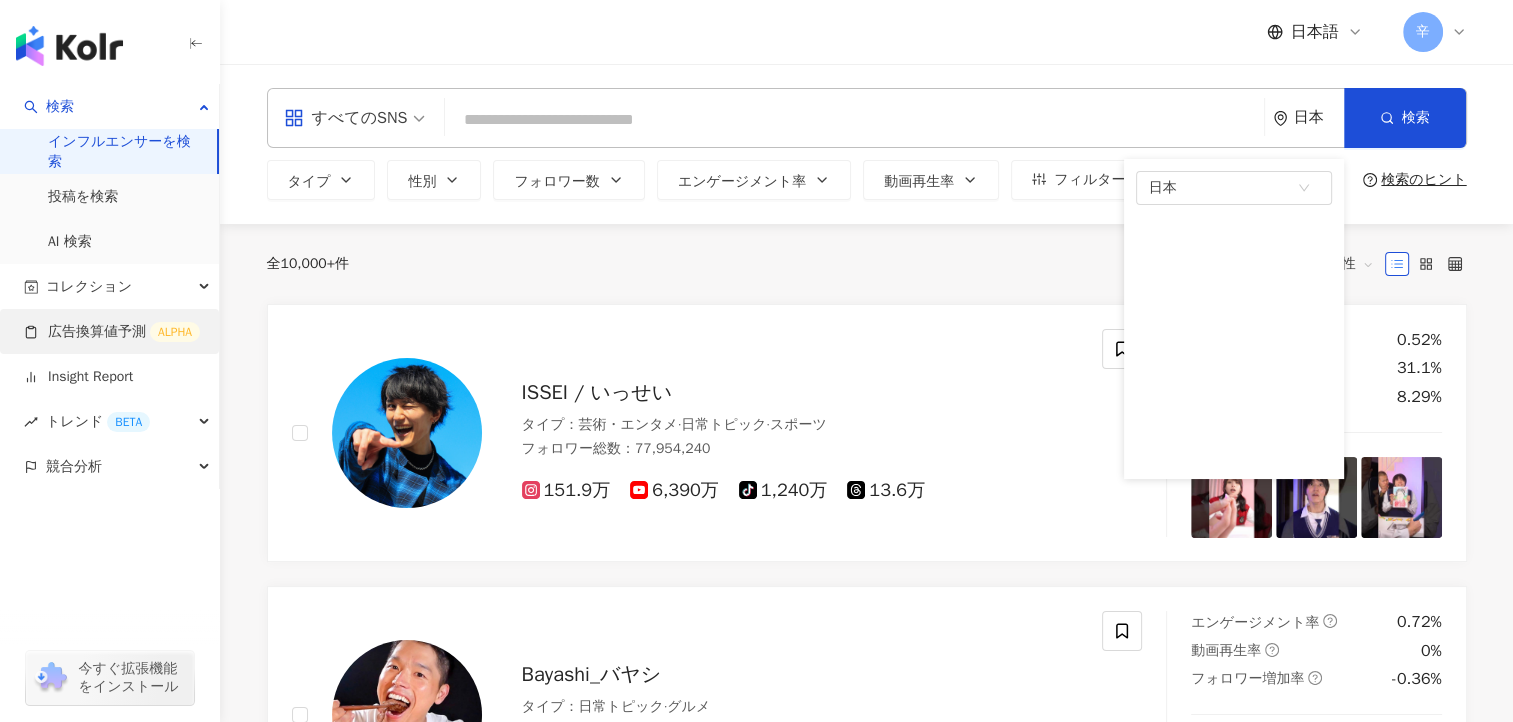click on "広告換算値予測 ALPHA" at bounding box center [112, 332] 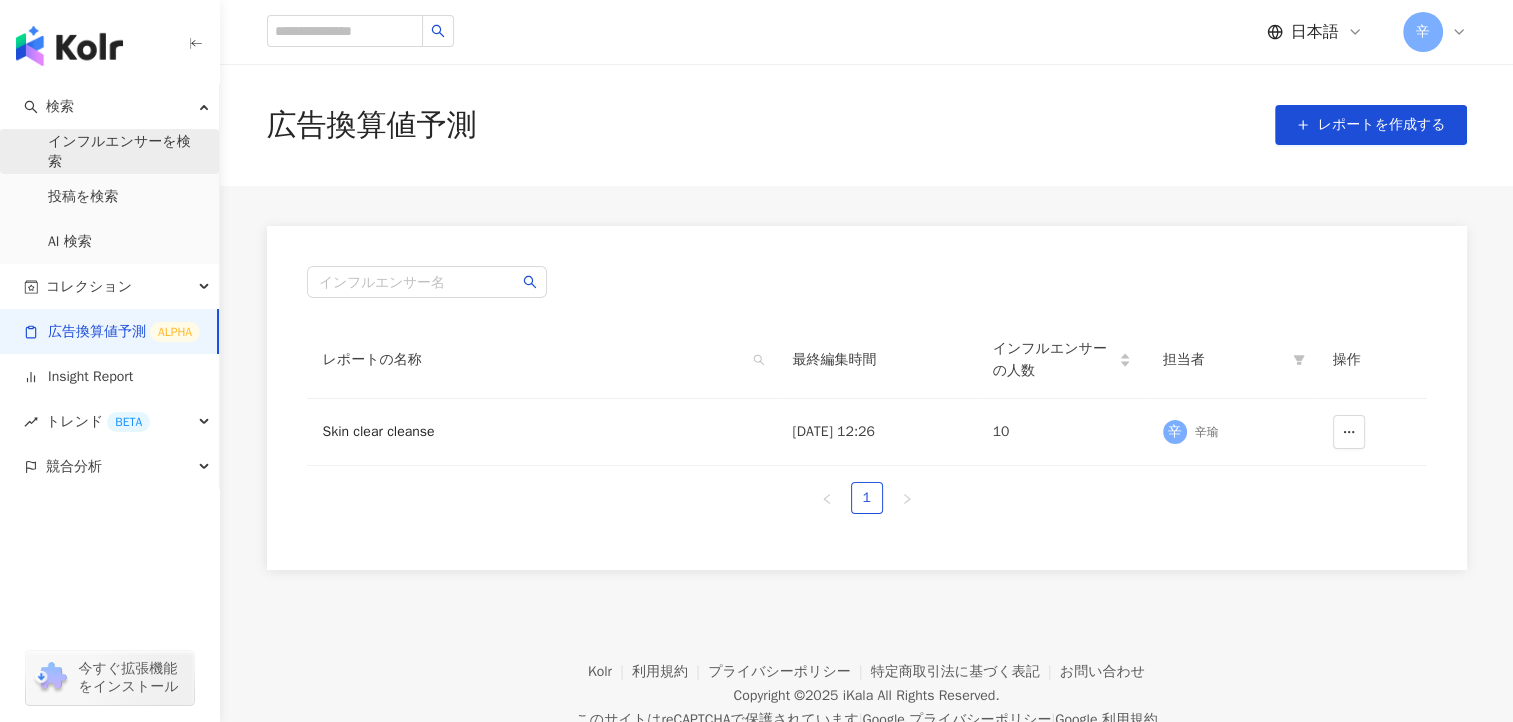 click on "インフルエンサーを検索" at bounding box center (125, 151) 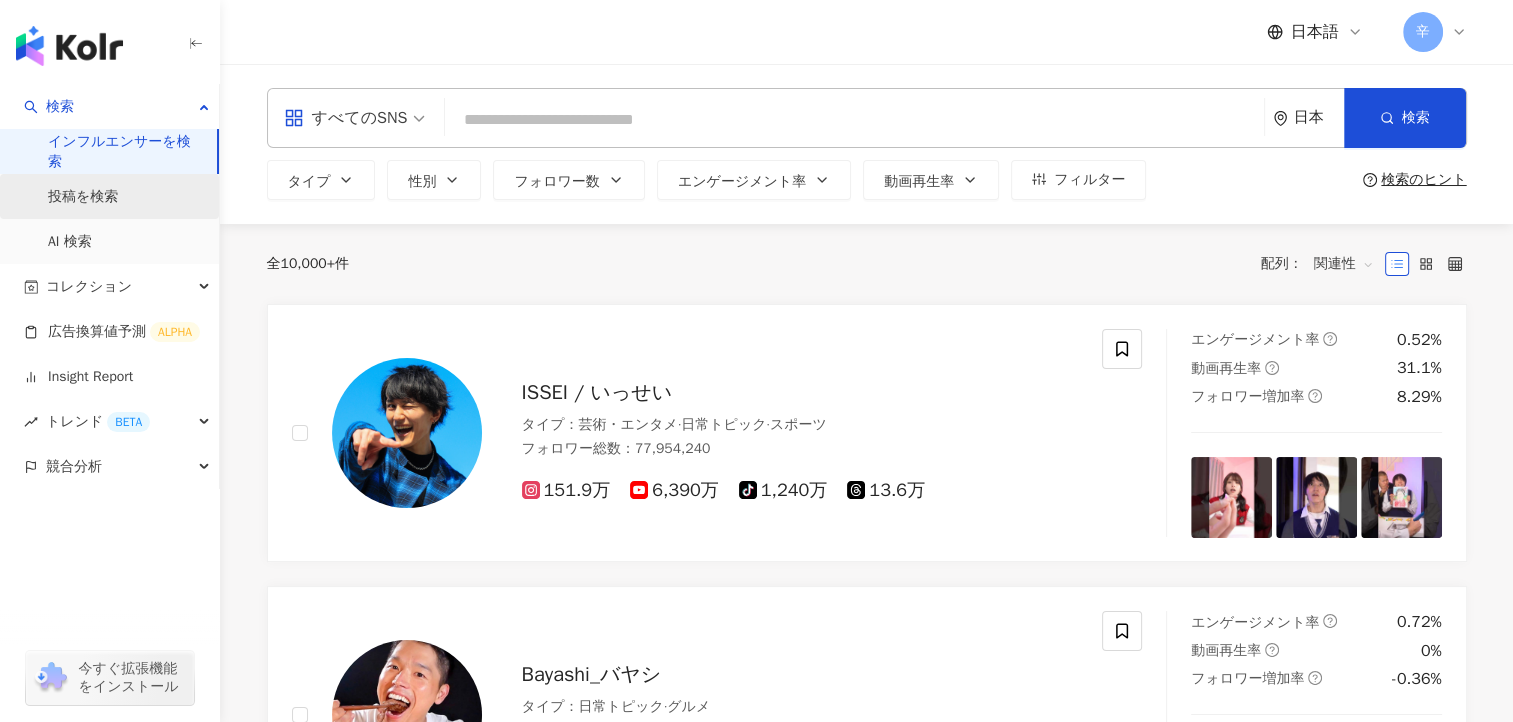 click on "投稿を検索" at bounding box center (83, 197) 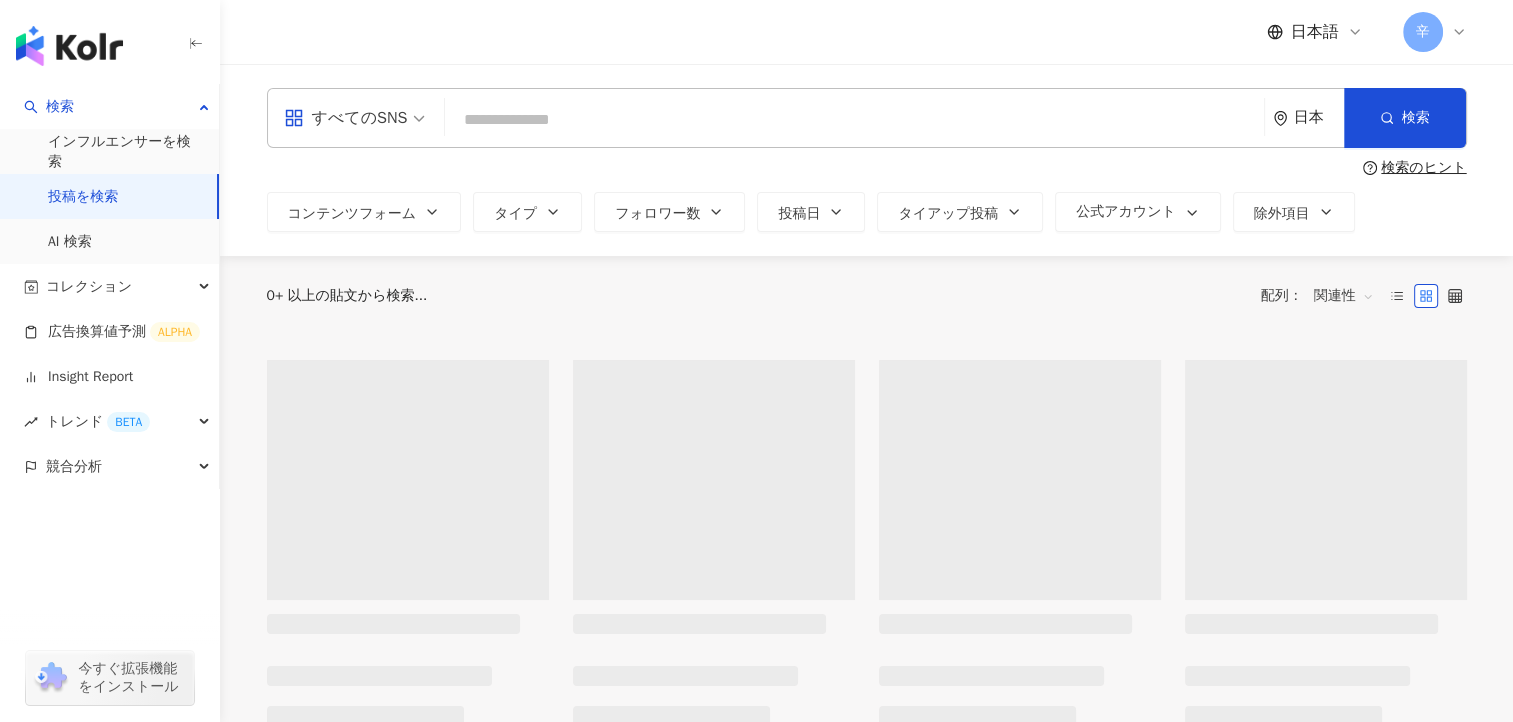 click at bounding box center [854, 119] 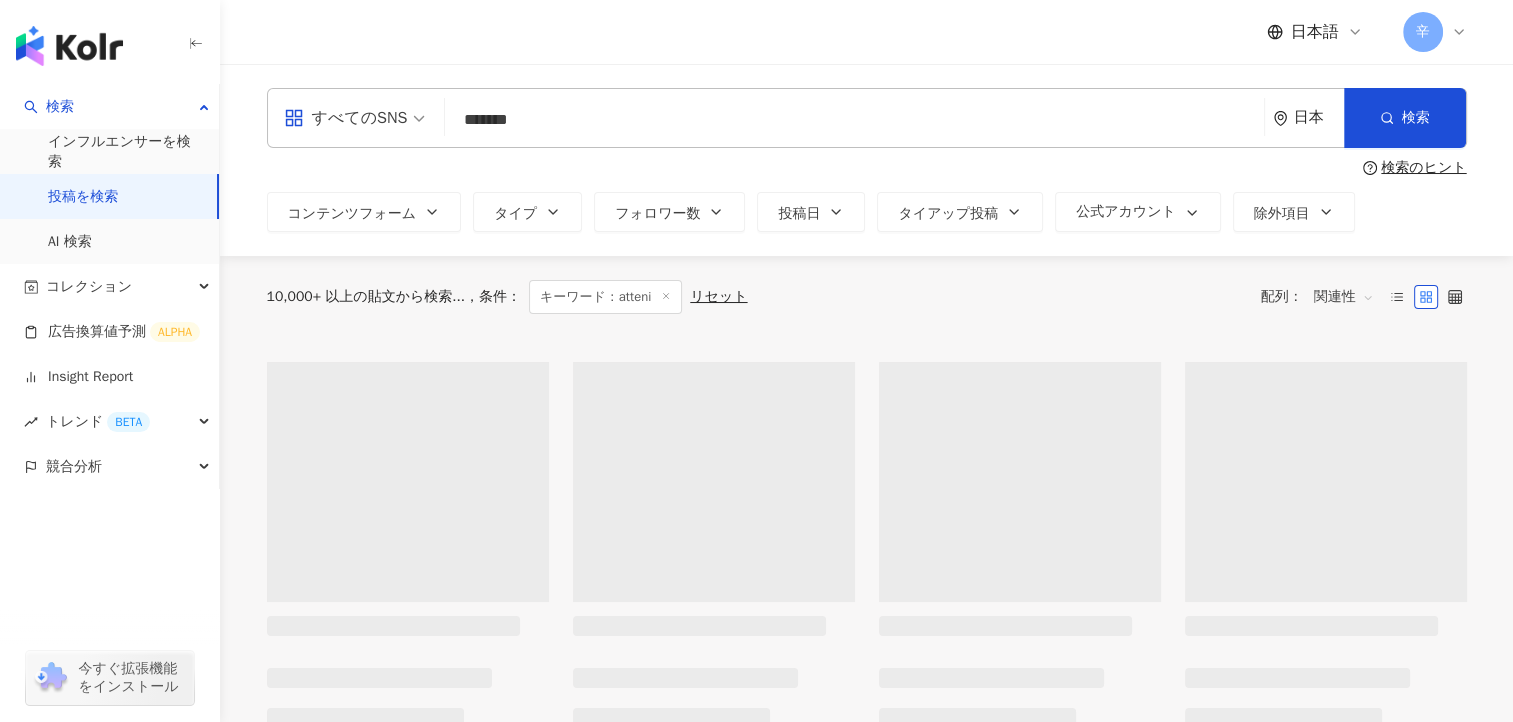 type on "*******" 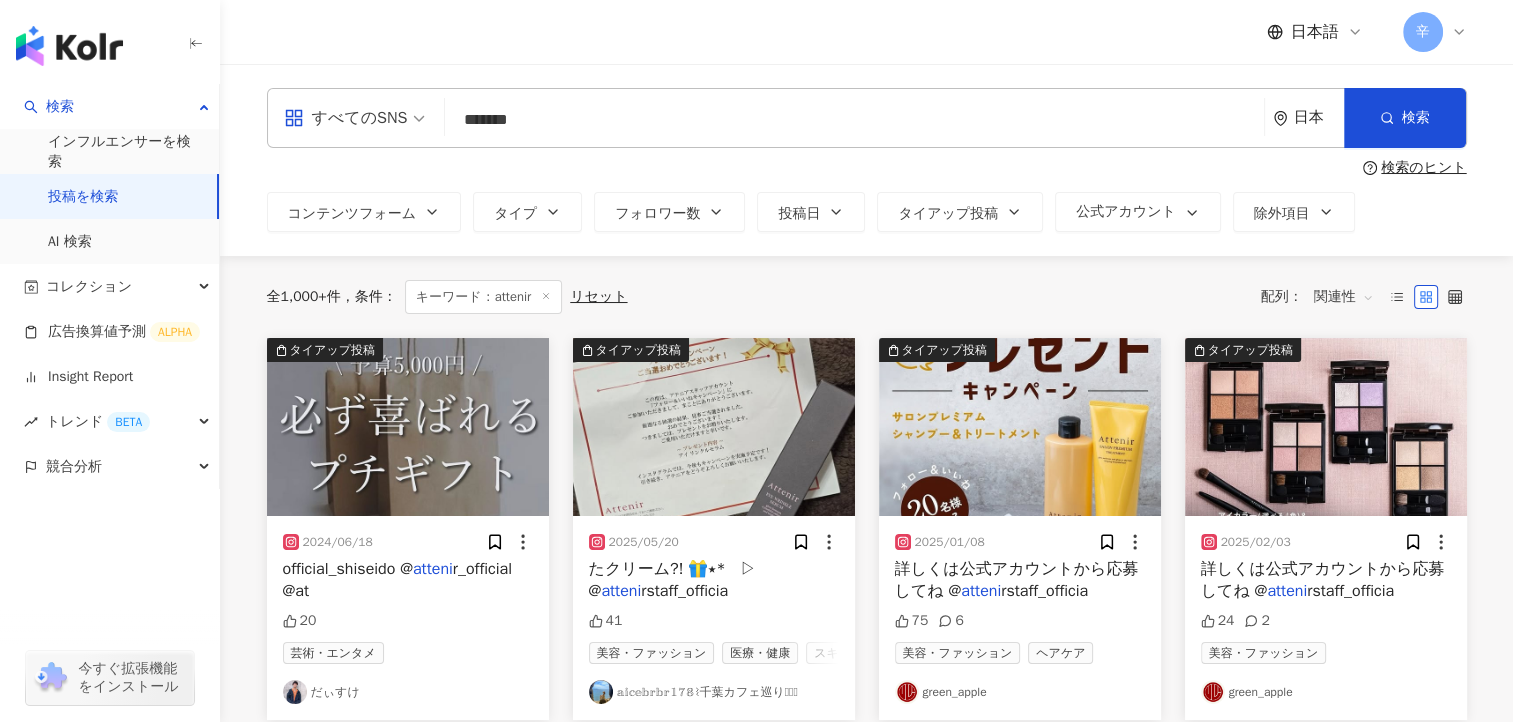 click on "日本" at bounding box center (1319, 117) 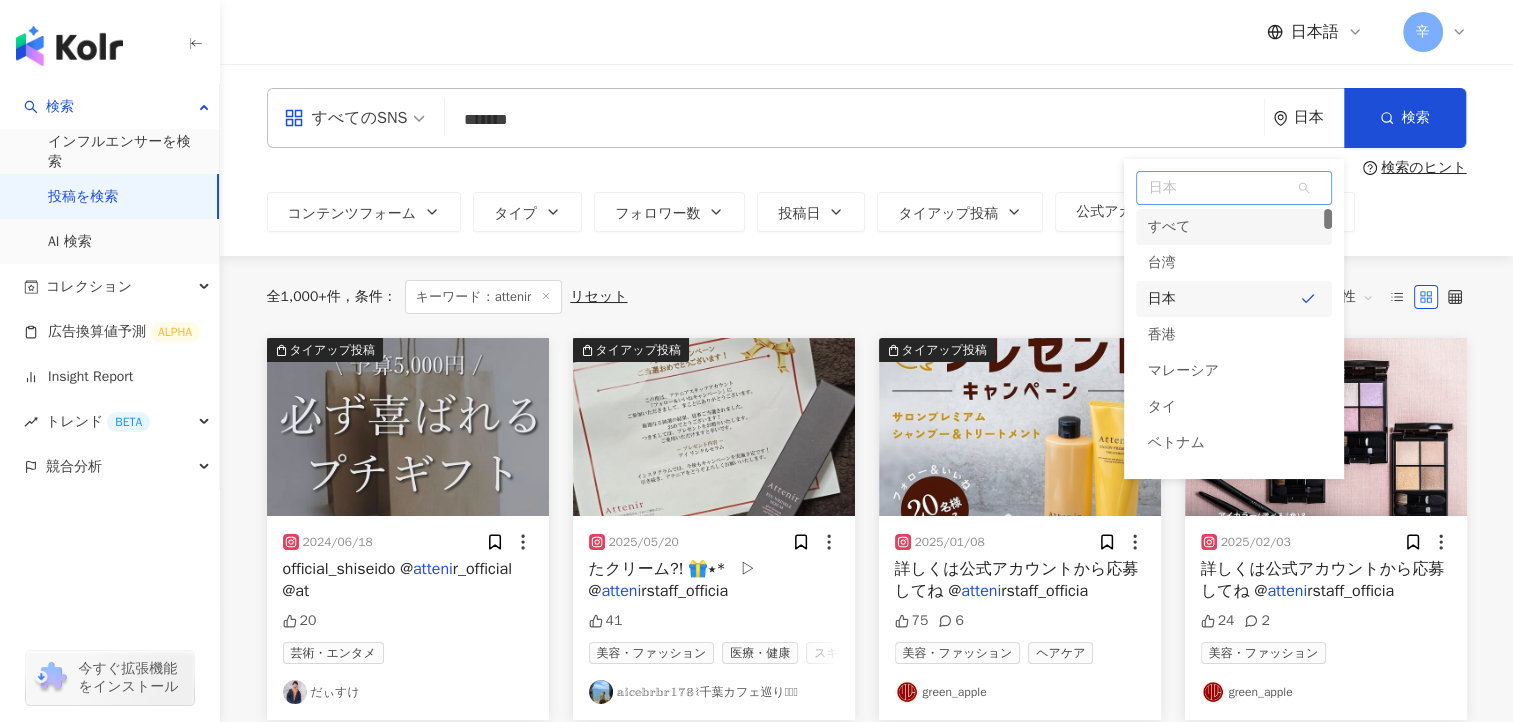 click on "すべて" at bounding box center (1169, 227) 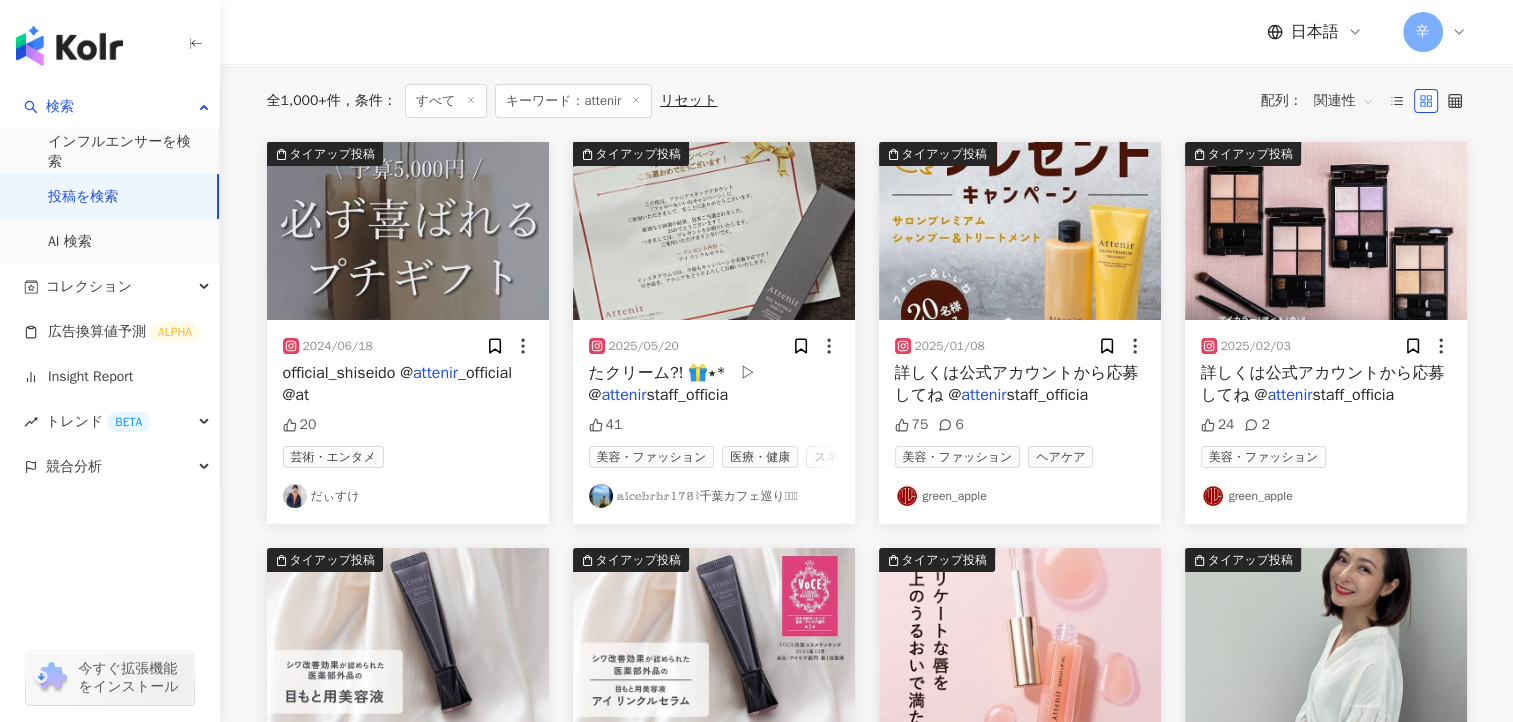scroll, scrollTop: 216, scrollLeft: 0, axis: vertical 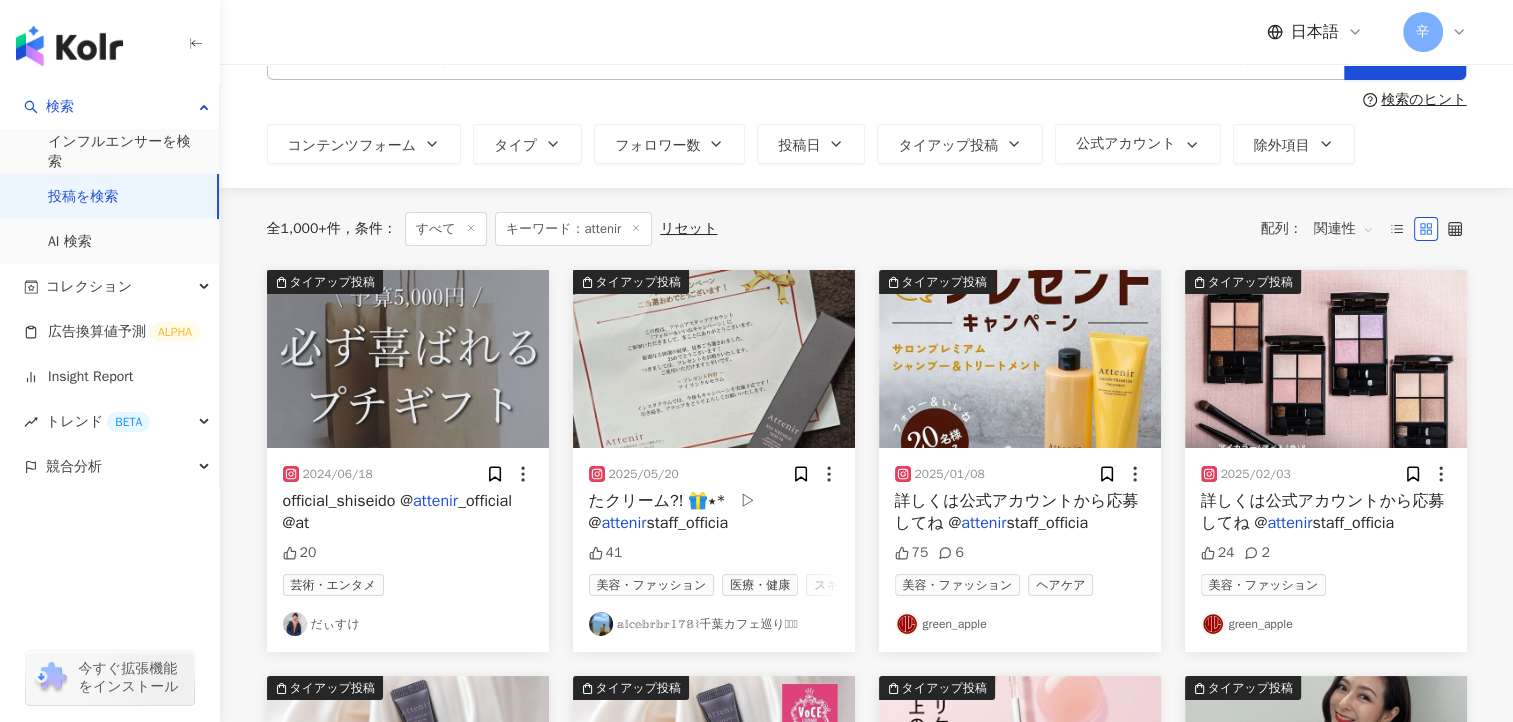 click on "関連性" at bounding box center (1344, 229) 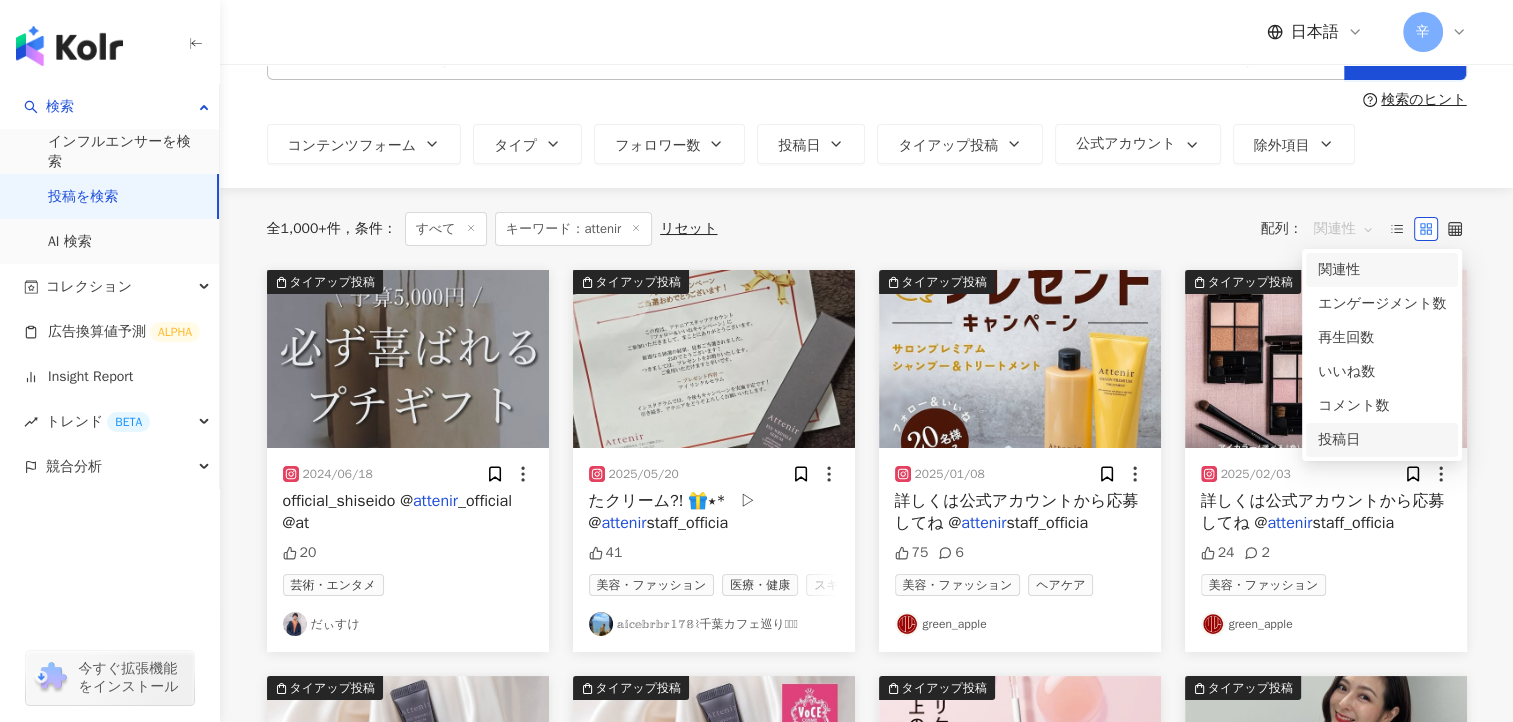click on "投稿日" at bounding box center [1382, 440] 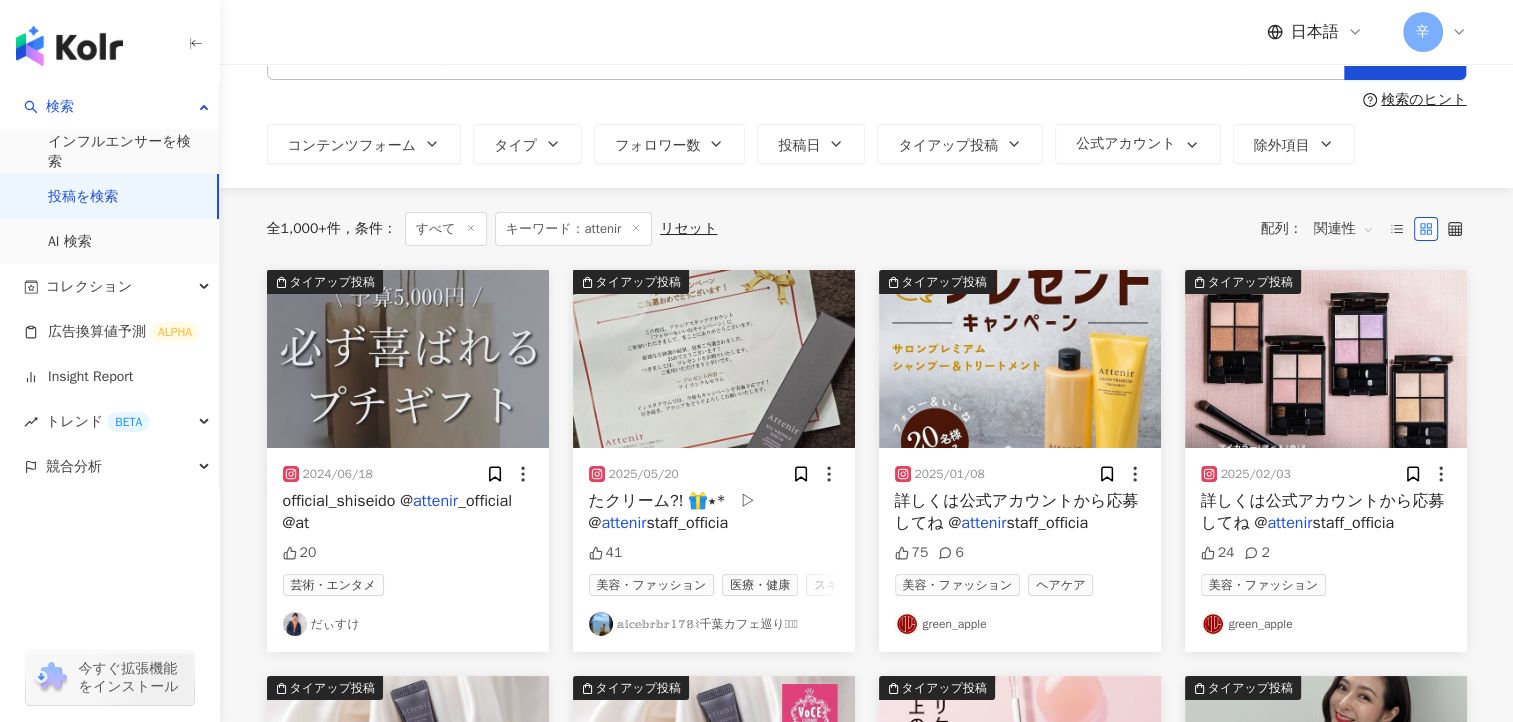 scroll, scrollTop: 0, scrollLeft: 0, axis: both 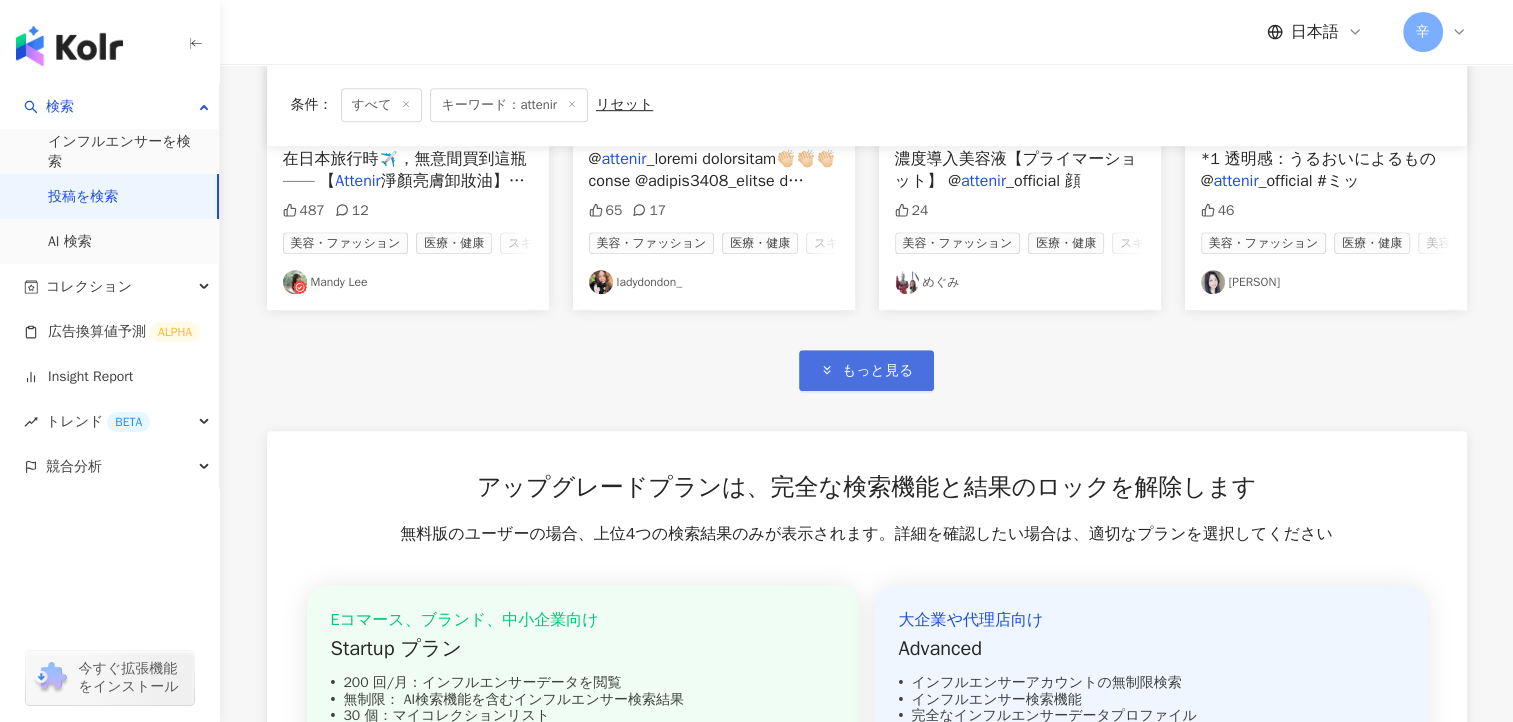 click on "もっと見る" at bounding box center (866, 370) 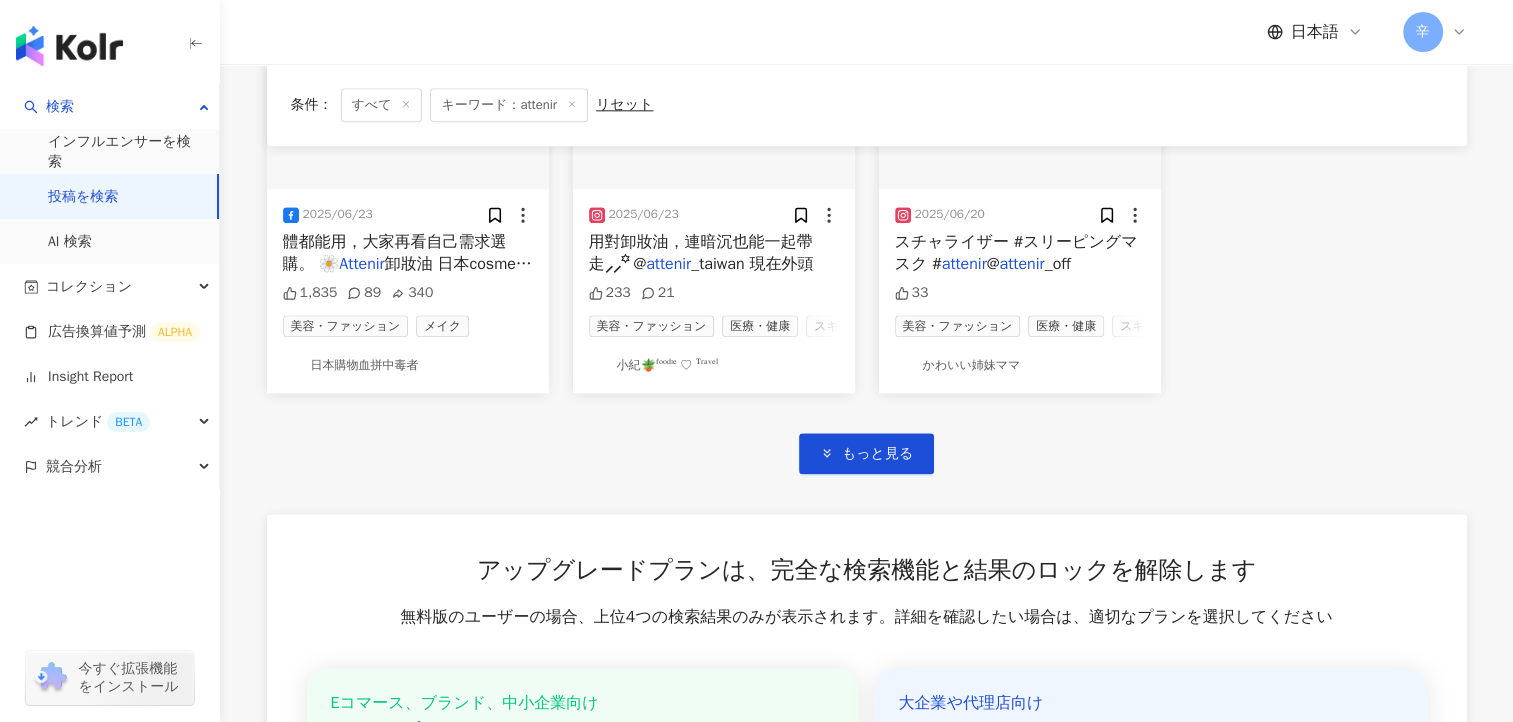scroll, scrollTop: 4, scrollLeft: 0, axis: vertical 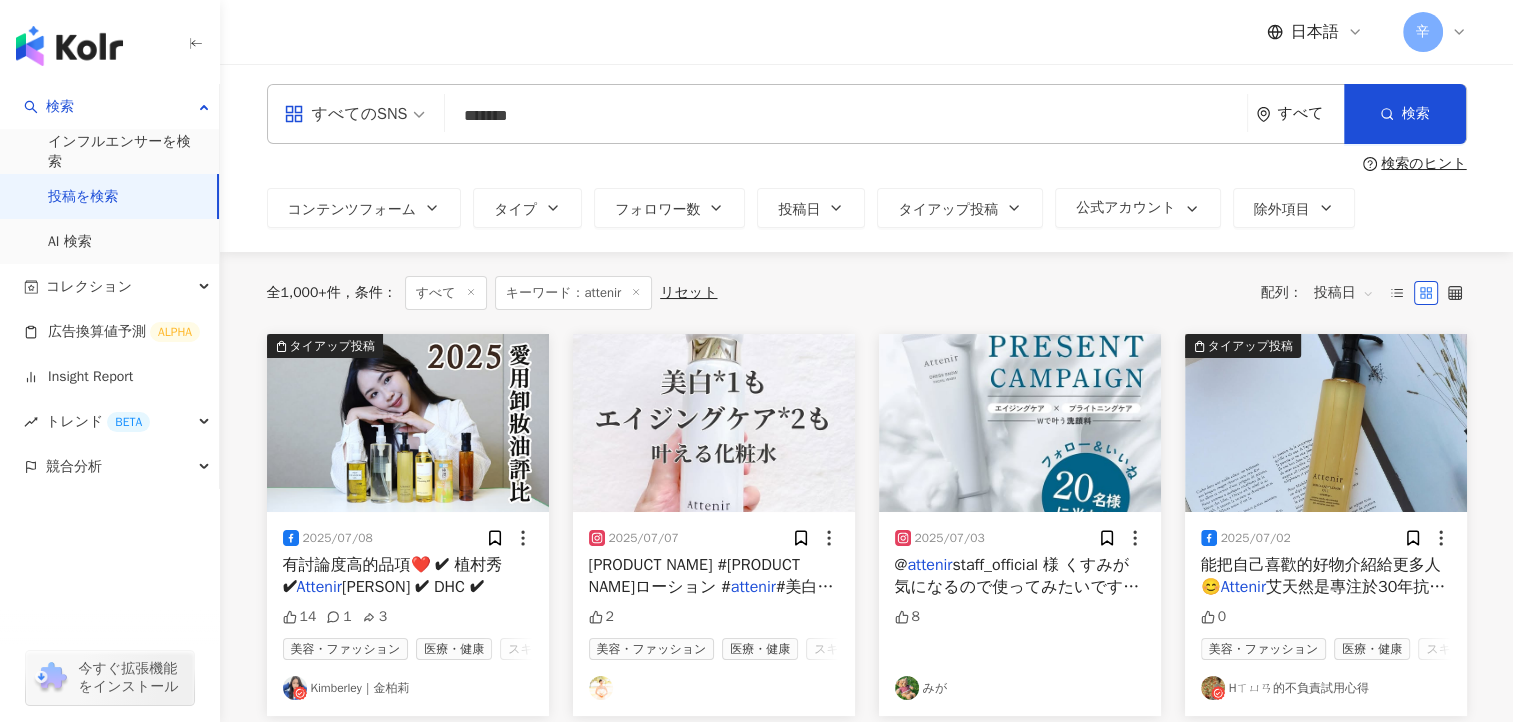 click on "すべて" at bounding box center [1299, 114] 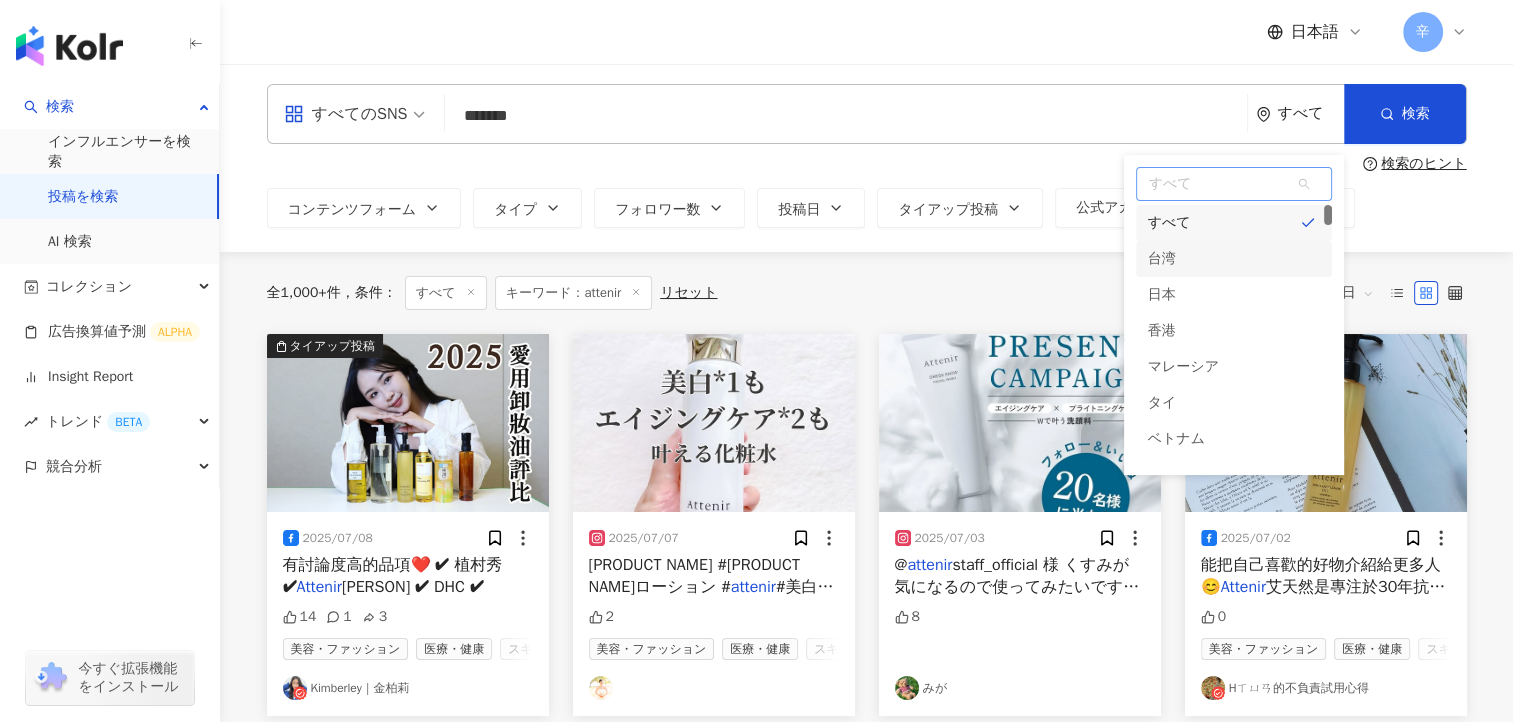 click on "台湾" at bounding box center (1162, 259) 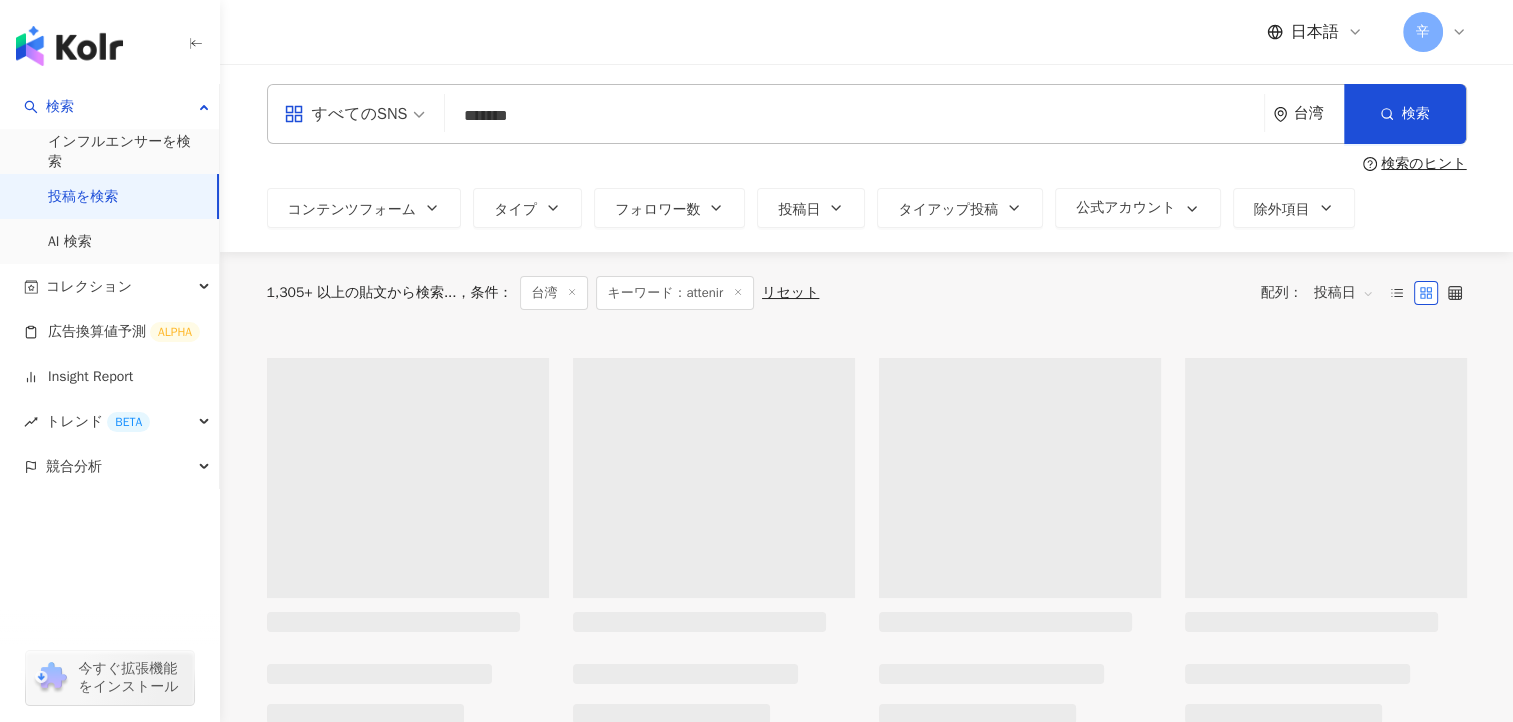 scroll, scrollTop: 0, scrollLeft: 0, axis: both 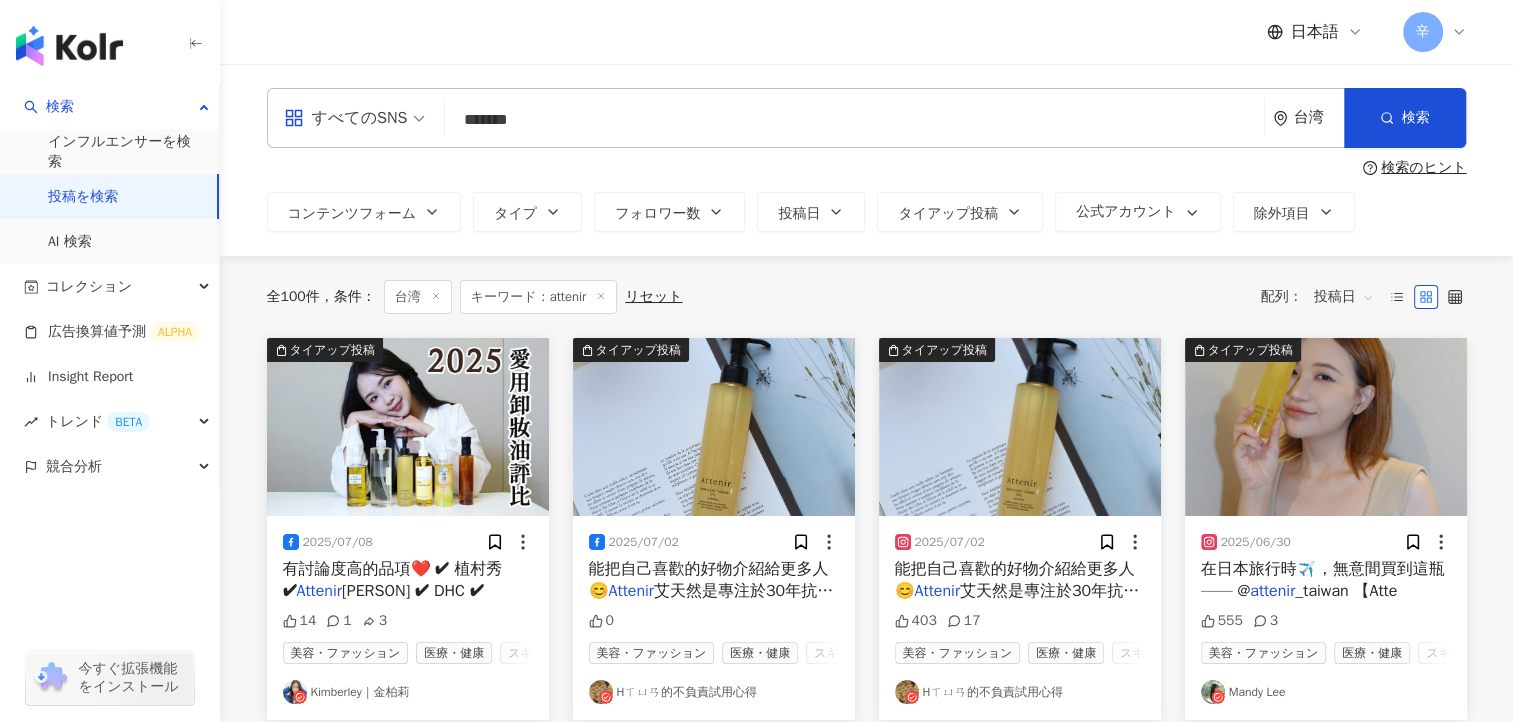 click on "台湾" at bounding box center (1319, 117) 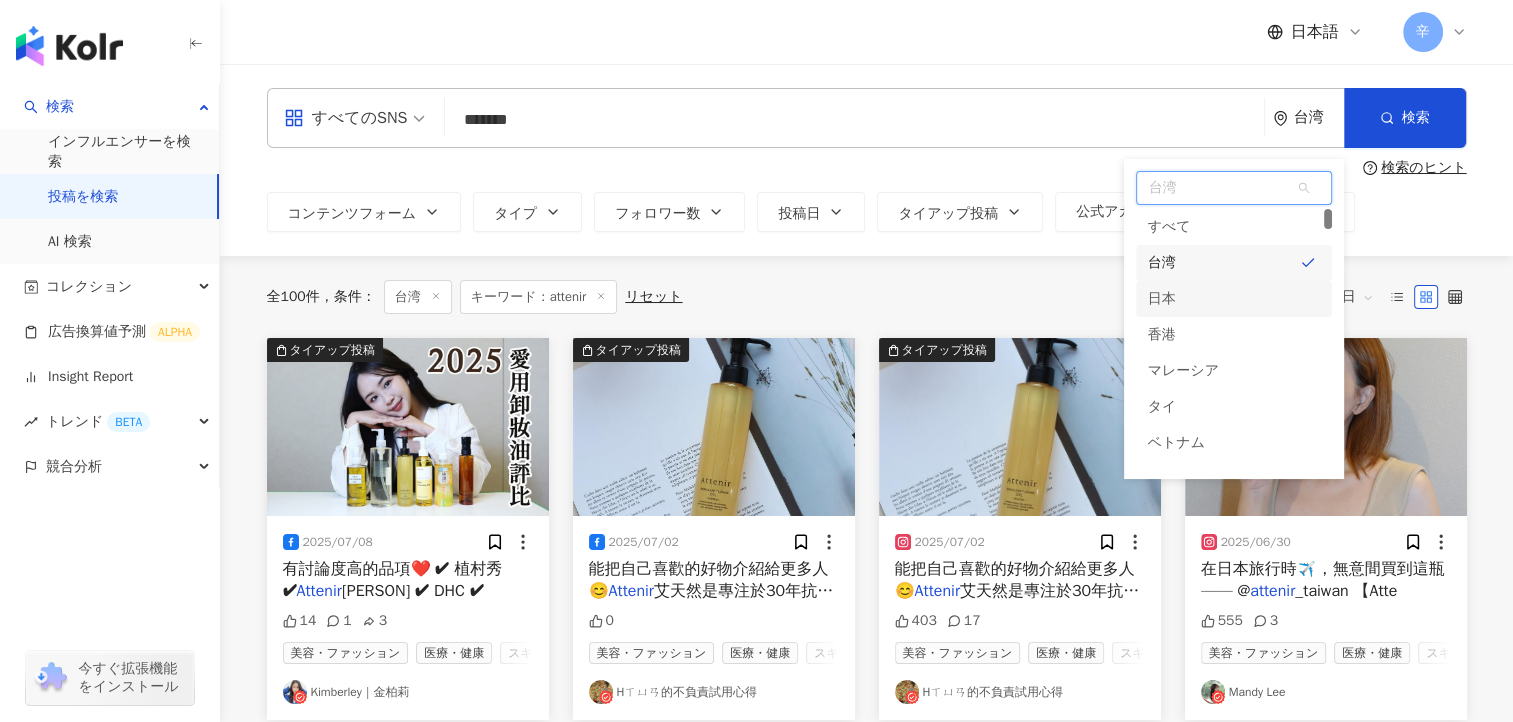 click on "日本" at bounding box center (1234, 299) 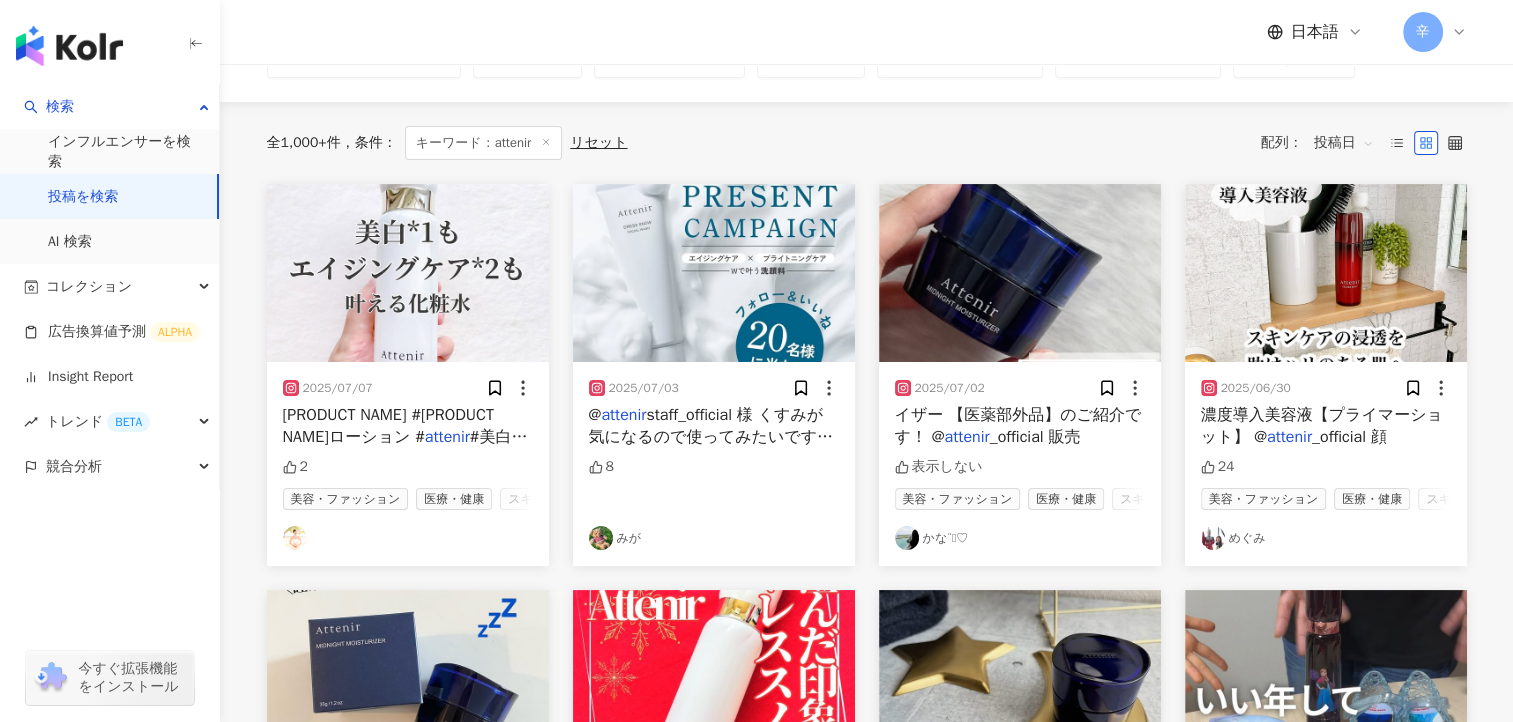 scroll, scrollTop: 0, scrollLeft: 0, axis: both 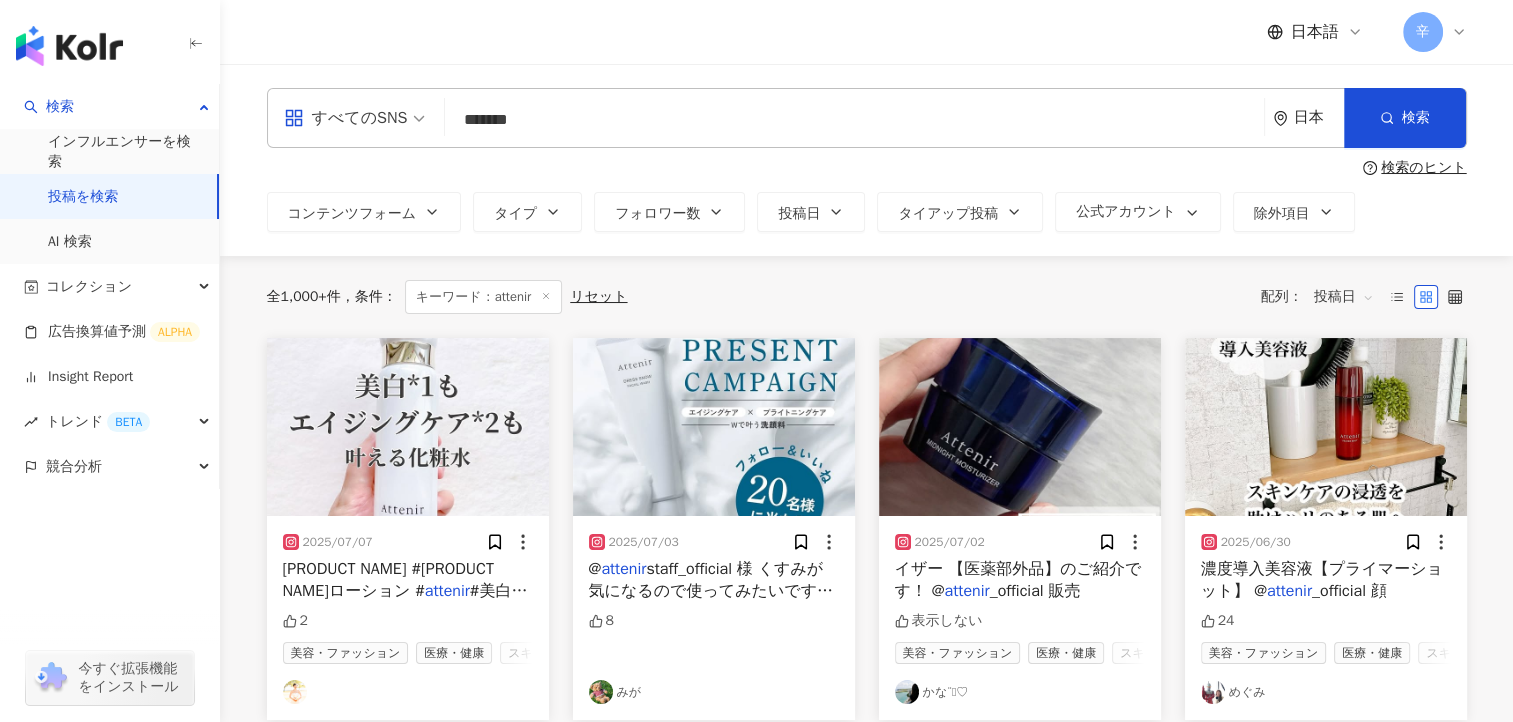 click on "日本" at bounding box center (1319, 117) 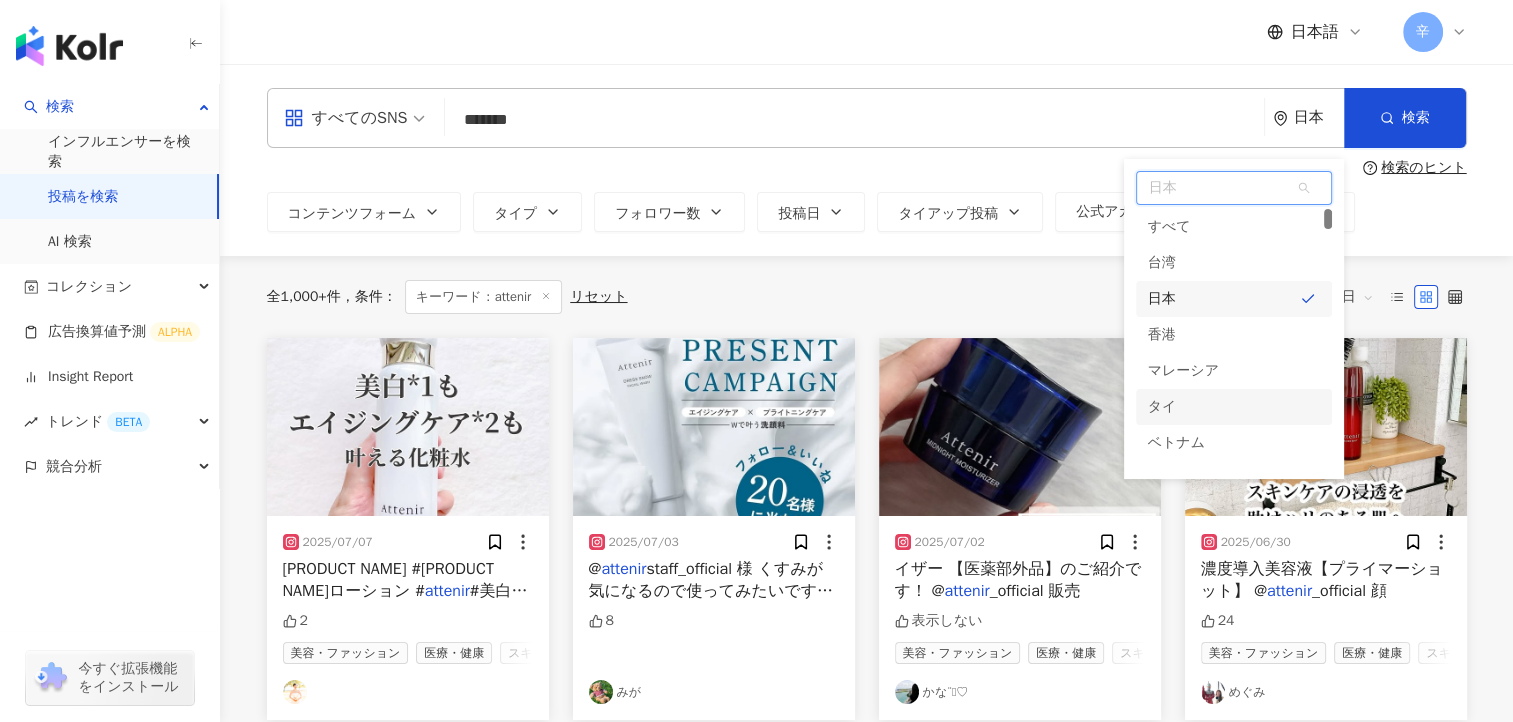 click on "タイ" at bounding box center [1162, 407] 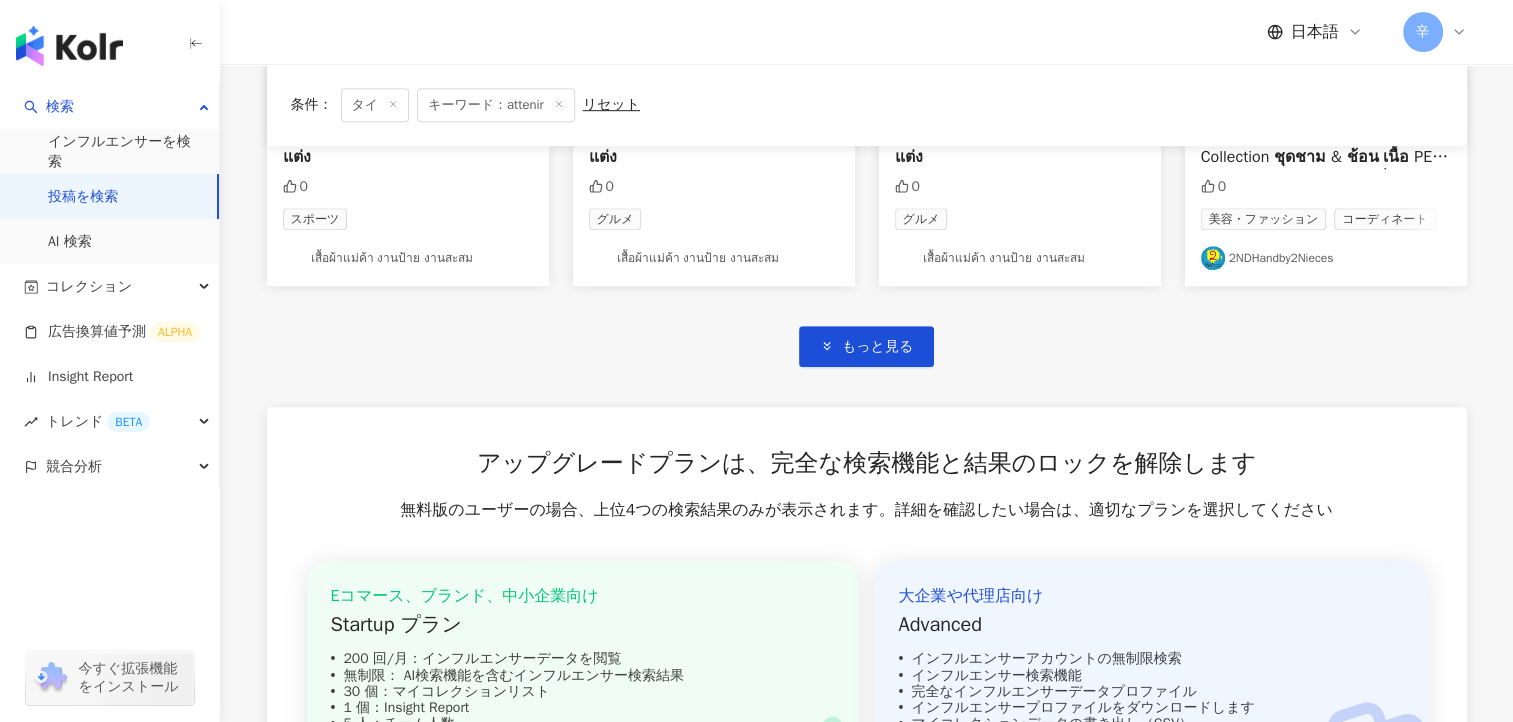 scroll, scrollTop: 427, scrollLeft: 0, axis: vertical 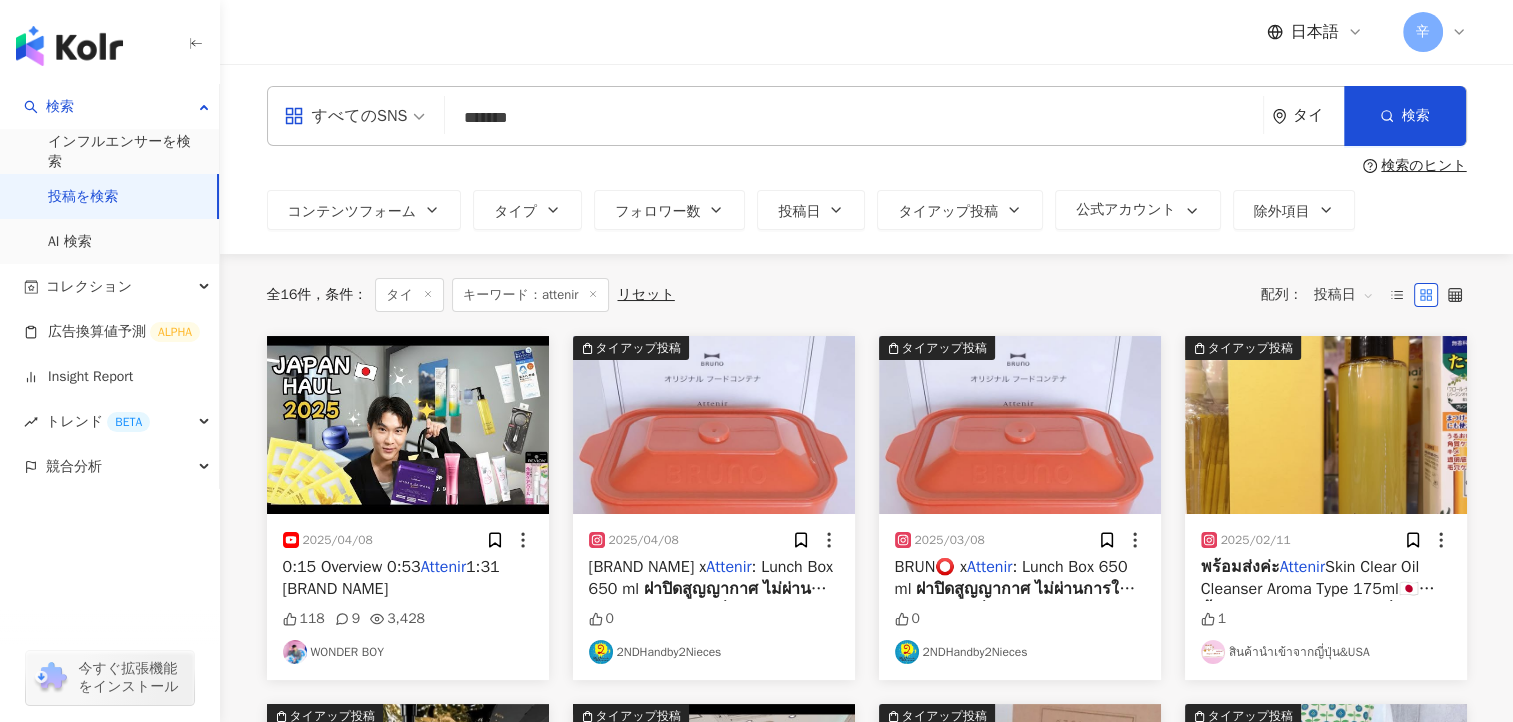 click on "タイ" at bounding box center (1318, 115) 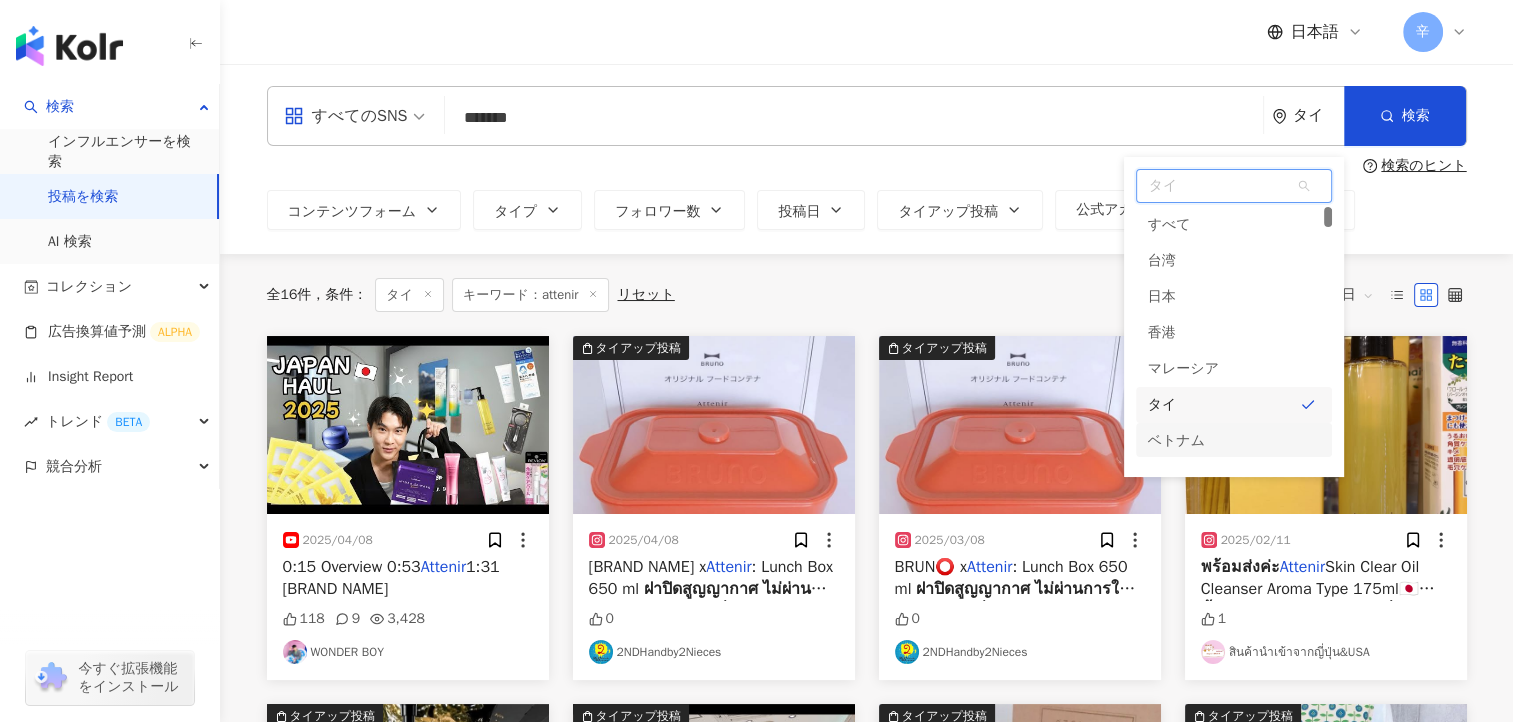 click on "ベトナム" at bounding box center (1234, 441) 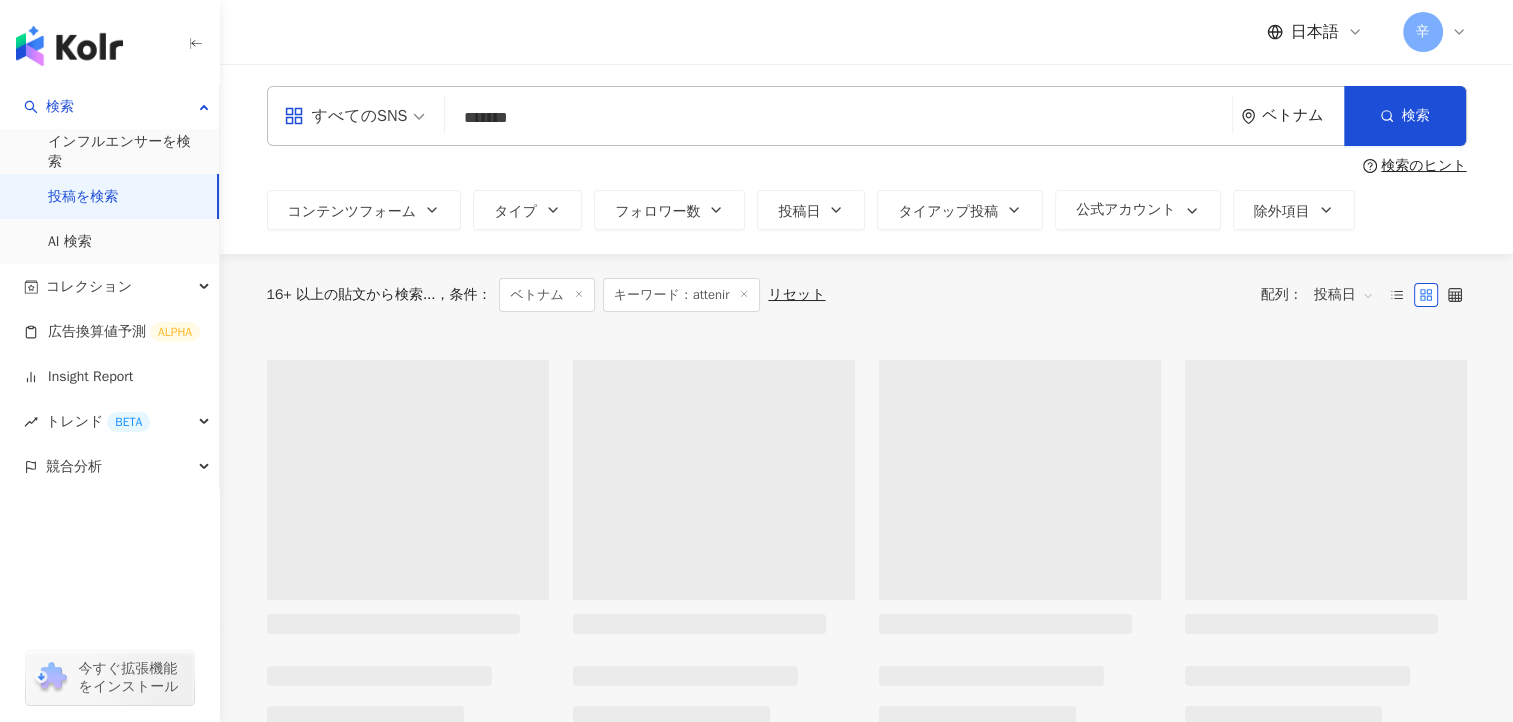 scroll, scrollTop: 0, scrollLeft: 0, axis: both 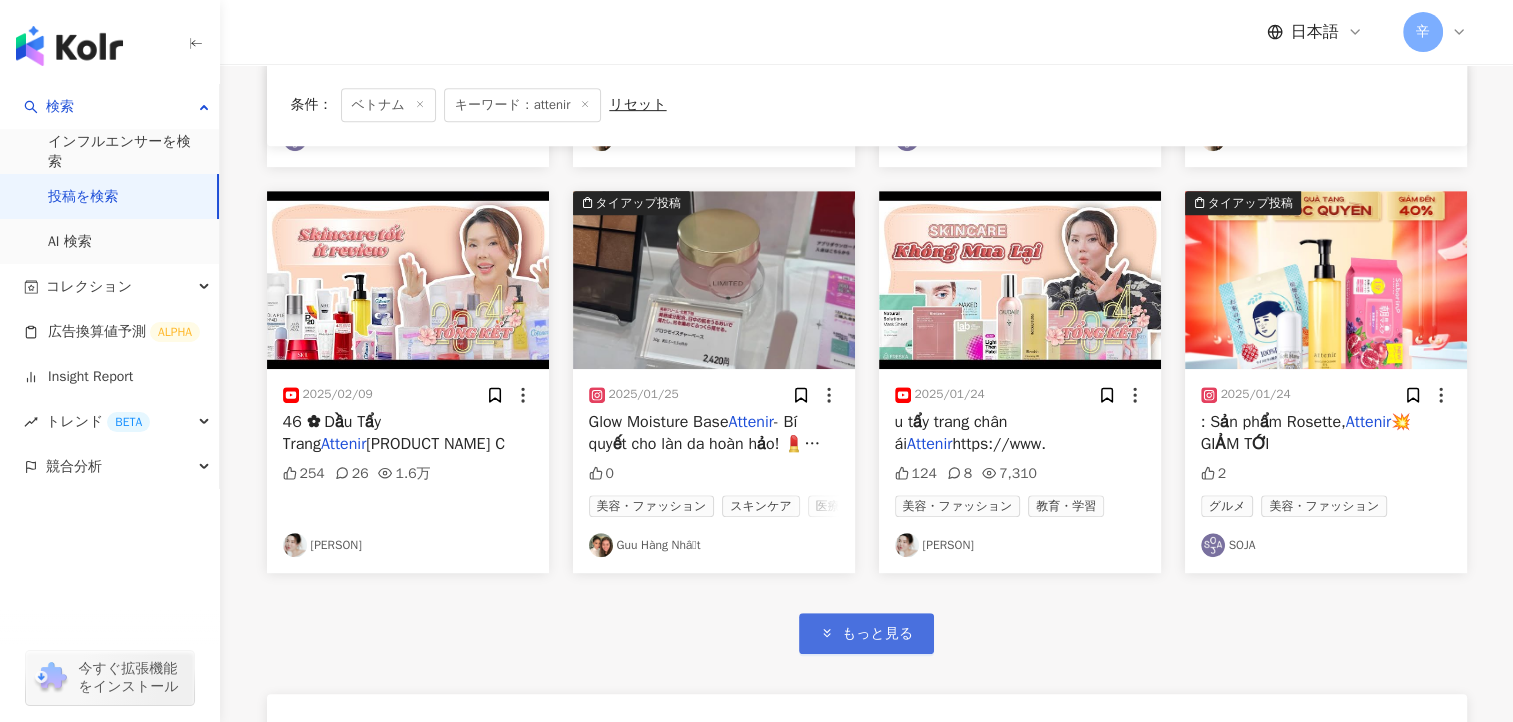 click on "もっと見る" at bounding box center [877, 634] 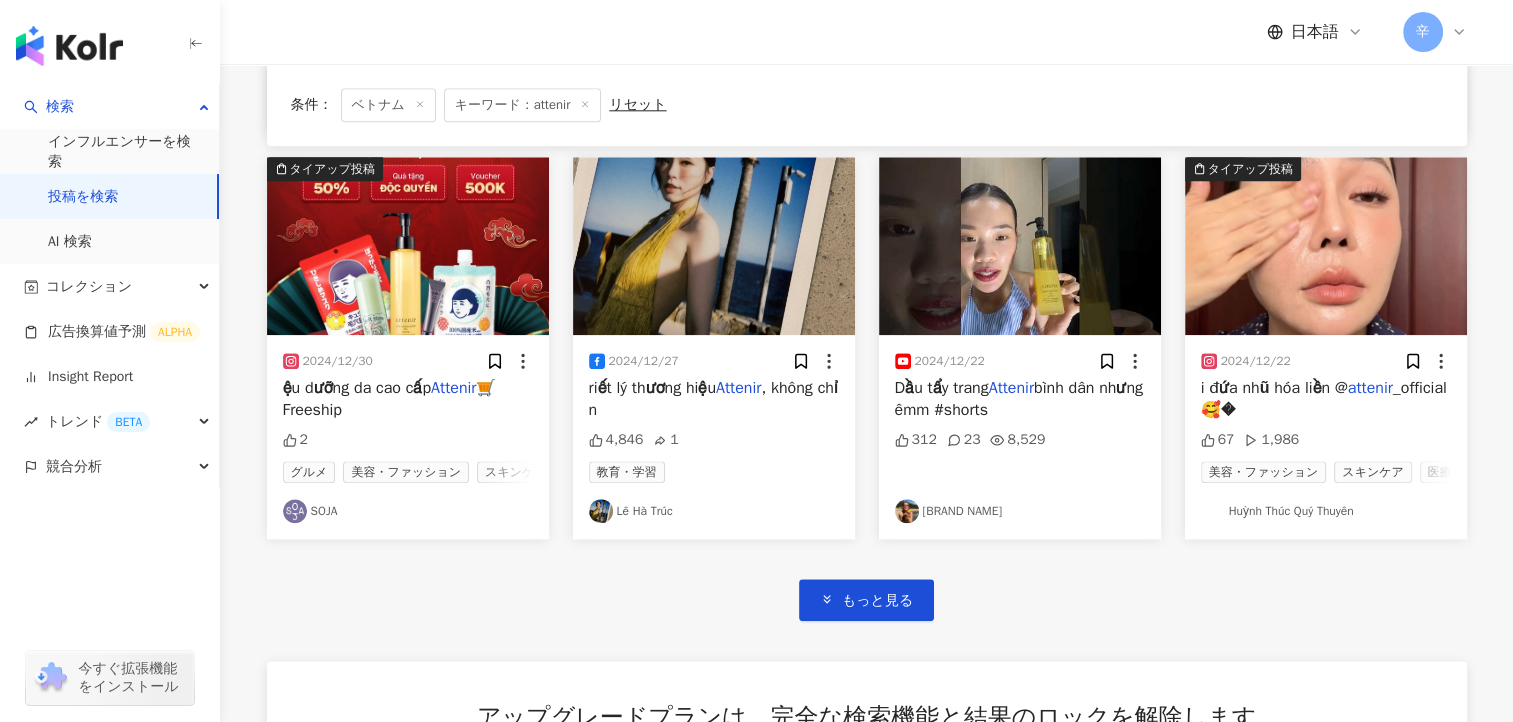 scroll, scrollTop: 2328, scrollLeft: 0, axis: vertical 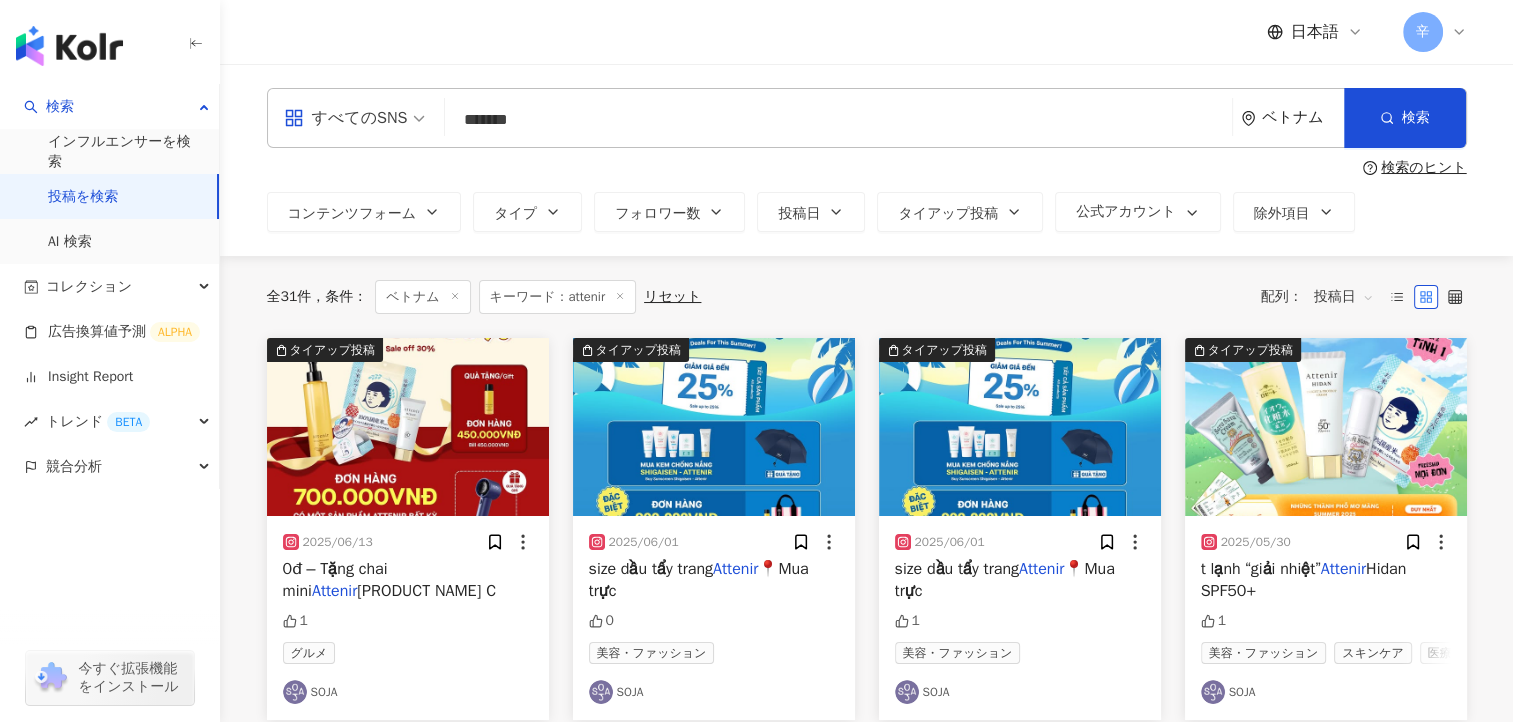 click on "すべてのSNS" at bounding box center [346, 118] 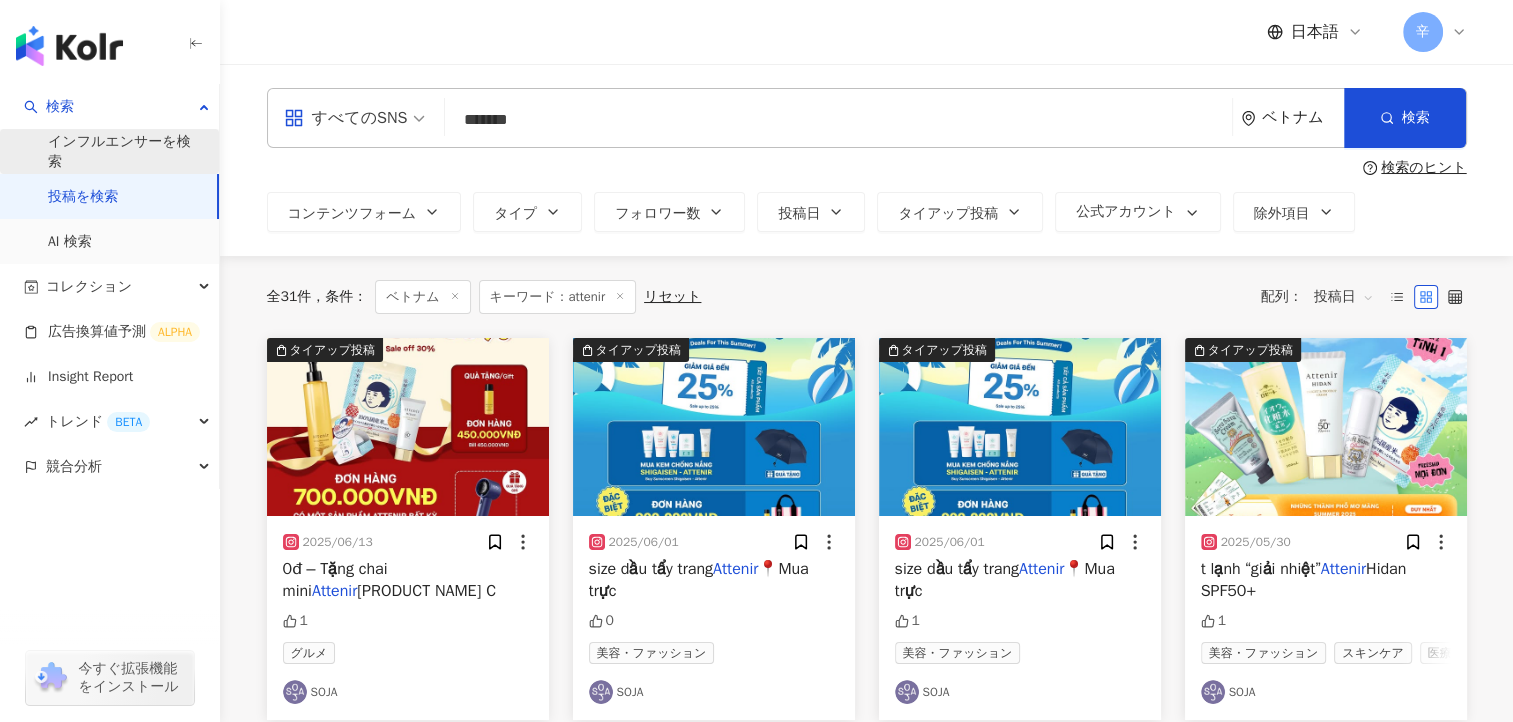 click on "インフルエンサーを検索" at bounding box center [125, 151] 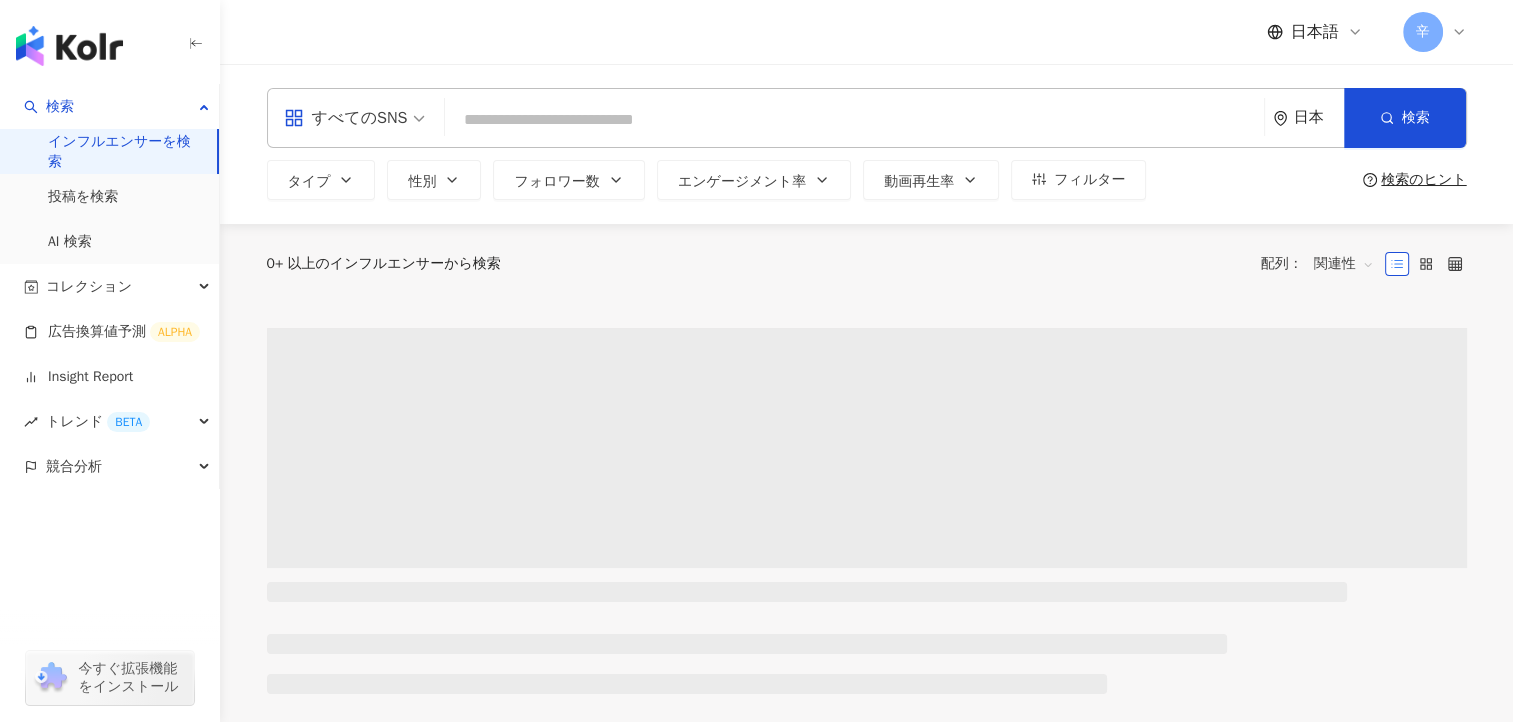 click on "すべてのSNS" at bounding box center [346, 118] 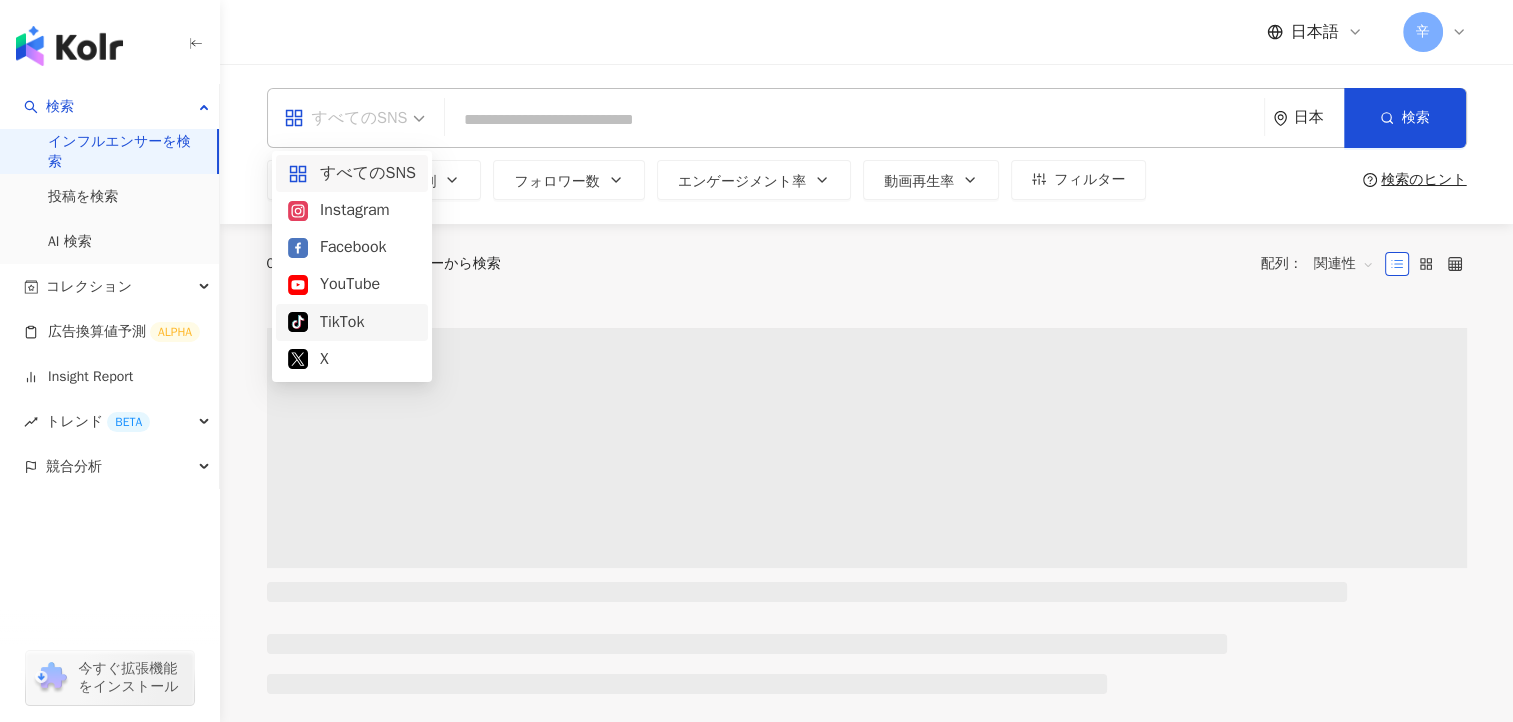 click on "TikTok" at bounding box center [352, 322] 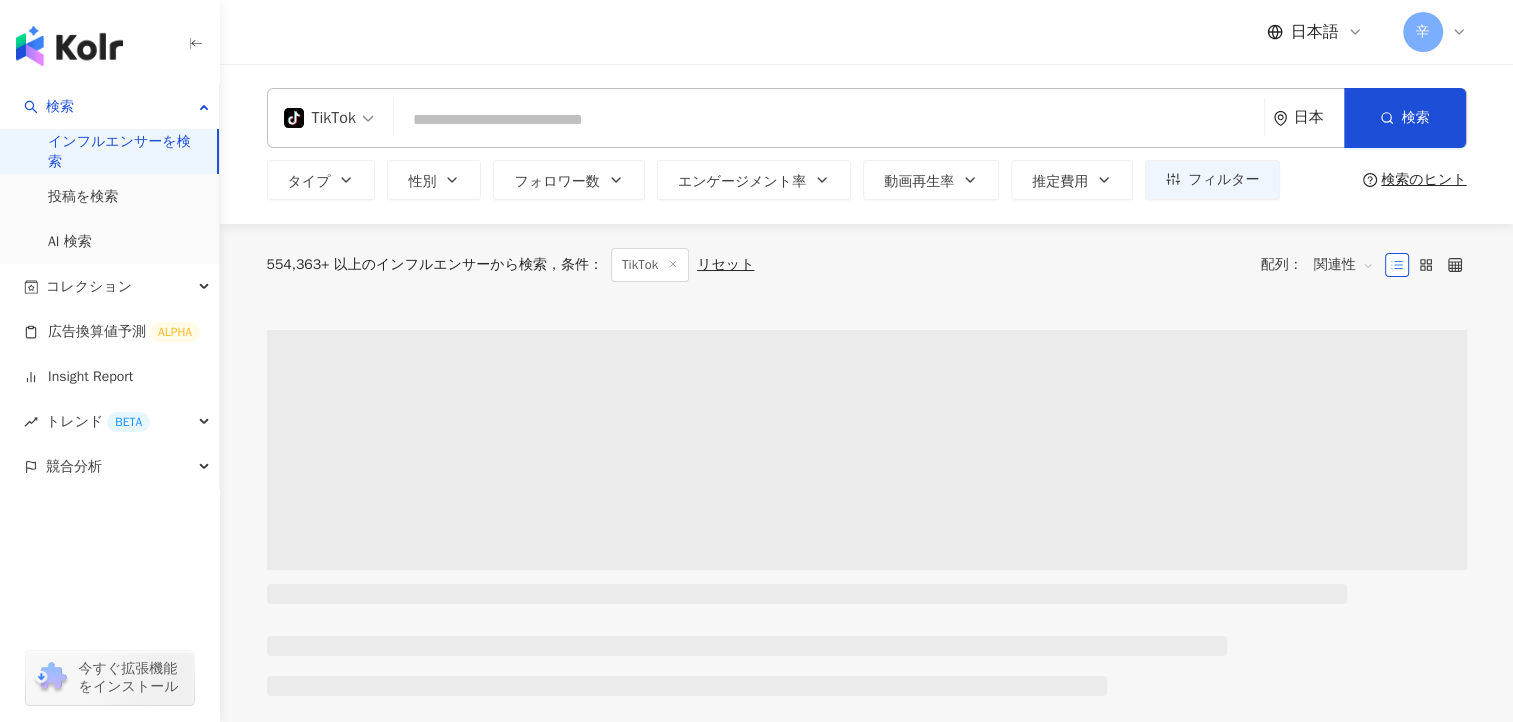click at bounding box center [829, 120] 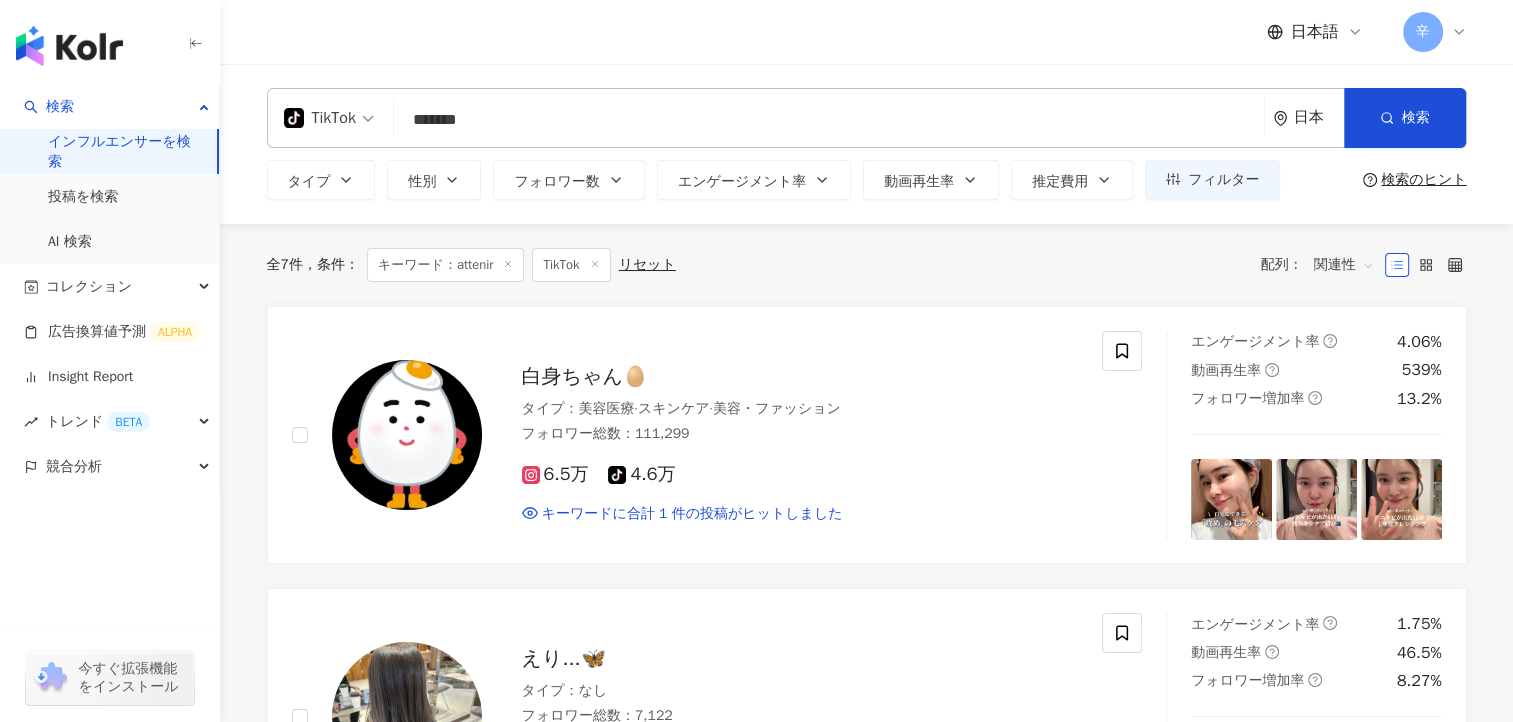type on "*******" 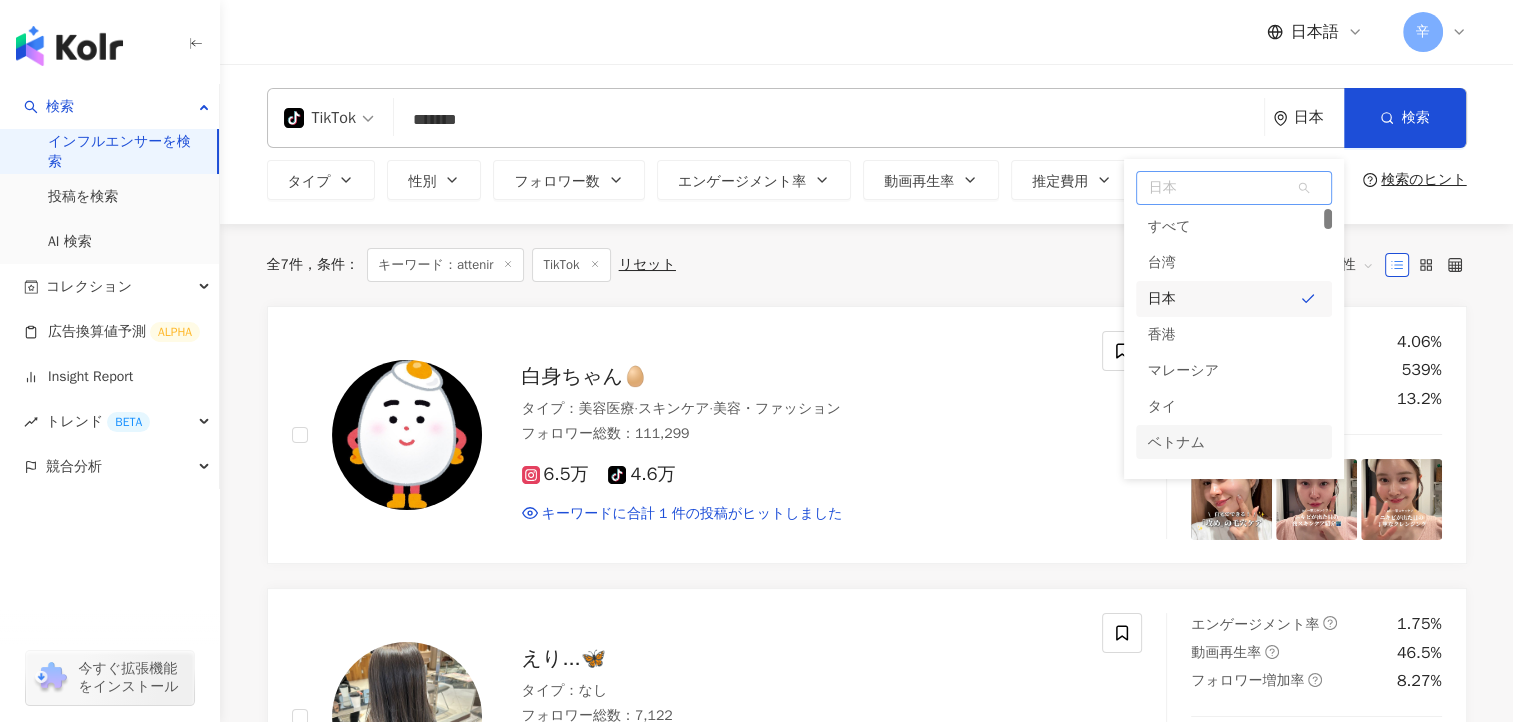 click on "ベトナム" at bounding box center [1176, 443] 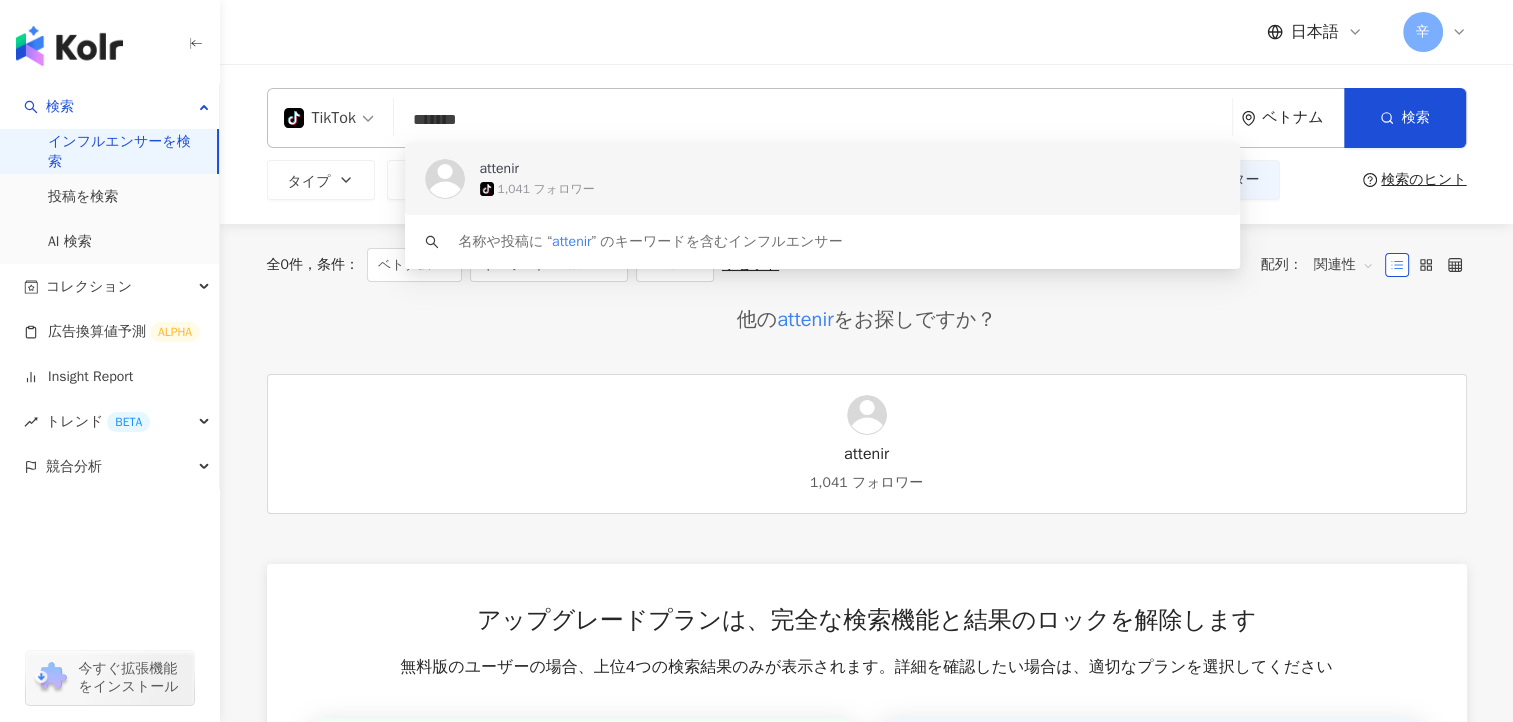 click on "1,041   フォロワー" at bounding box center (546, 189) 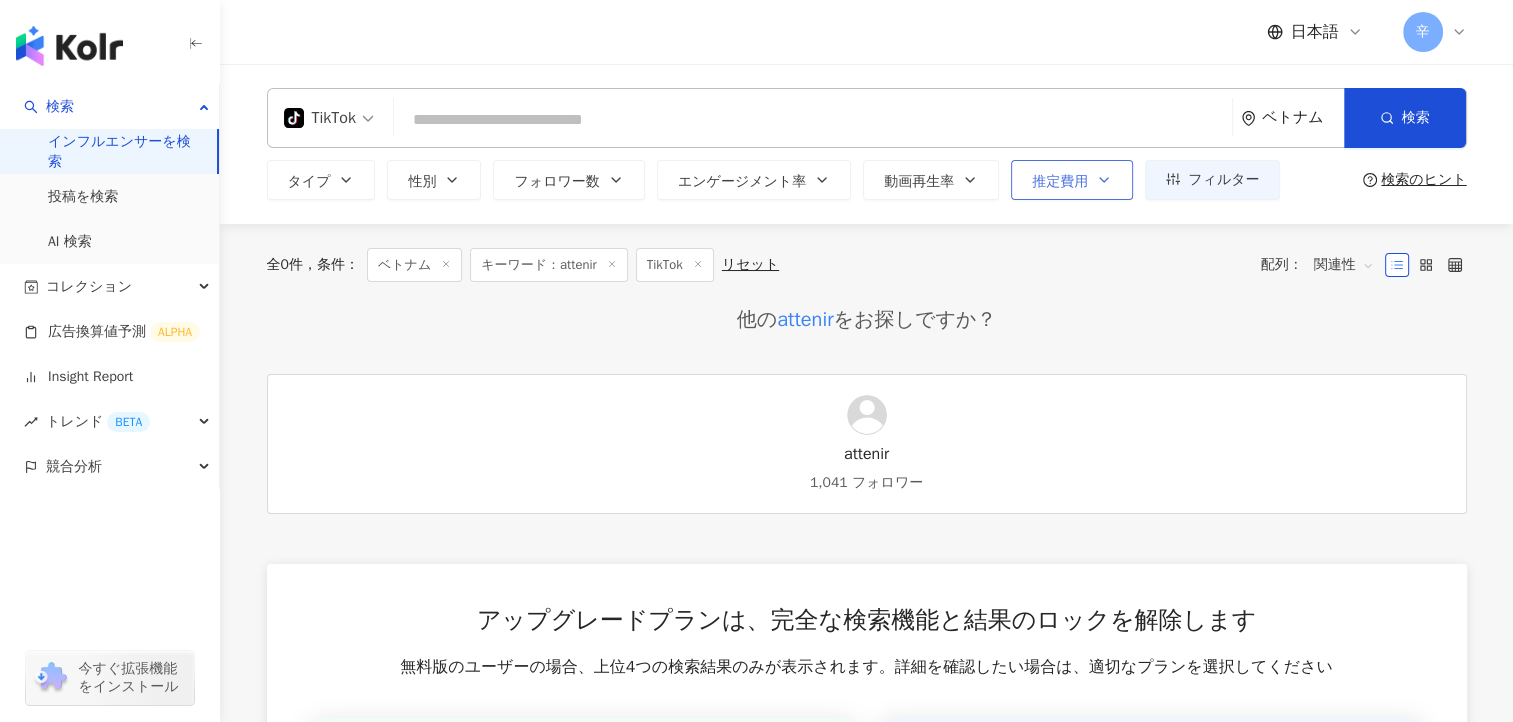 click on "推定費用" at bounding box center [1060, 182] 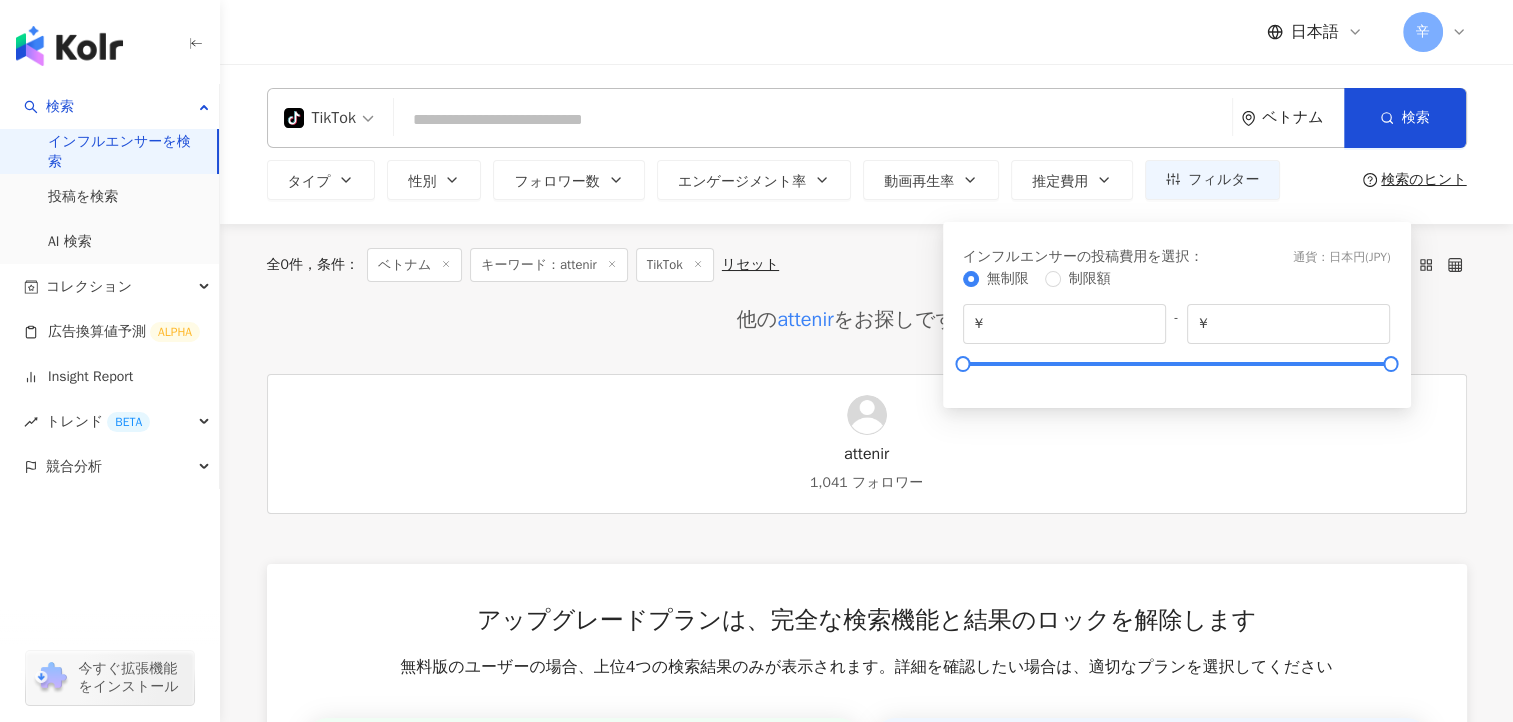 click at bounding box center (813, 120) 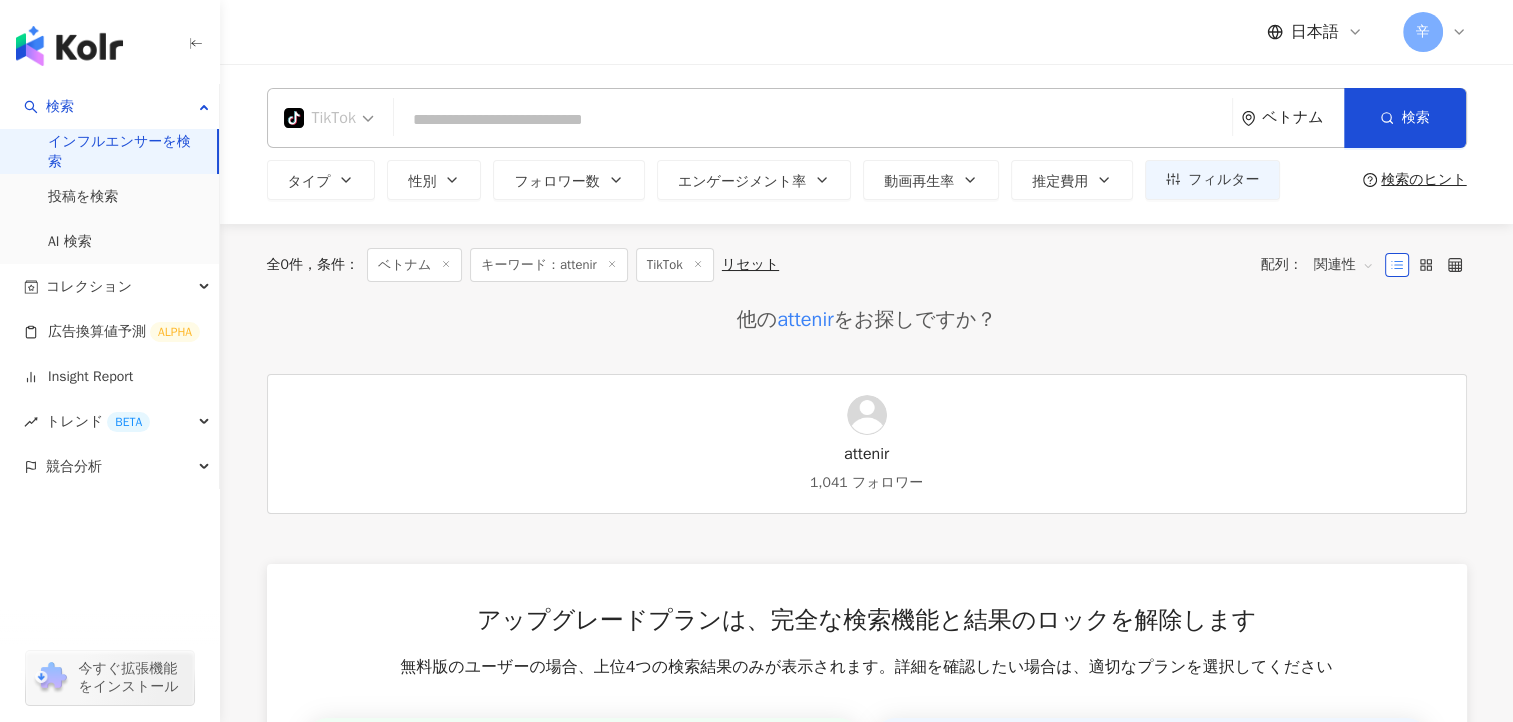 click on "TikTok" at bounding box center (320, 118) 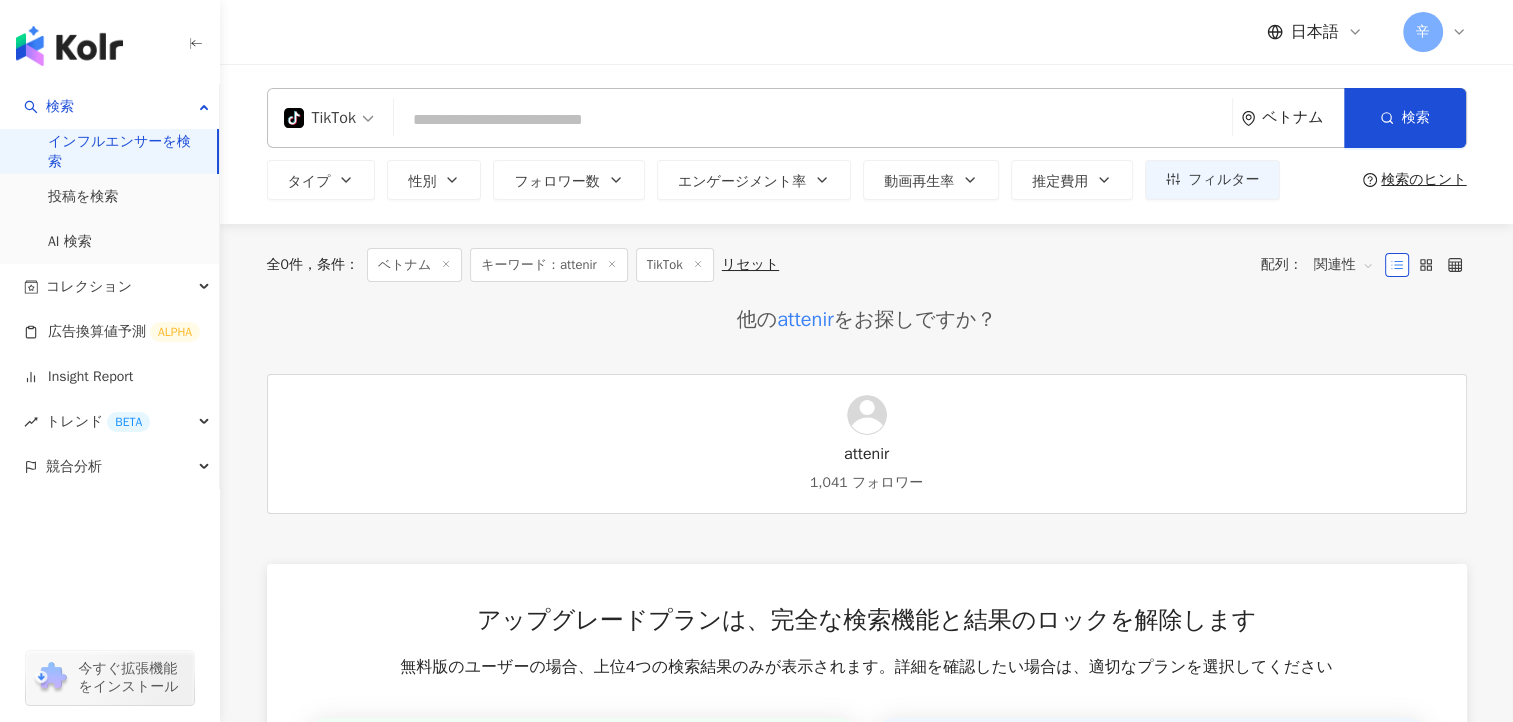 click at bounding box center (813, 120) 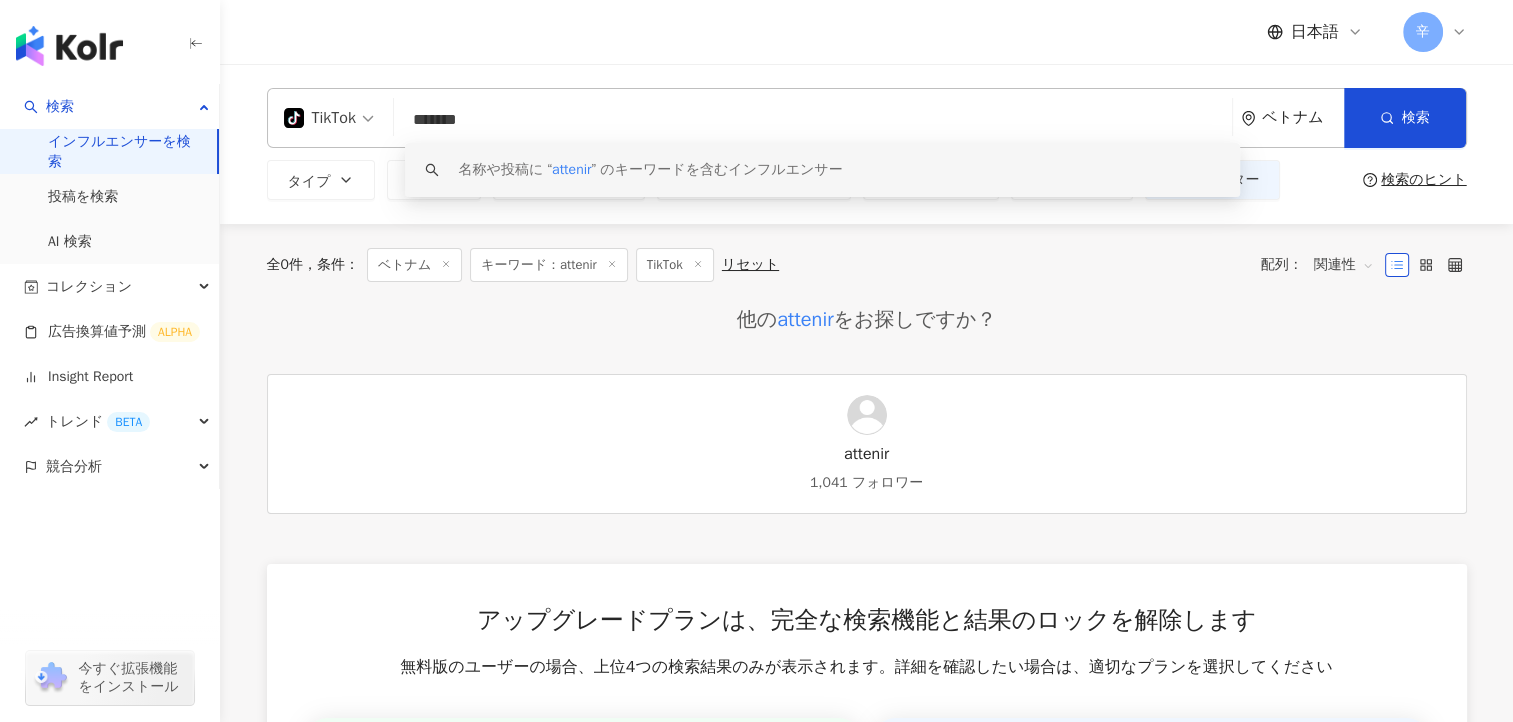 click on "全  0  件 条件 ： ベトナム キーワード：attenir TikTok リセット 配列： 関連性" at bounding box center (867, 265) 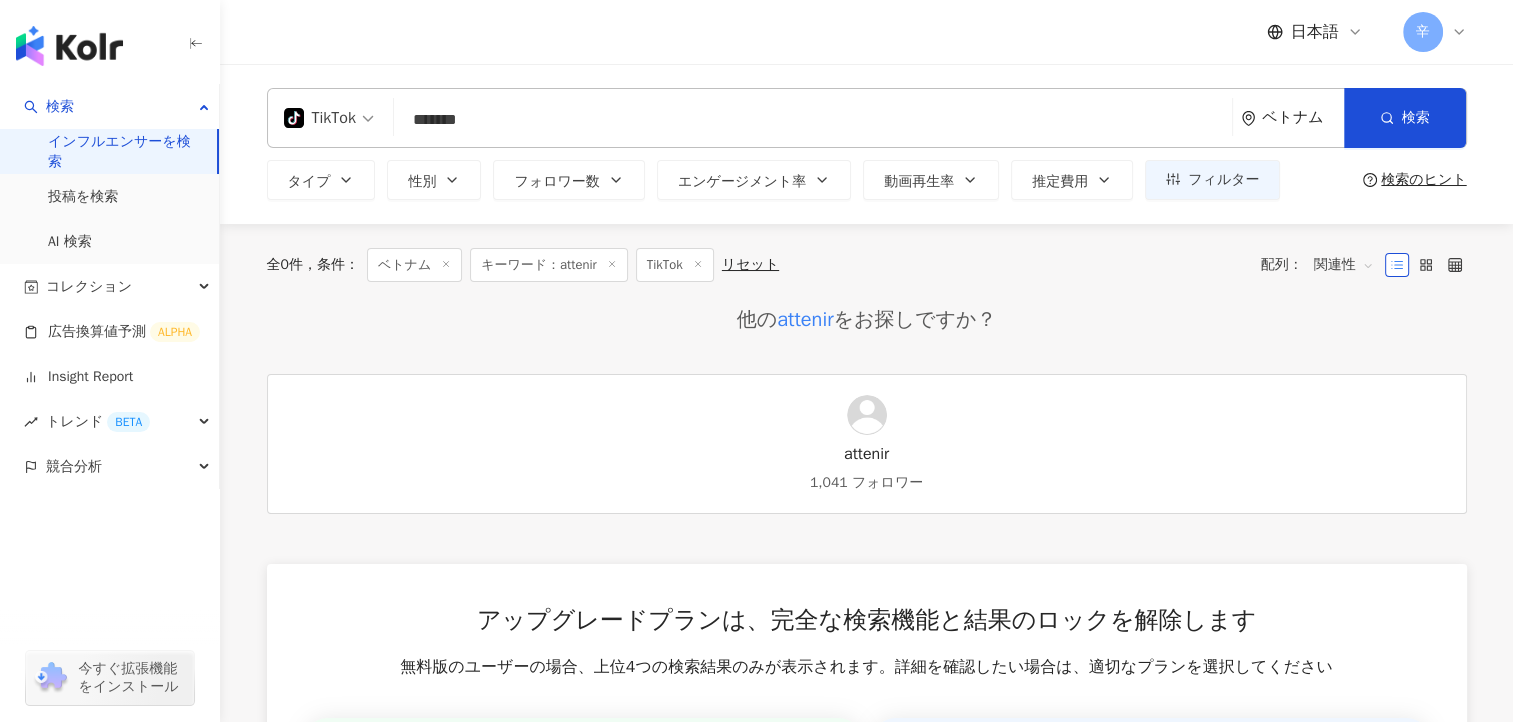 click on "ベトナム" at bounding box center (1292, 118) 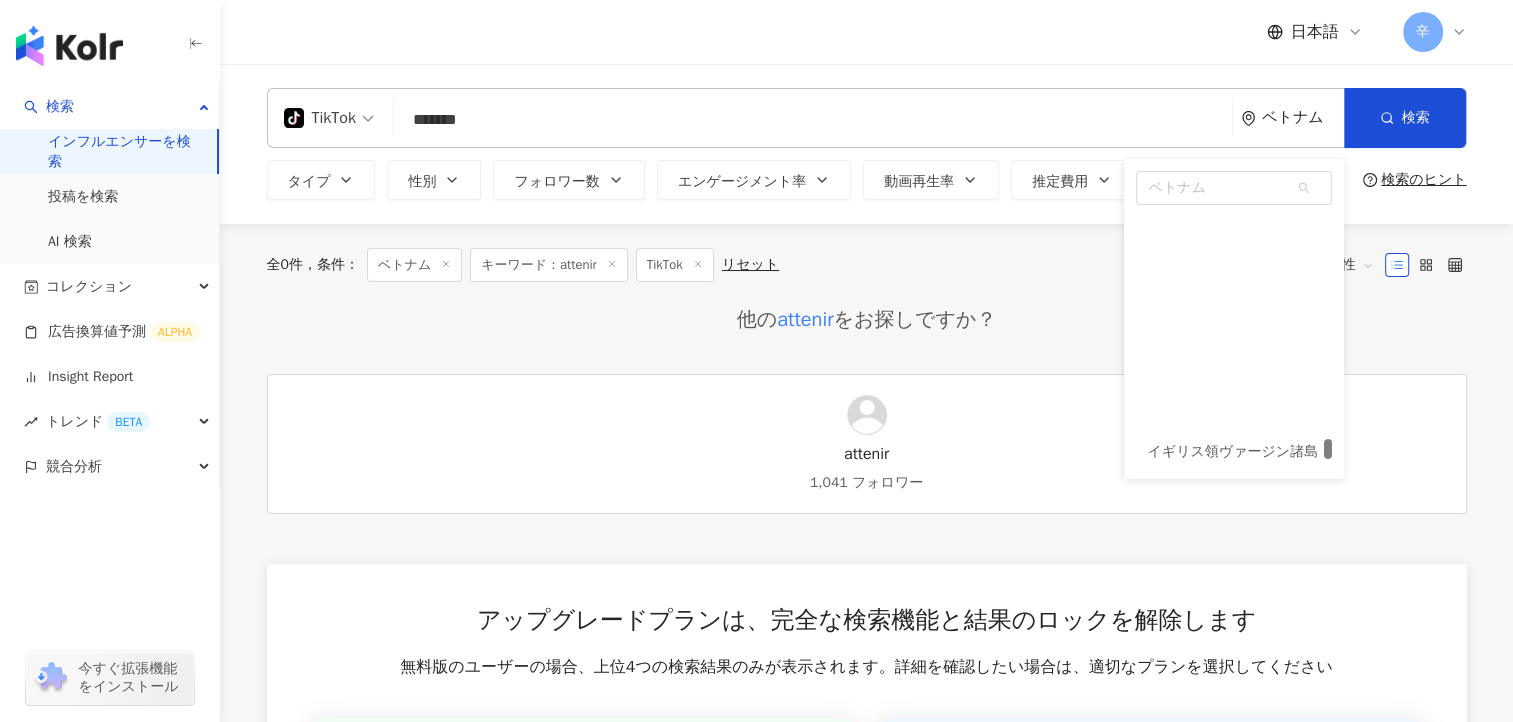 scroll, scrollTop: 9033, scrollLeft: 0, axis: vertical 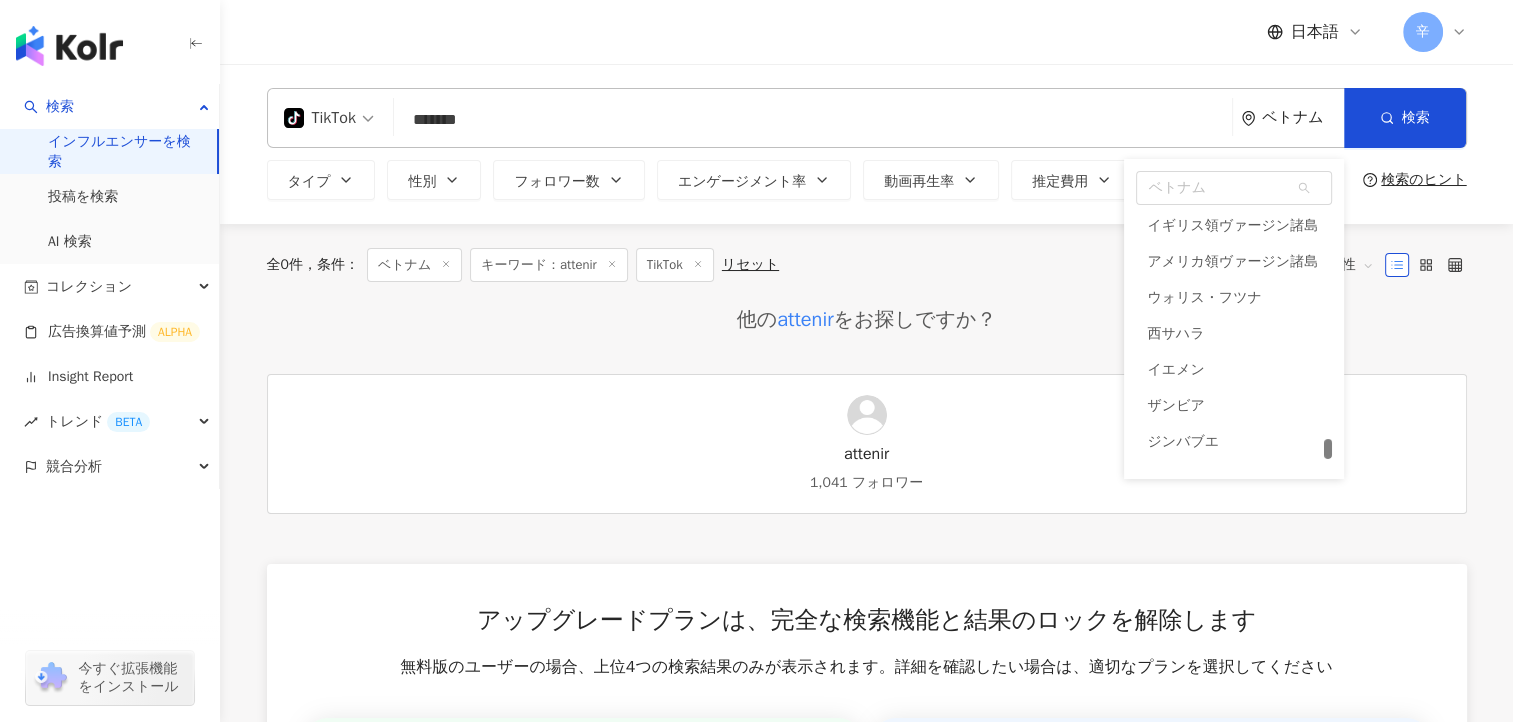 drag, startPoint x: 1324, startPoint y: 214, endPoint x: 1226, endPoint y: -56, distance: 287.2351 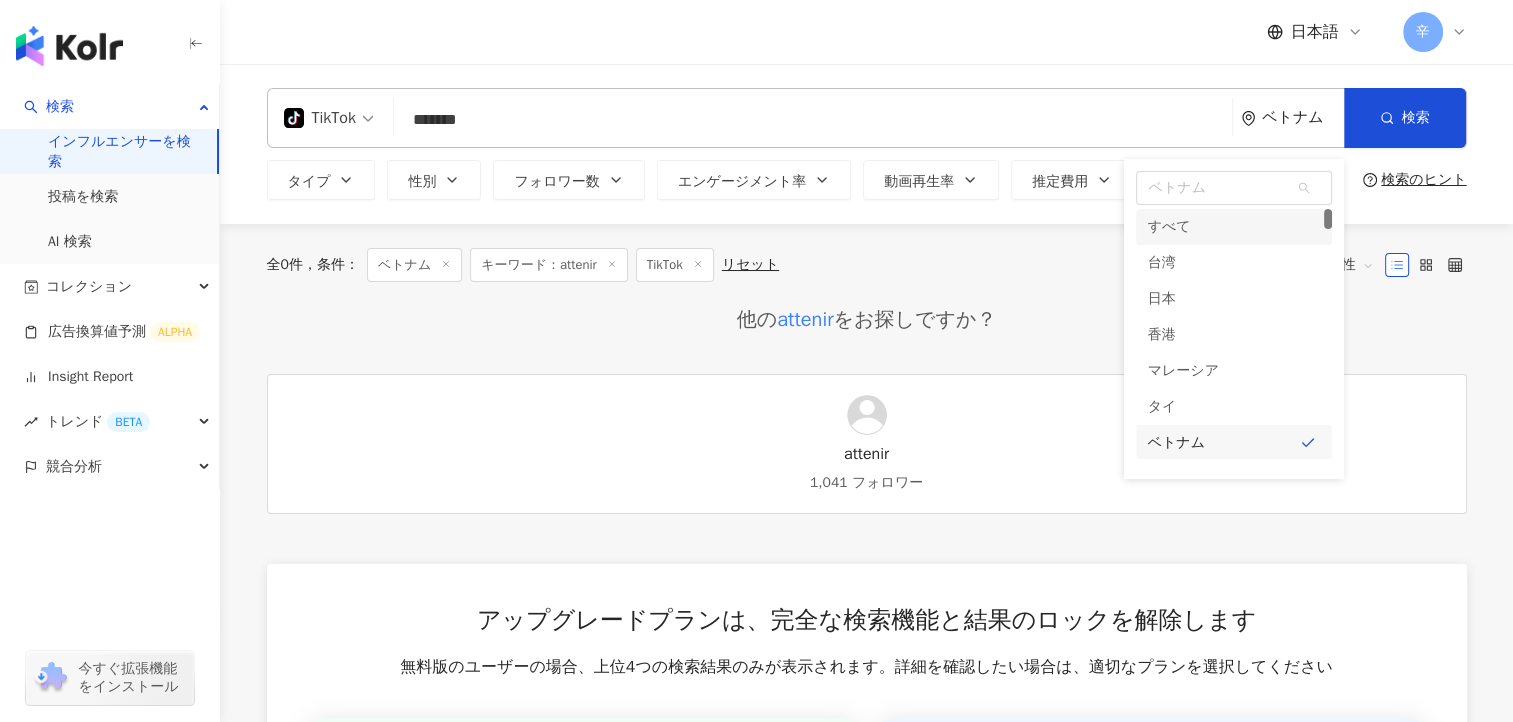 click on "*******" at bounding box center [813, 120] 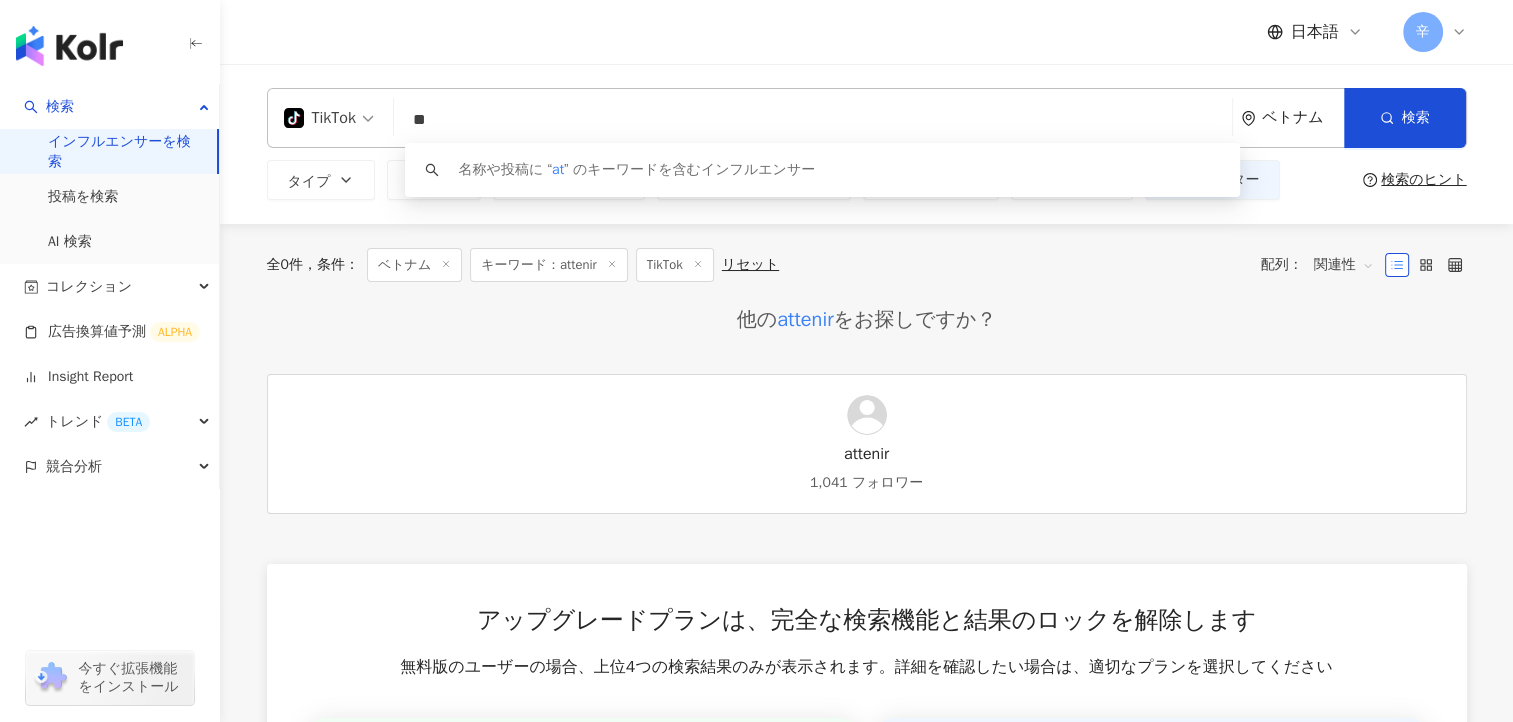 type on "*" 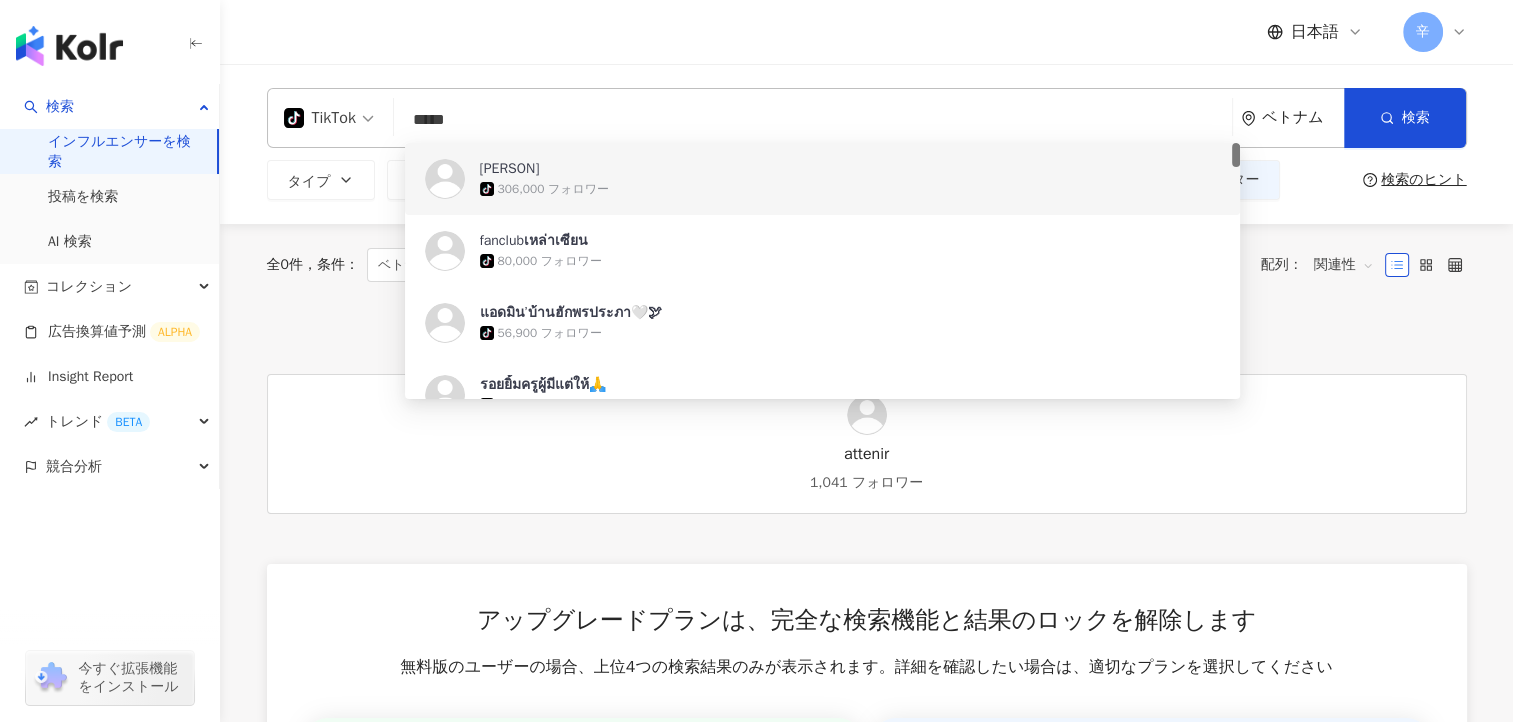 click on "TikTok" at bounding box center (320, 118) 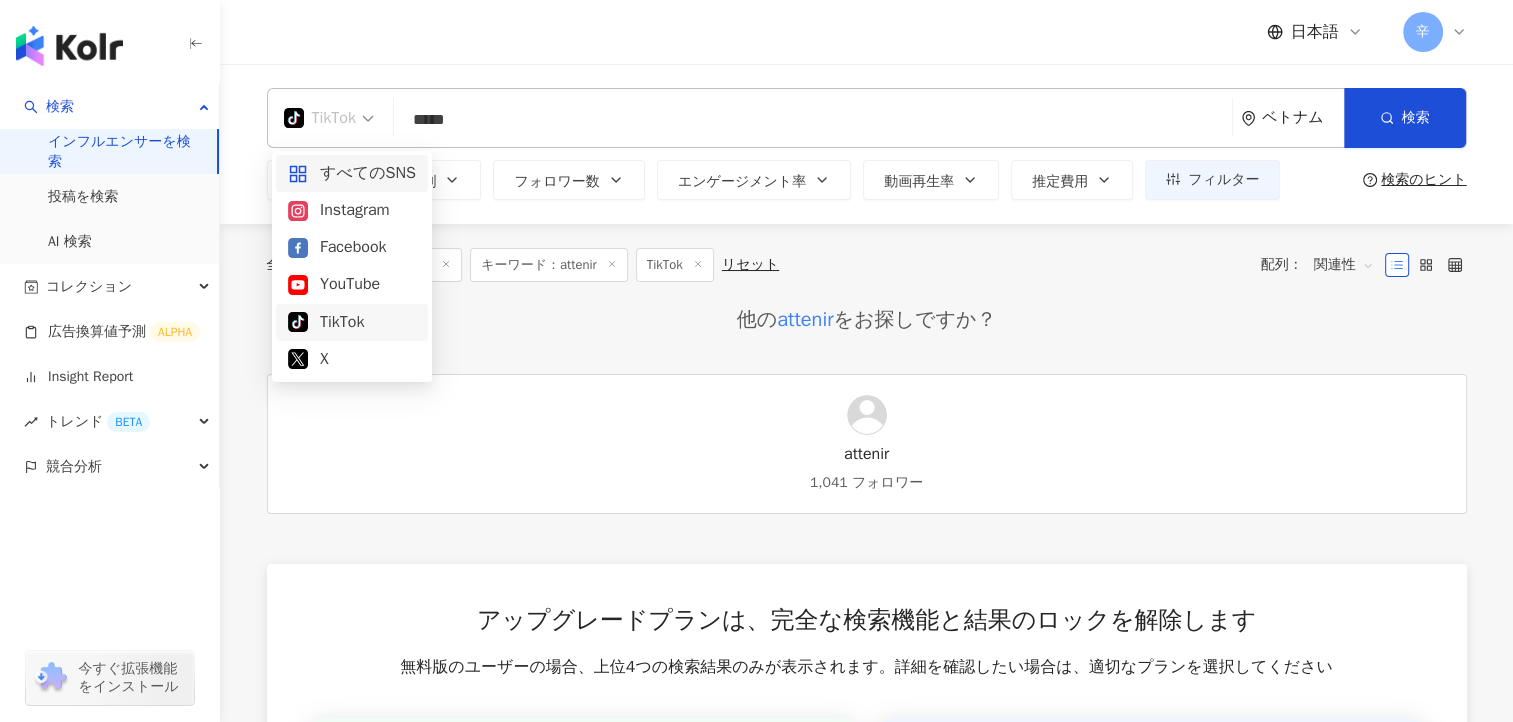 click on "すべてのSNS" at bounding box center (352, 173) 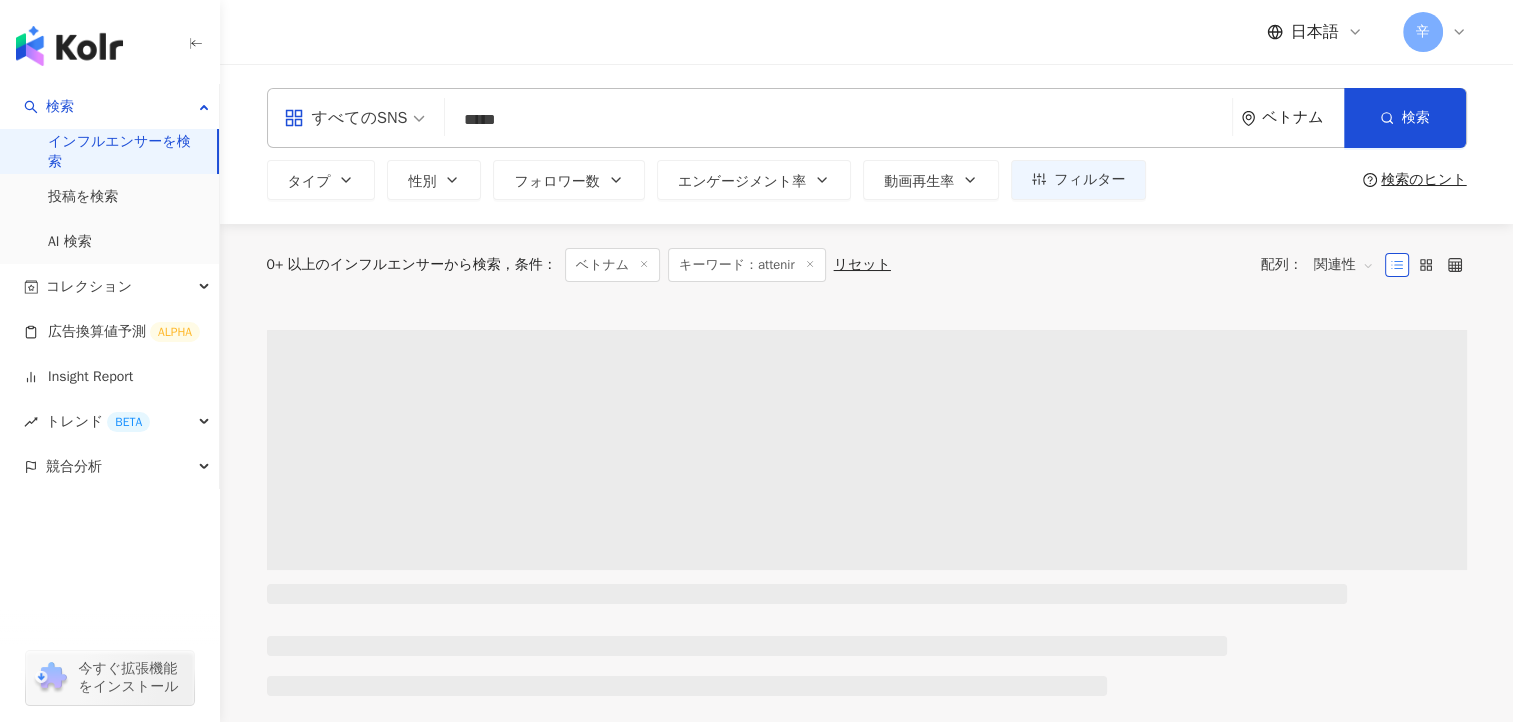 click on "*****" at bounding box center [838, 120] 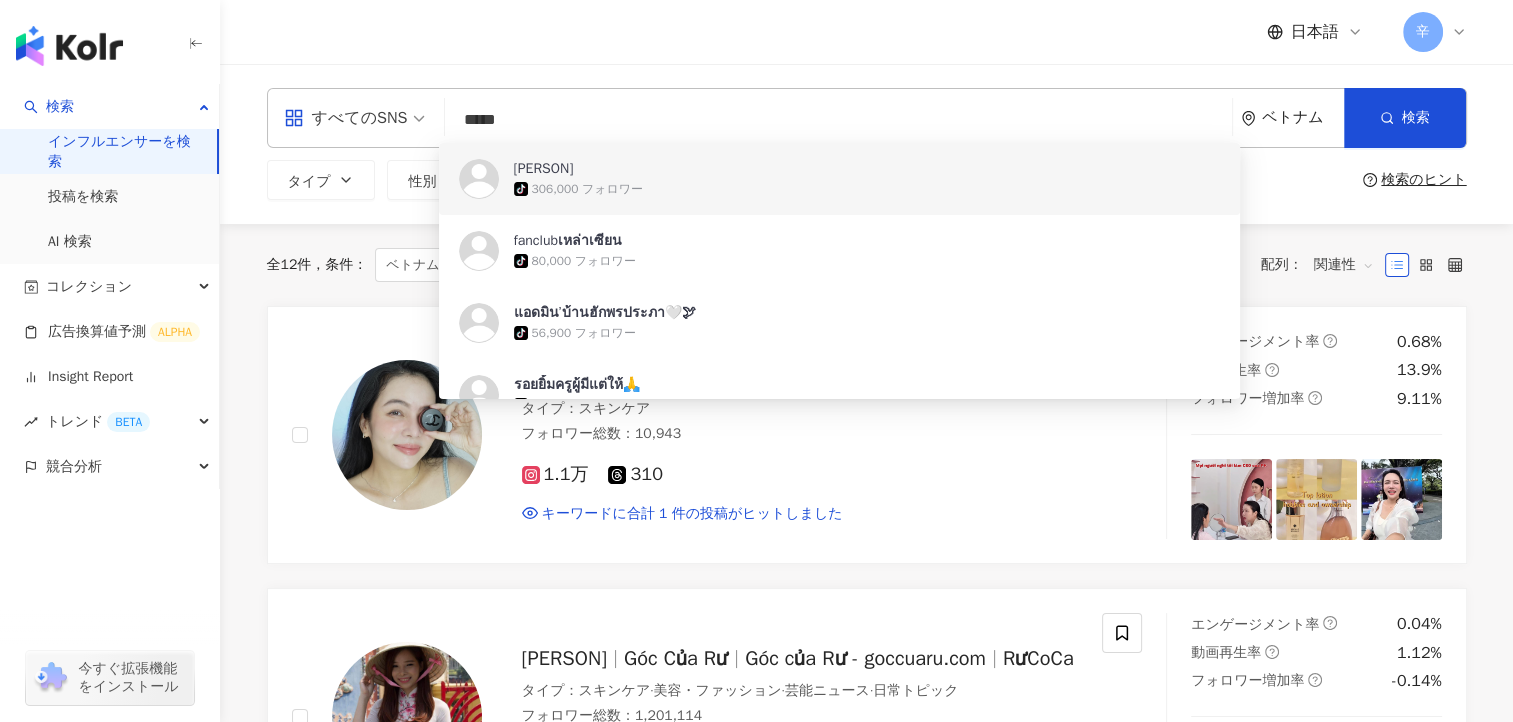 click on "*****" at bounding box center (838, 120) 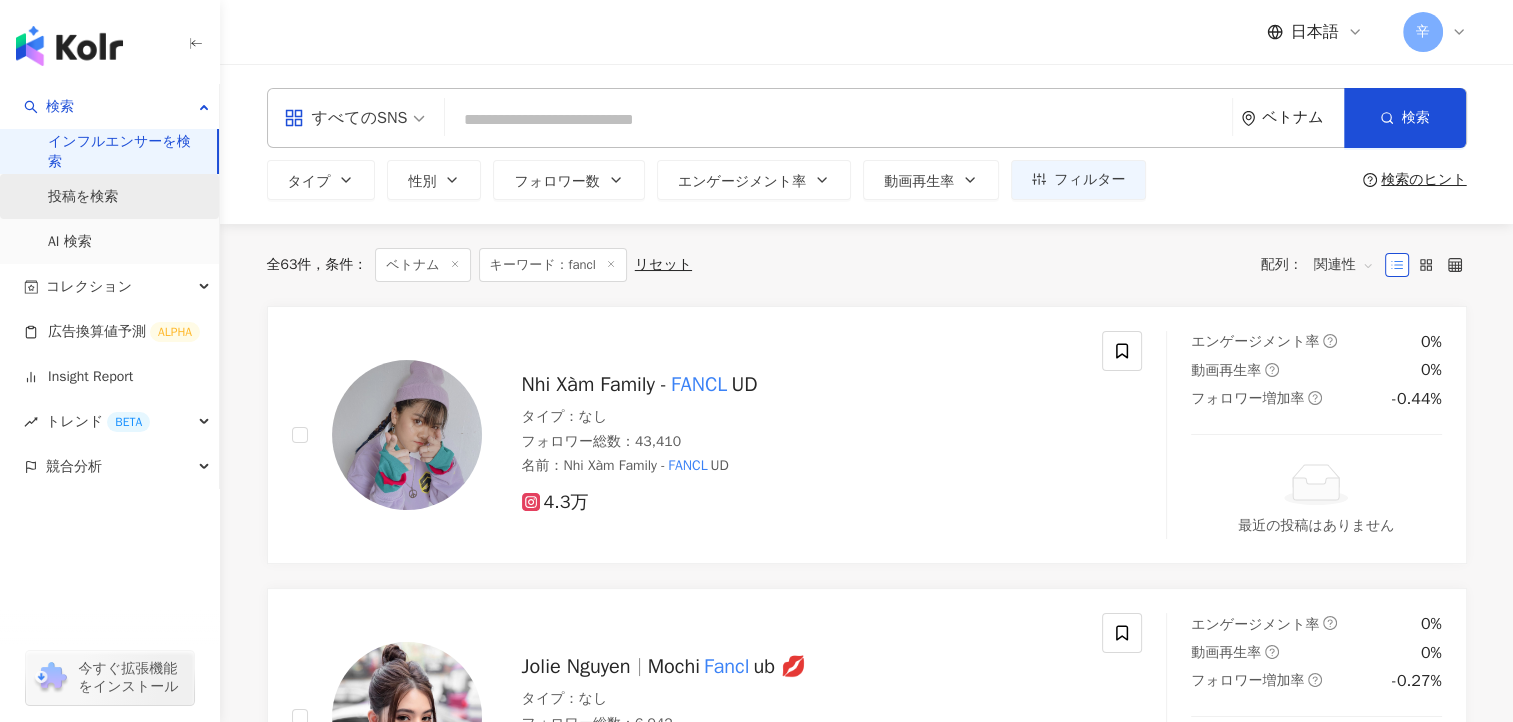 click on "投稿を検索" at bounding box center [83, 197] 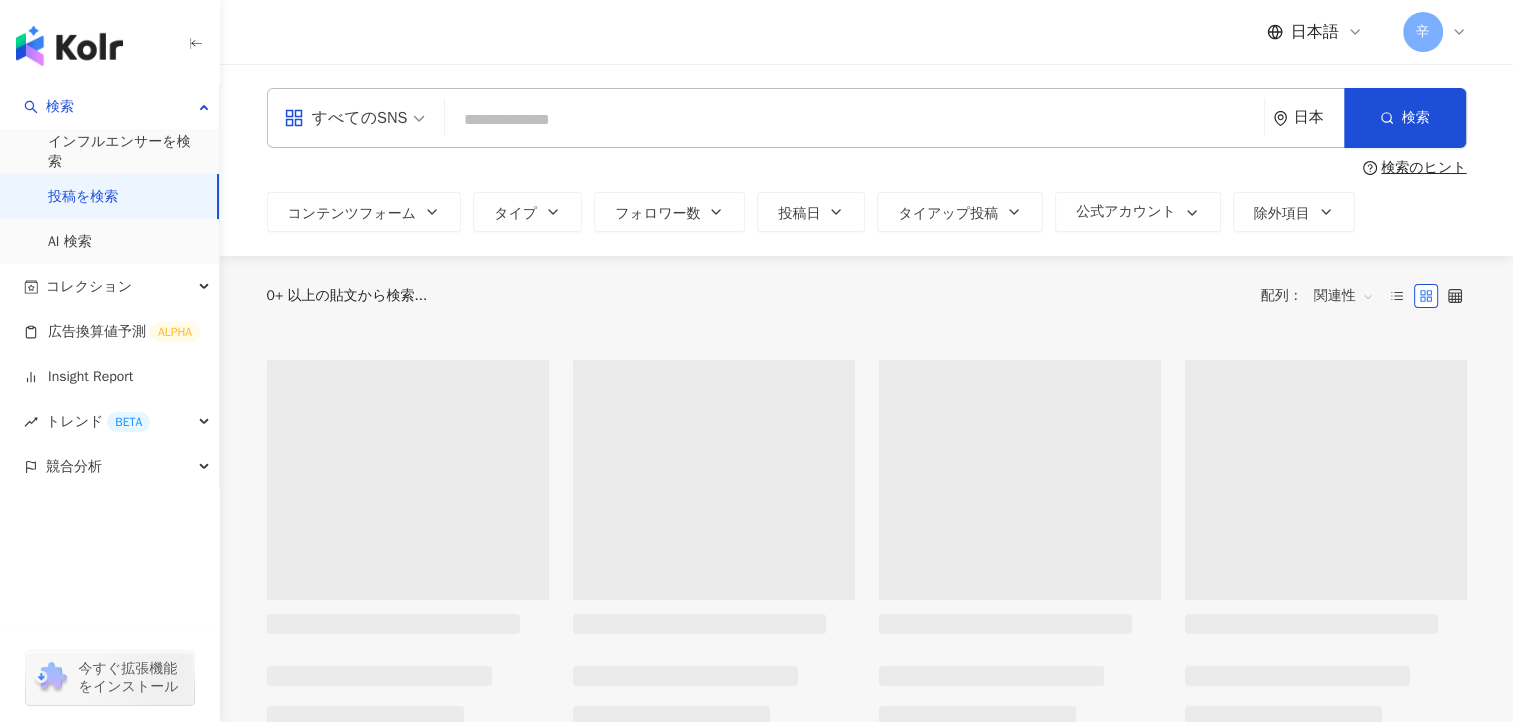 click at bounding box center [854, 119] 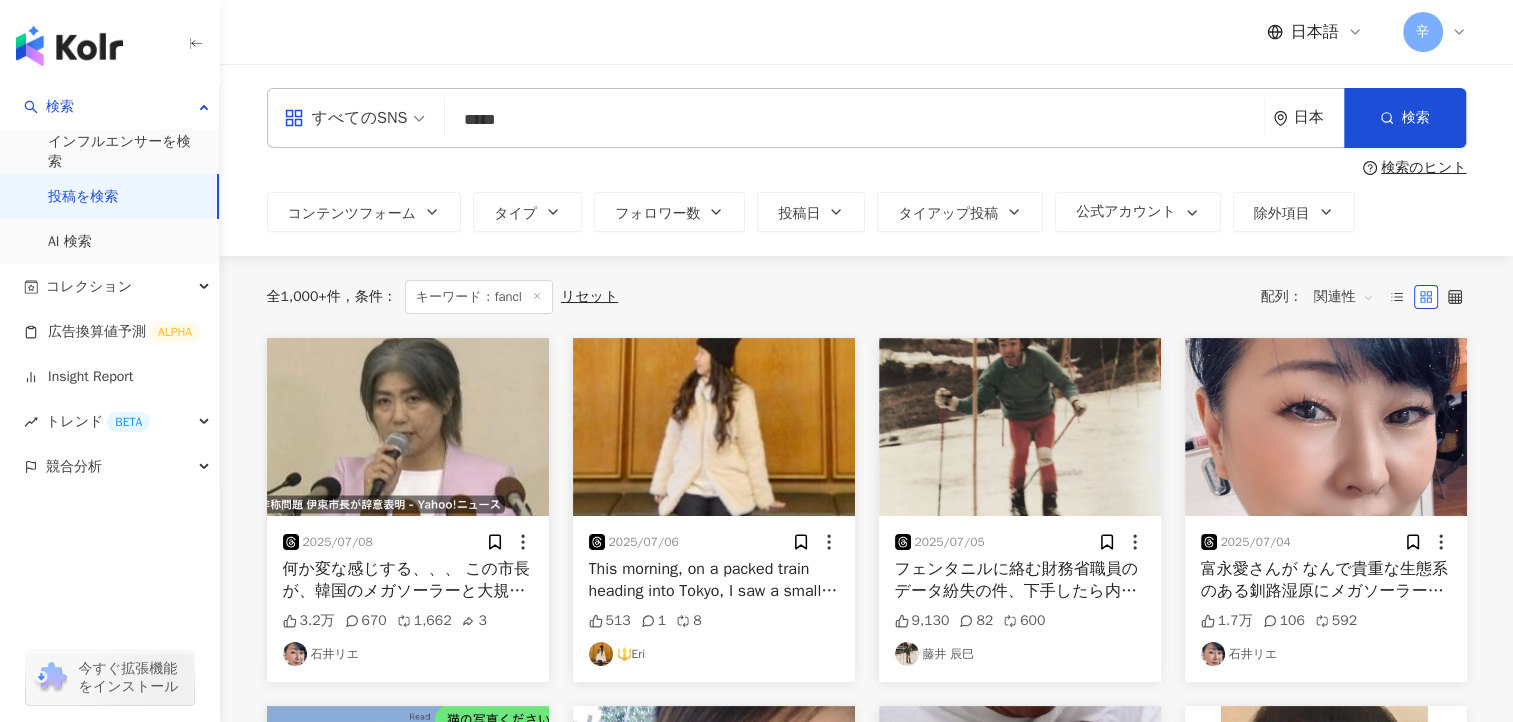 type on "*****" 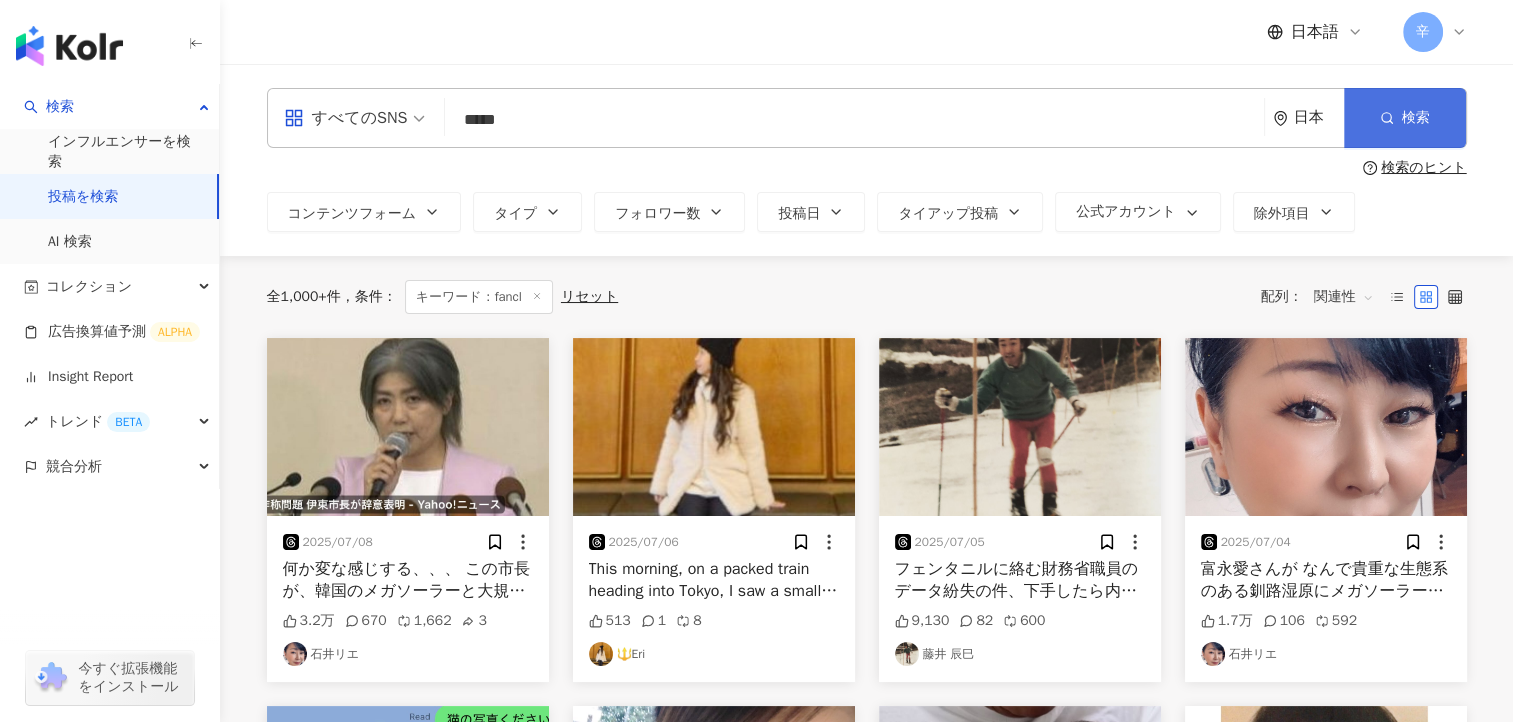click on "検索" at bounding box center [1405, 118] 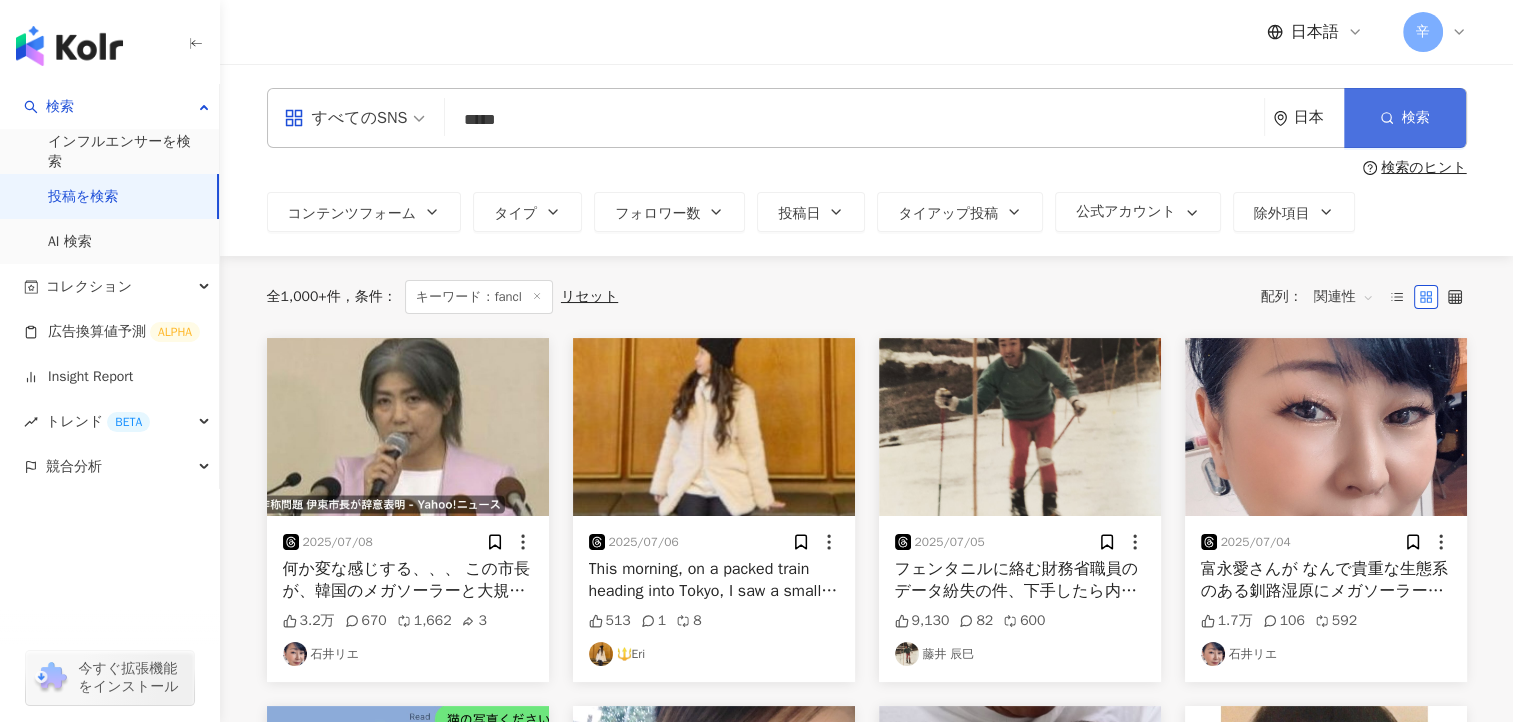 type 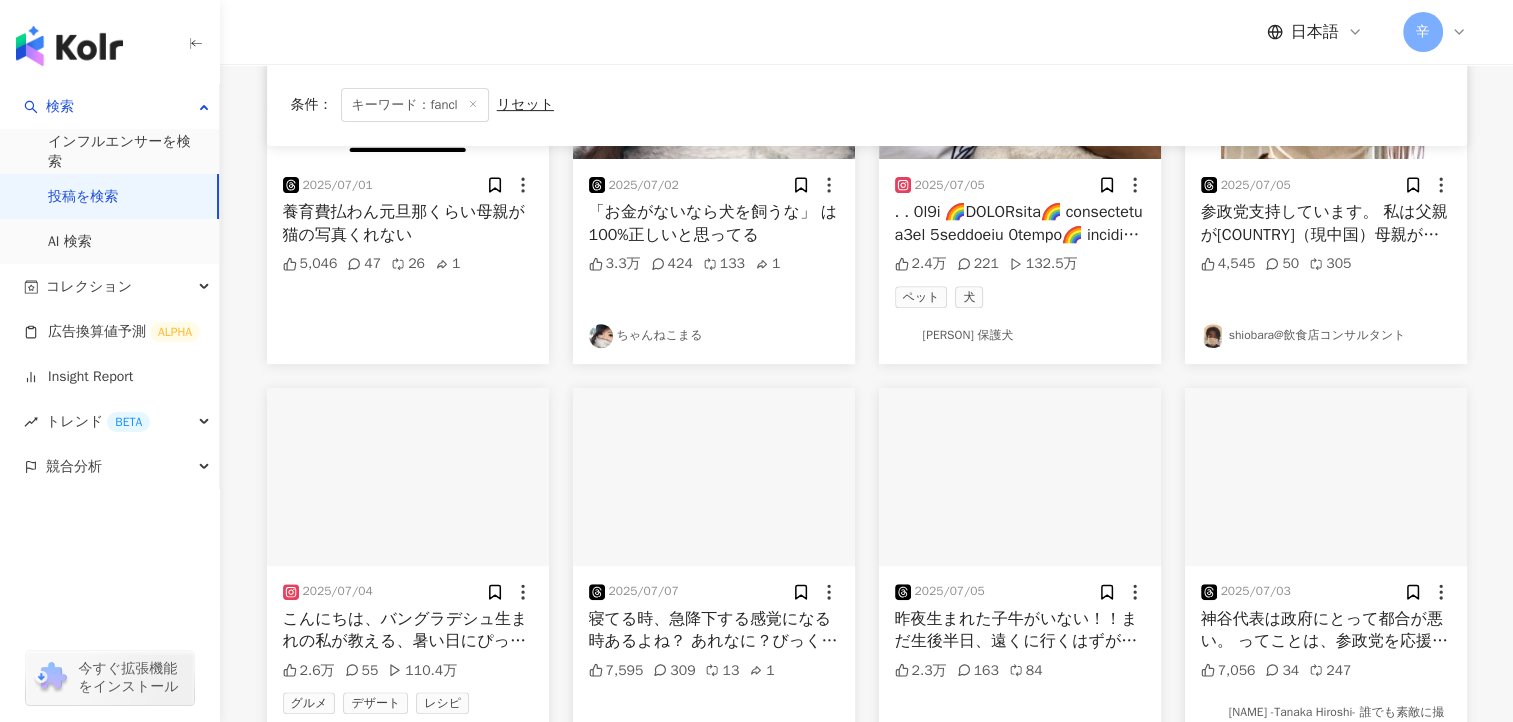 scroll, scrollTop: 58, scrollLeft: 0, axis: vertical 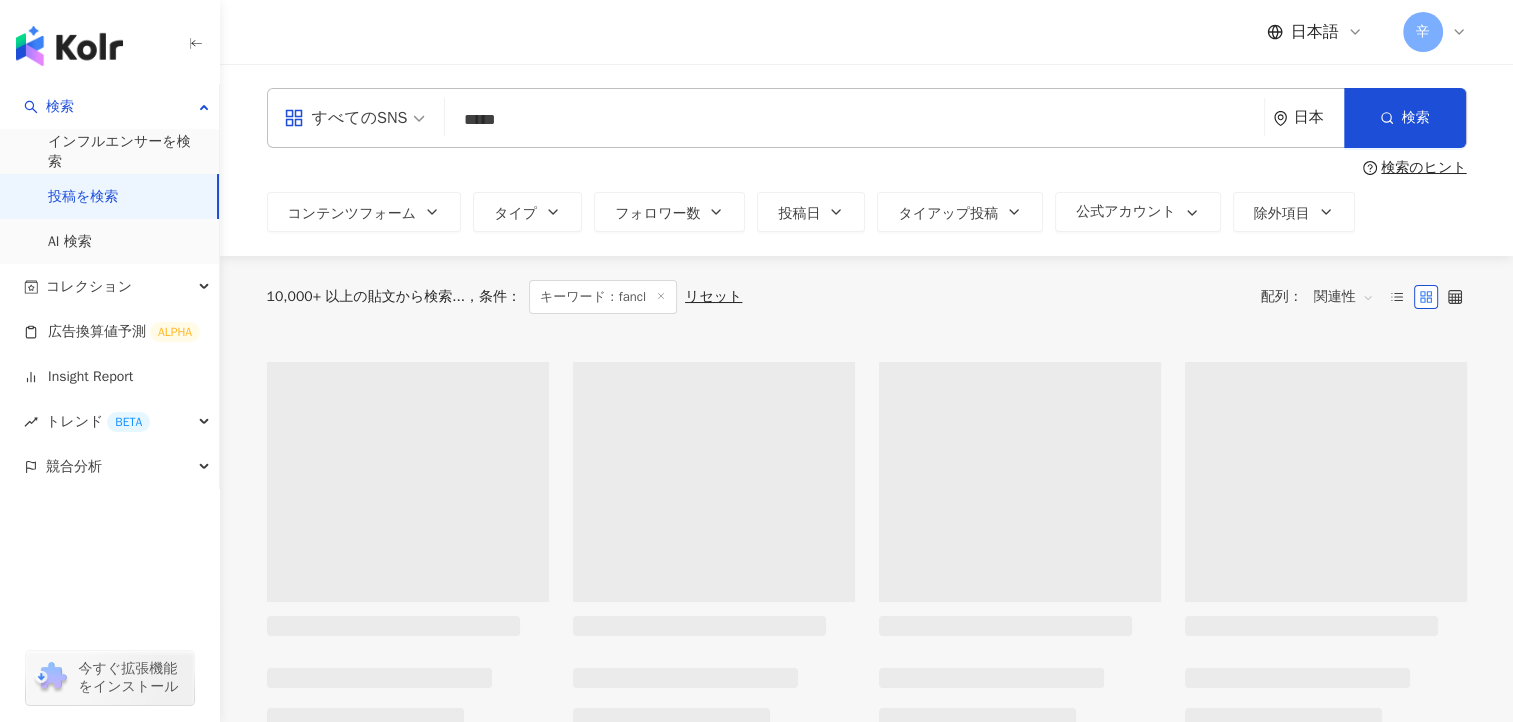click on "*****" at bounding box center [854, 119] 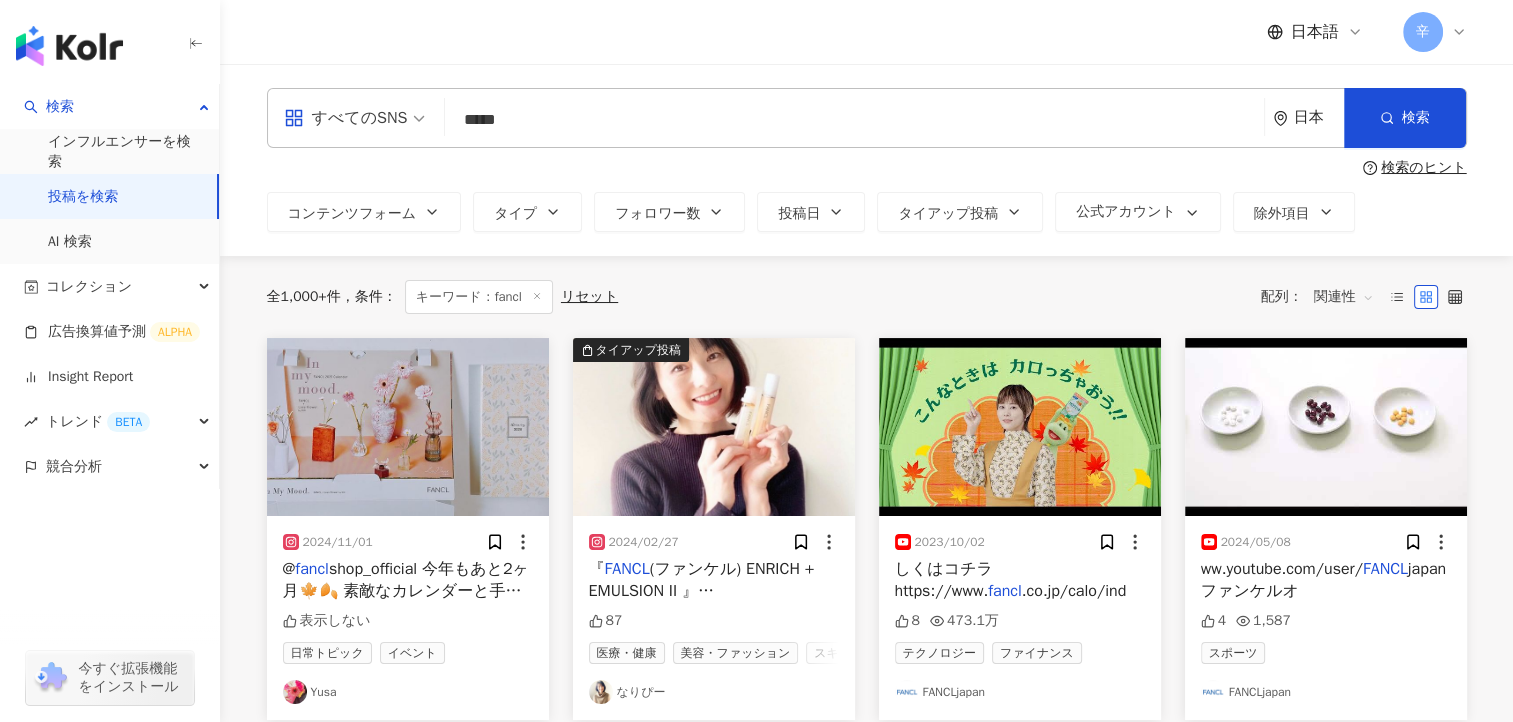 click on "すべてのSNS" at bounding box center (346, 118) 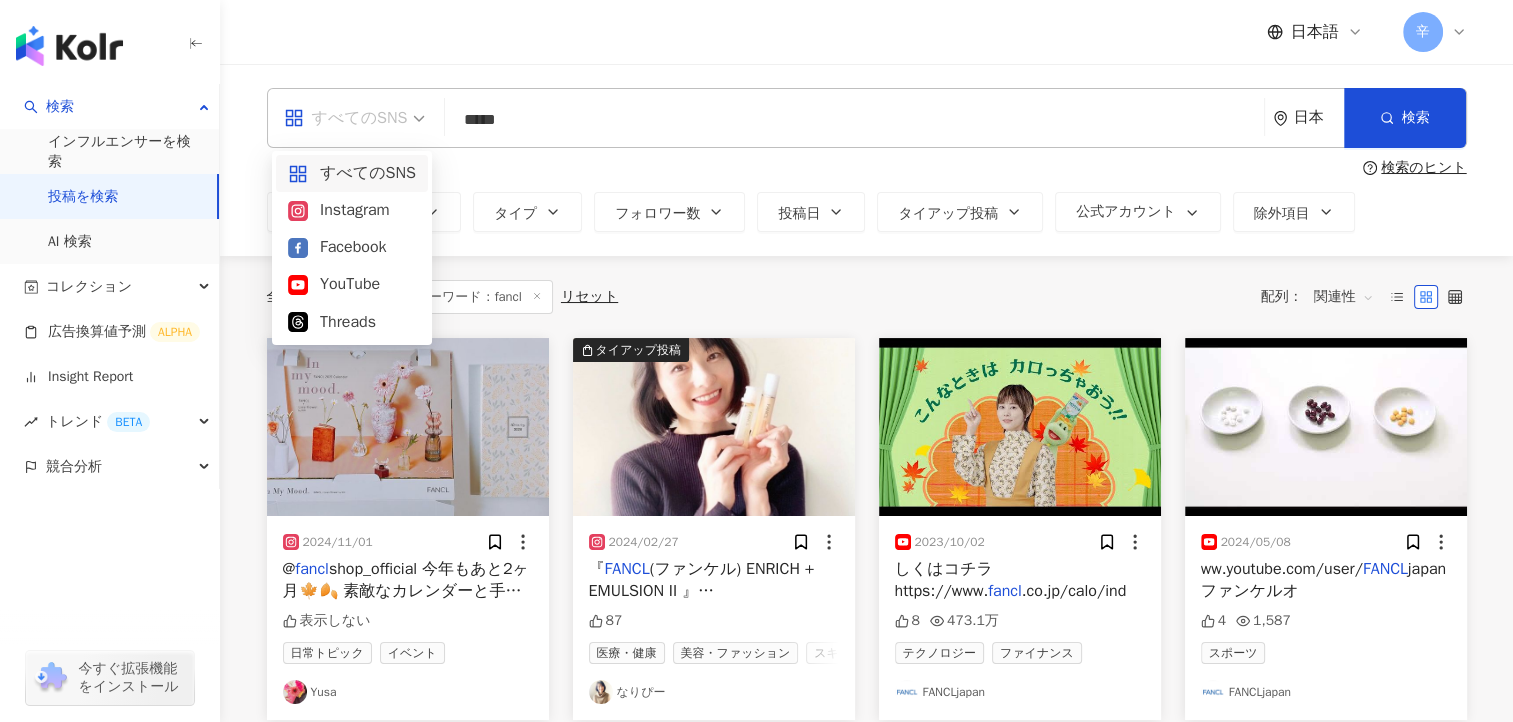 click on "検索のヒント" at bounding box center [867, 168] 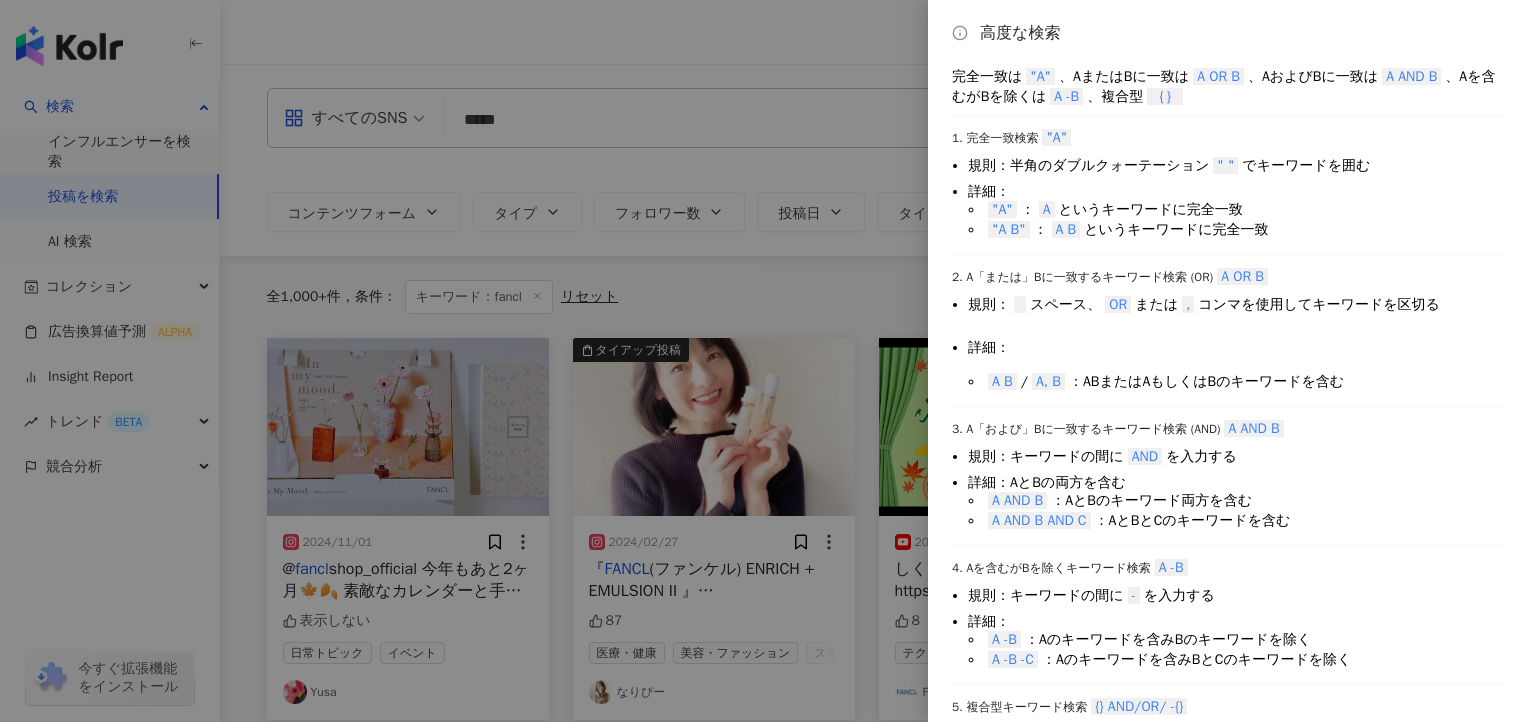 click at bounding box center [764, 361] 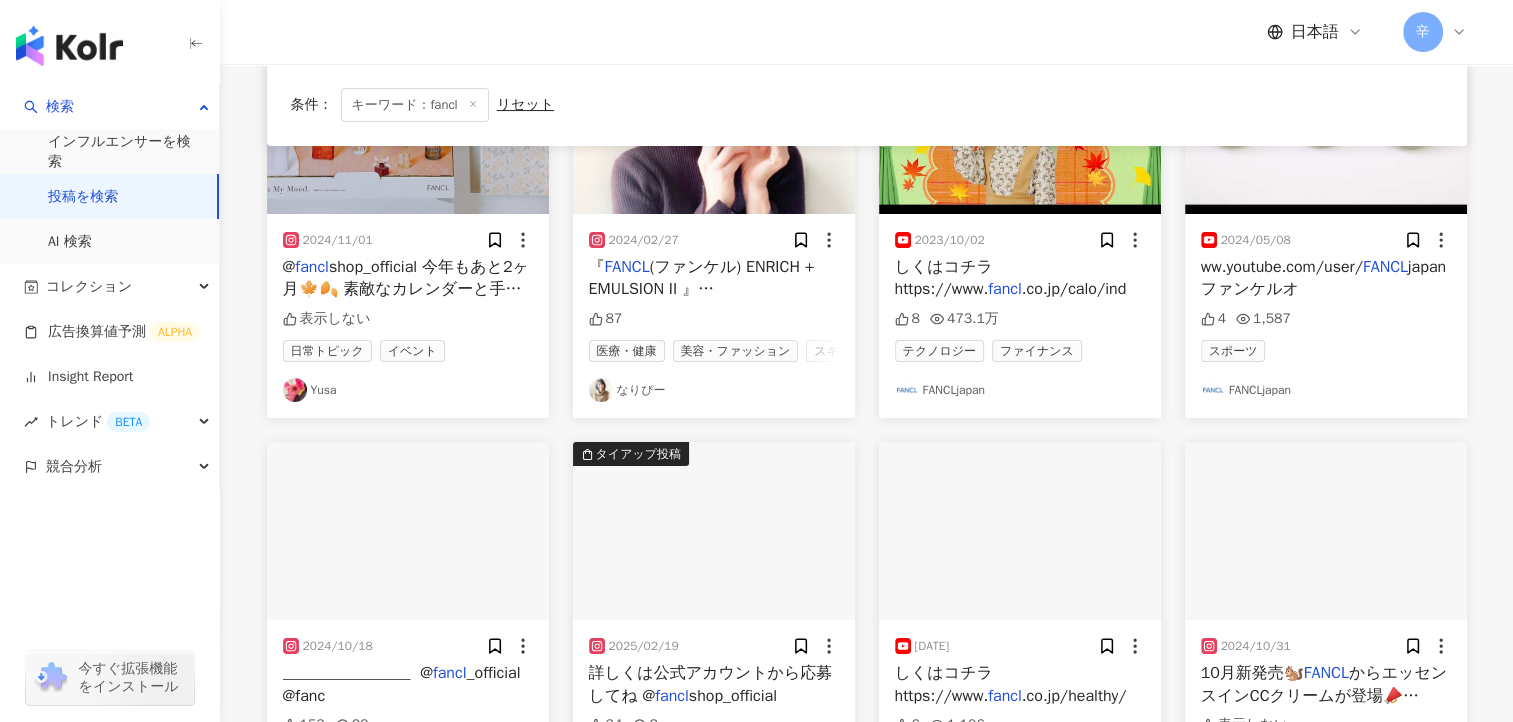 scroll, scrollTop: 308, scrollLeft: 0, axis: vertical 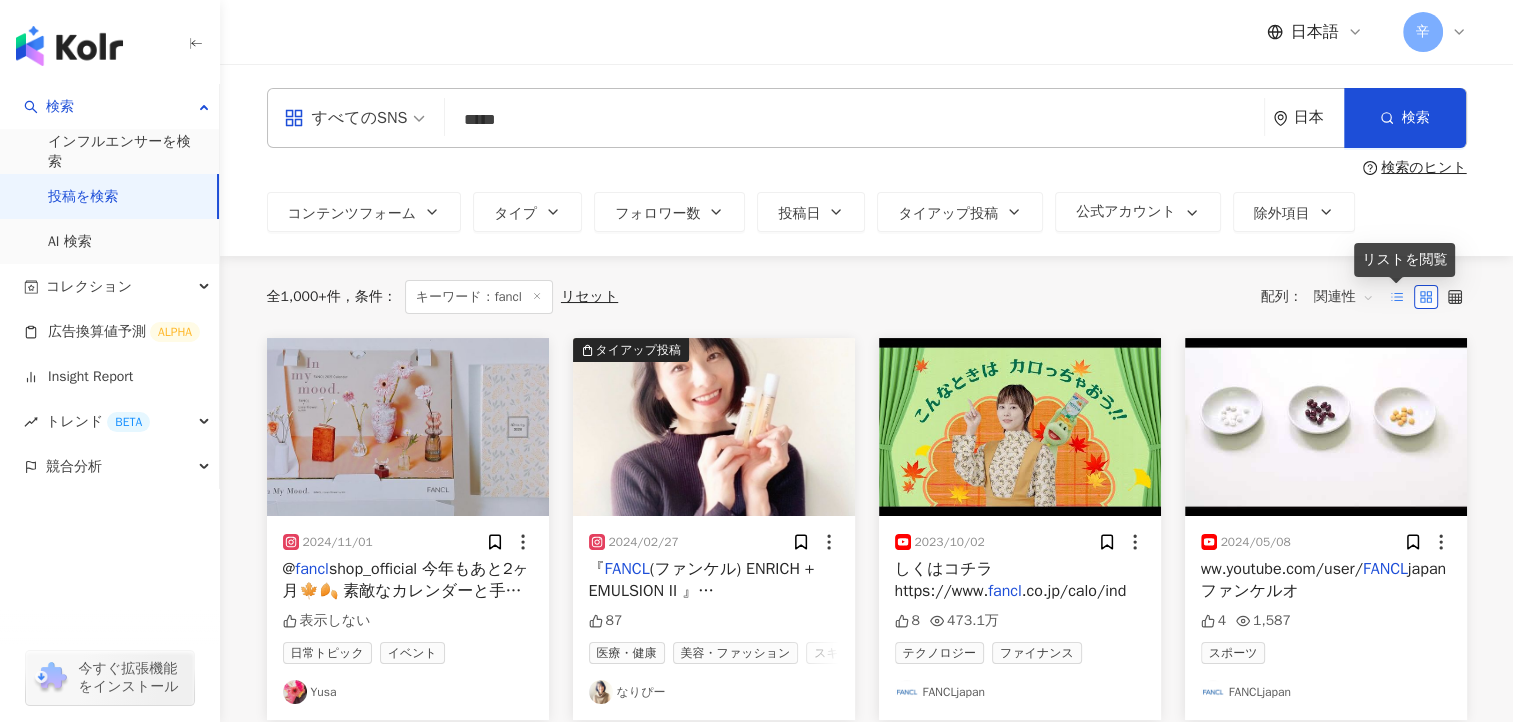 click 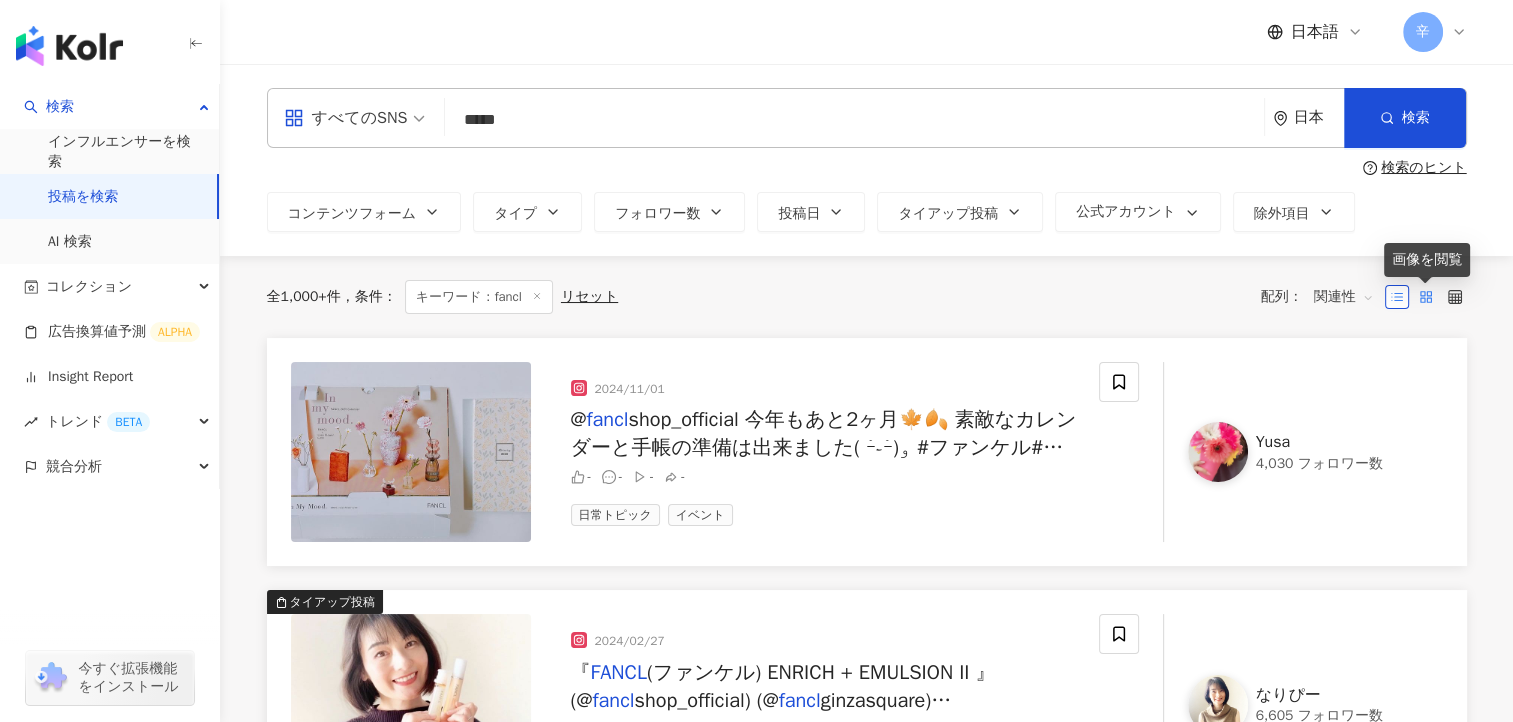 click 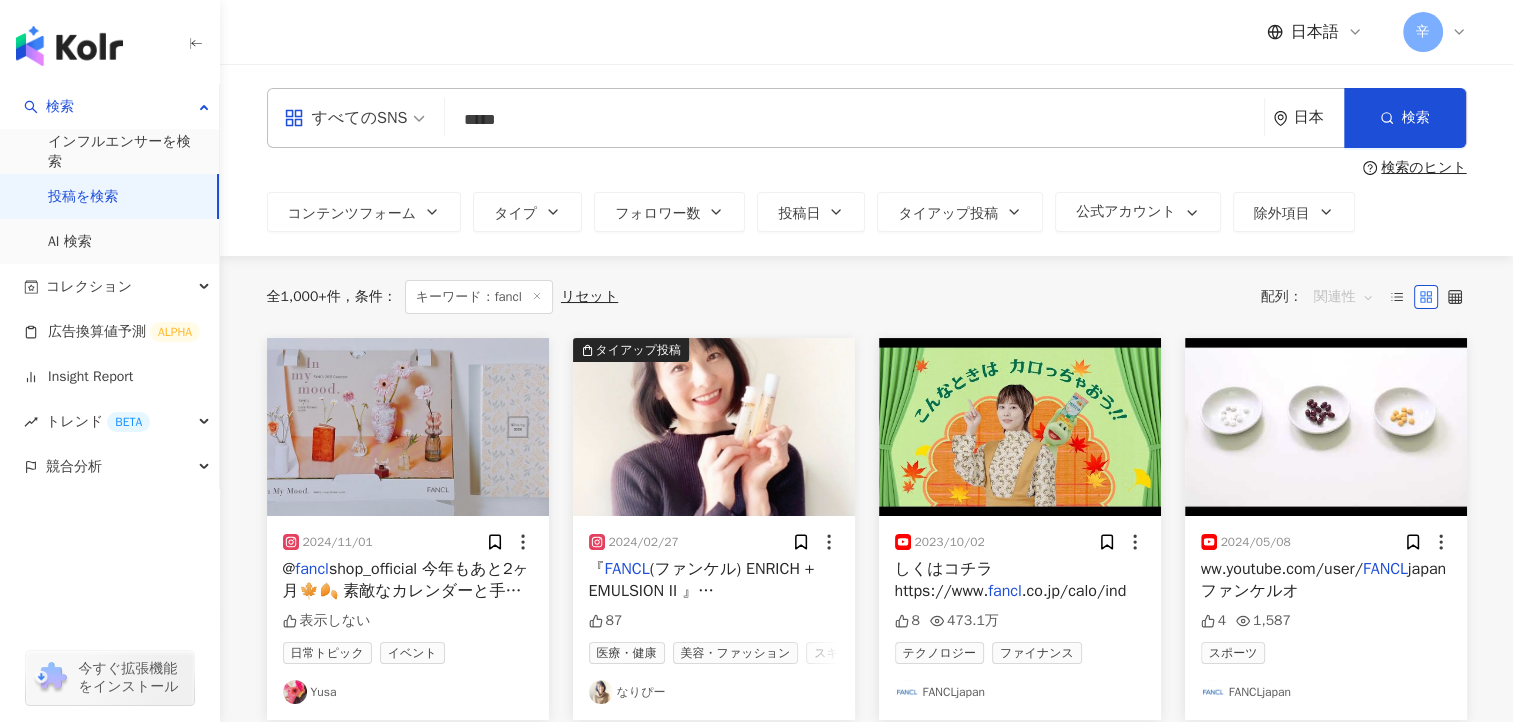 click on "関連性" at bounding box center [1344, 297] 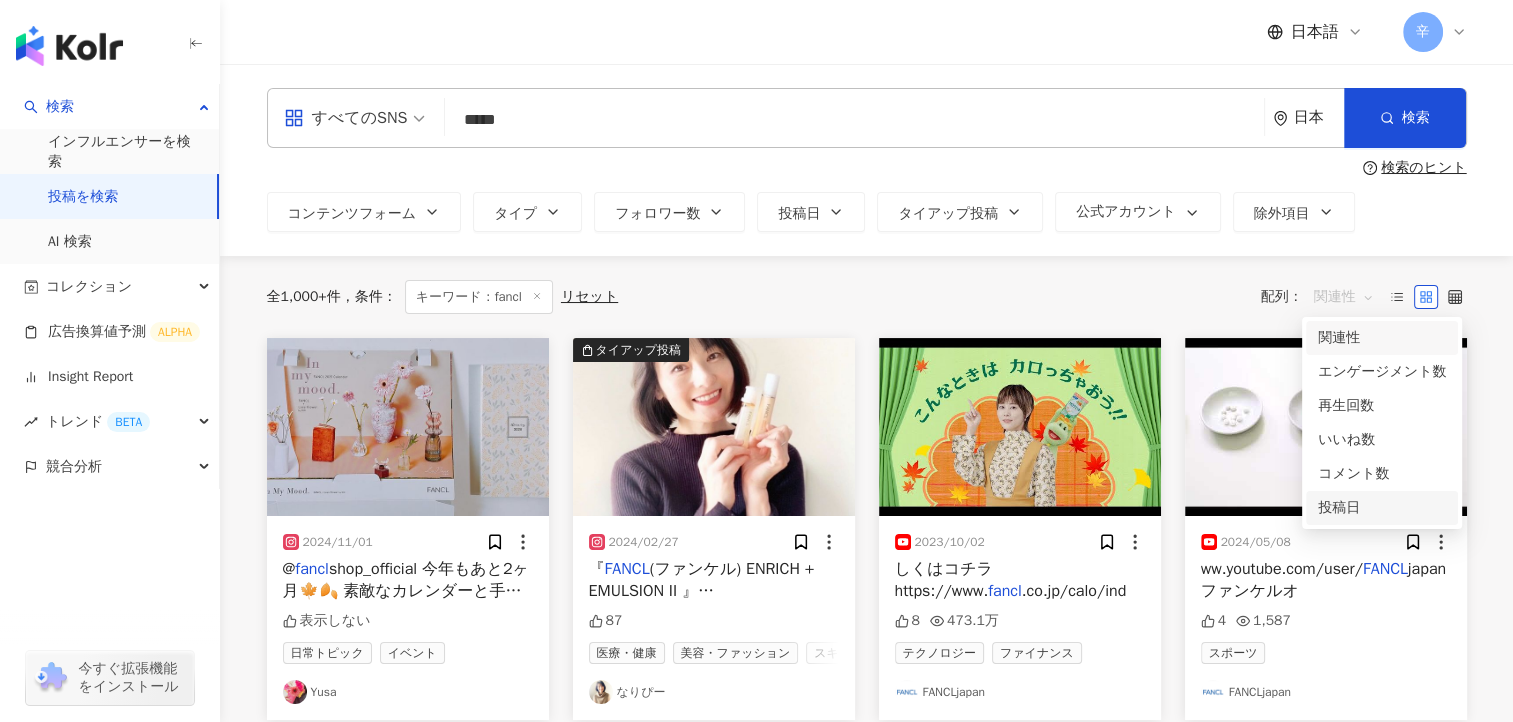 click on "投稿日" at bounding box center (1382, 508) 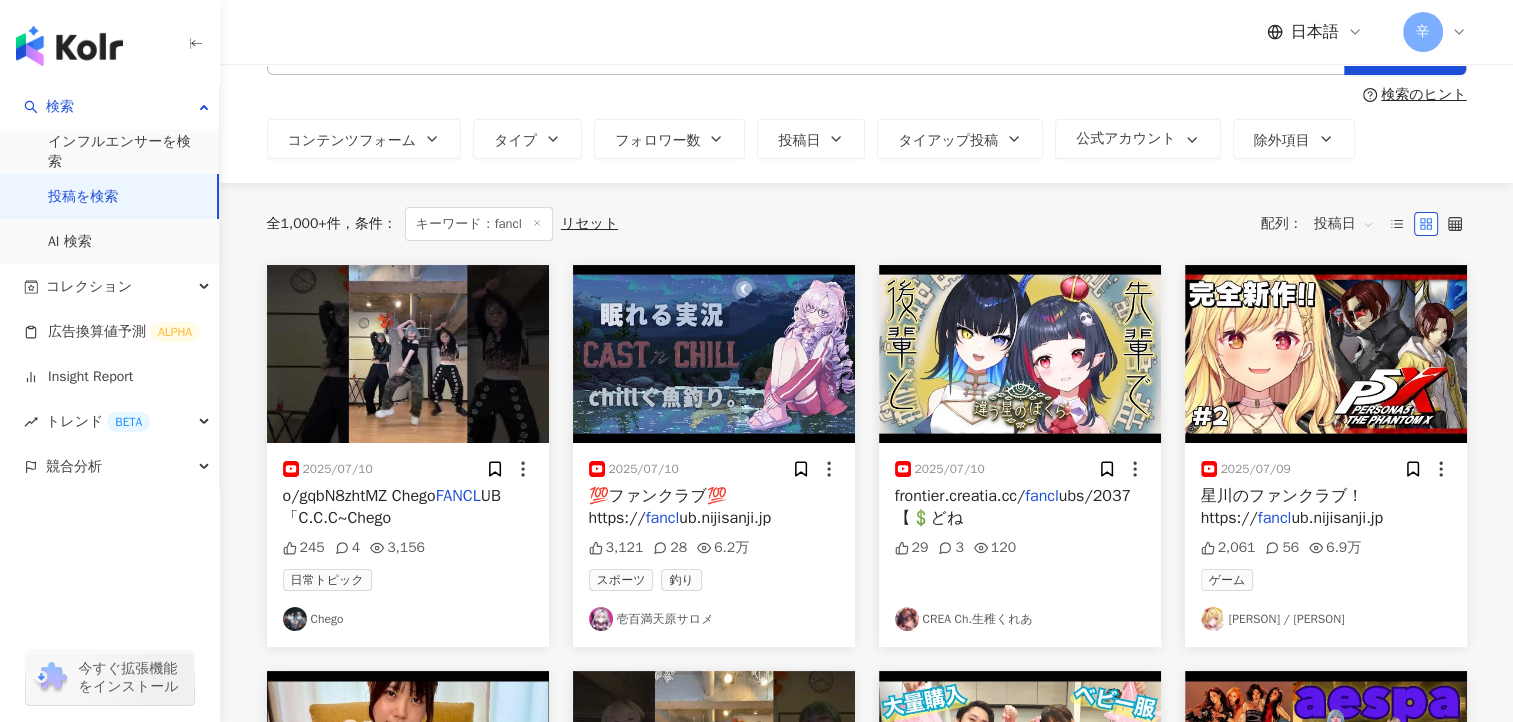 scroll, scrollTop: 0, scrollLeft: 0, axis: both 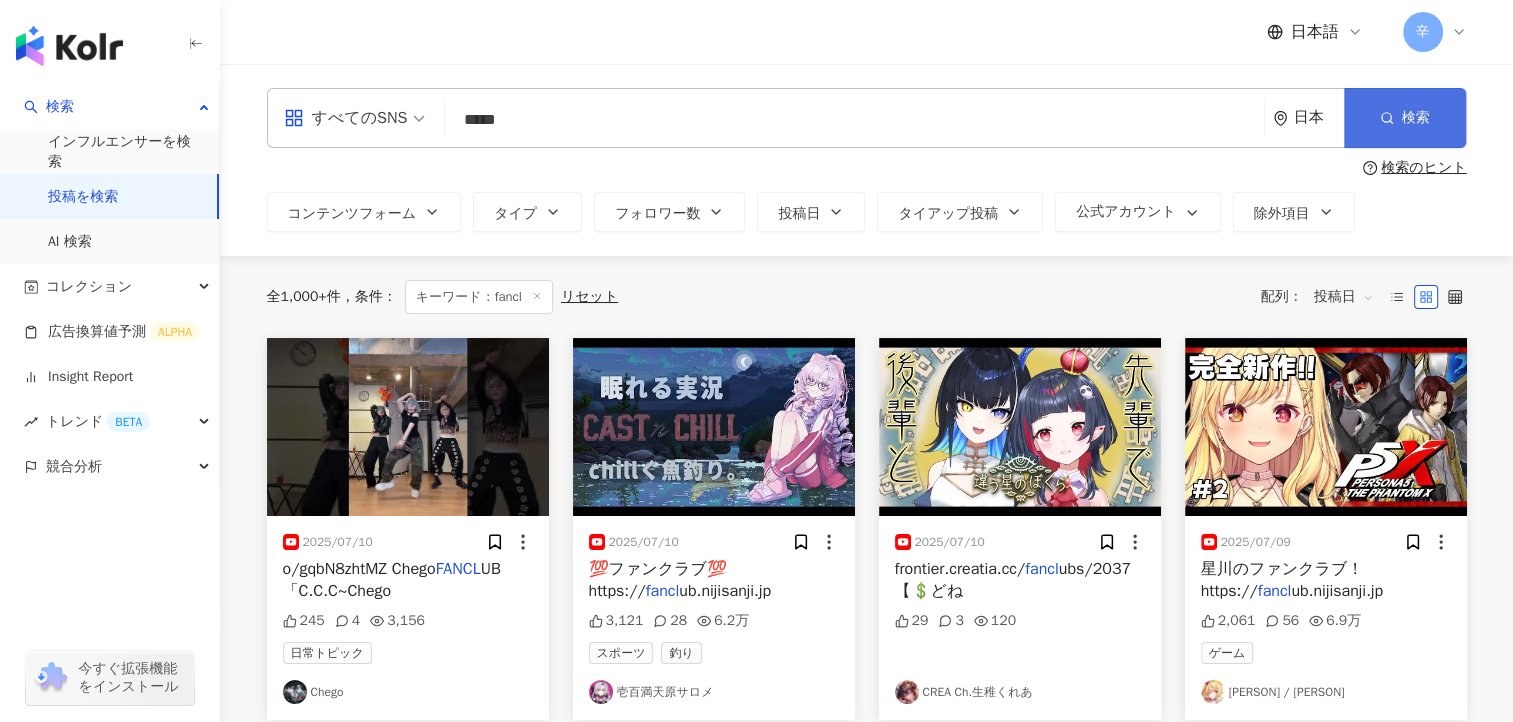 click on "検索" at bounding box center (1416, 118) 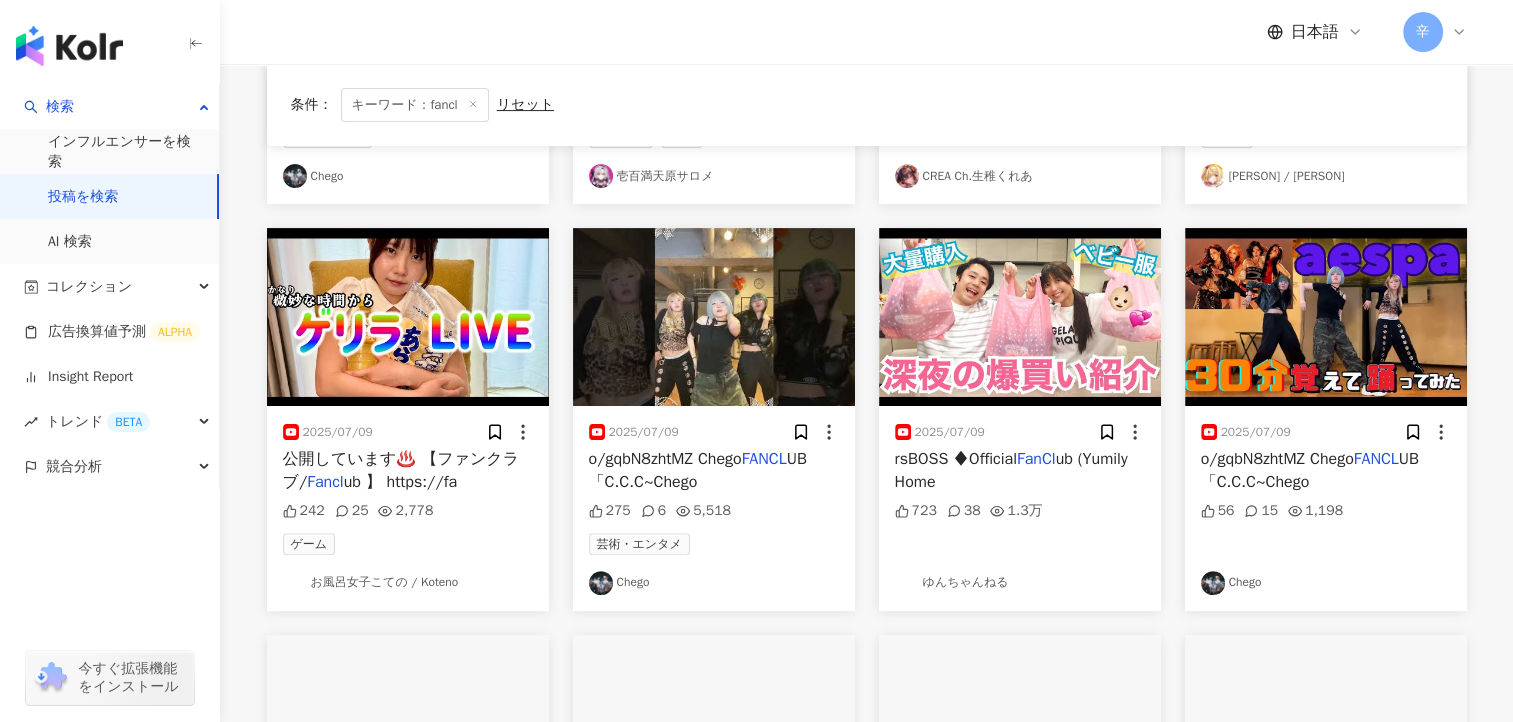 scroll, scrollTop: 0, scrollLeft: 0, axis: both 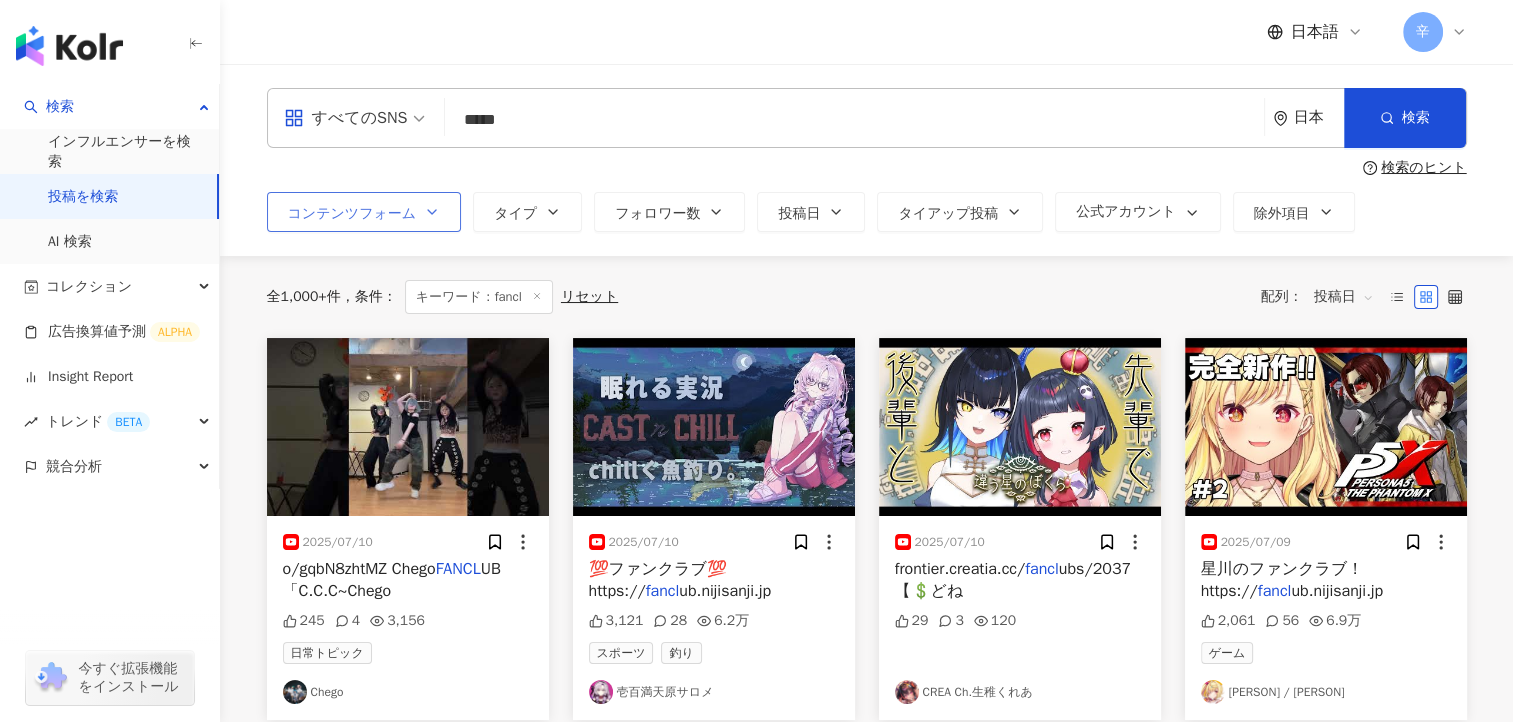 click on "コンテンツフォーム" at bounding box center [352, 214] 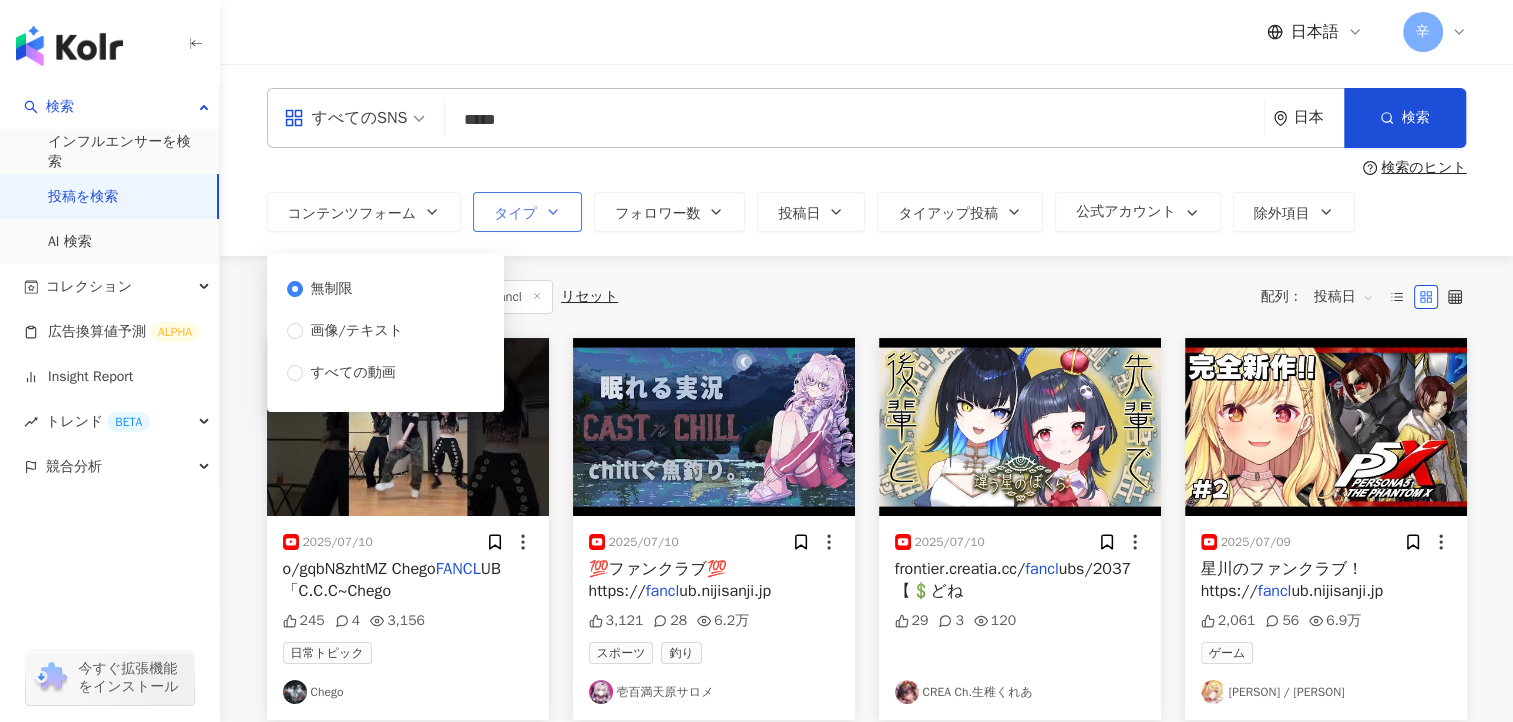 click on "タイプ" at bounding box center (515, 214) 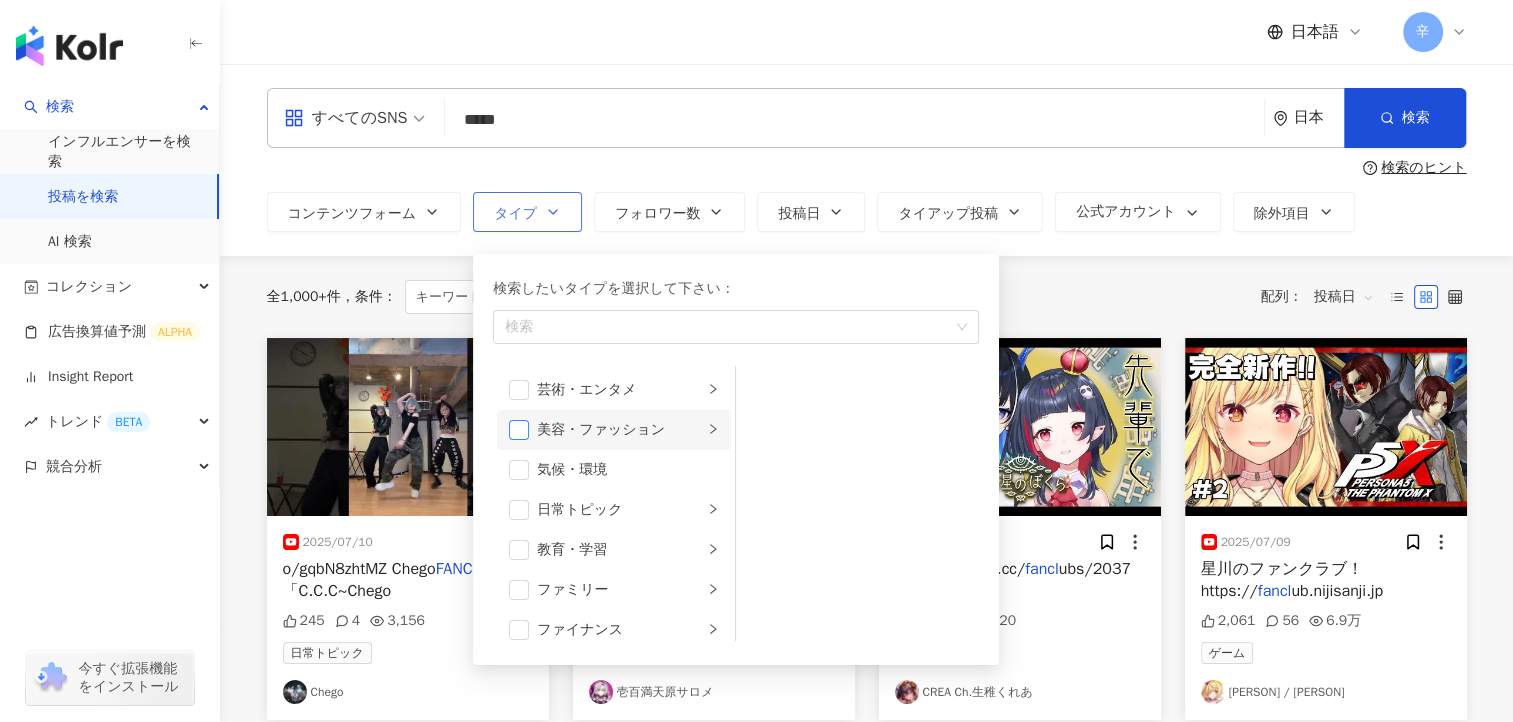 click at bounding box center (519, 430) 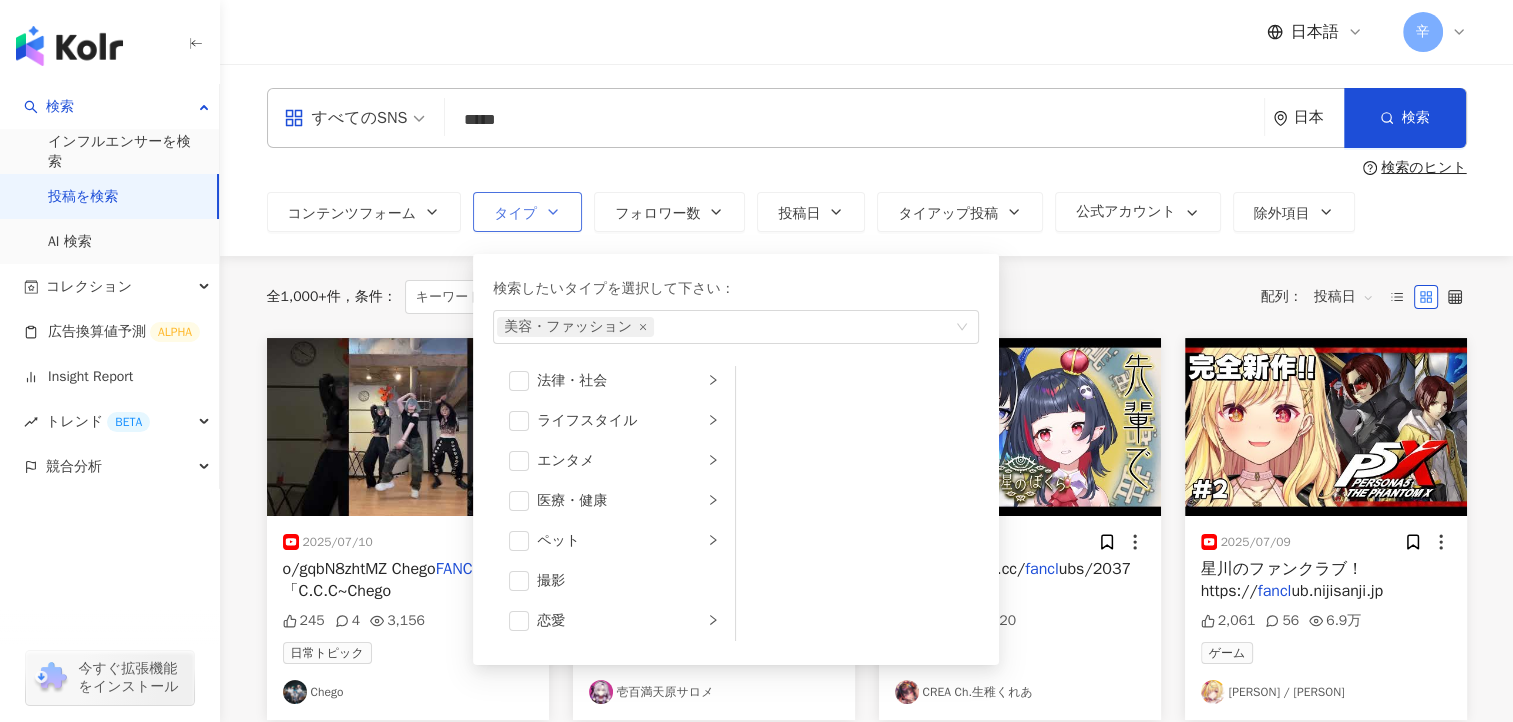scroll, scrollTop: 416, scrollLeft: 0, axis: vertical 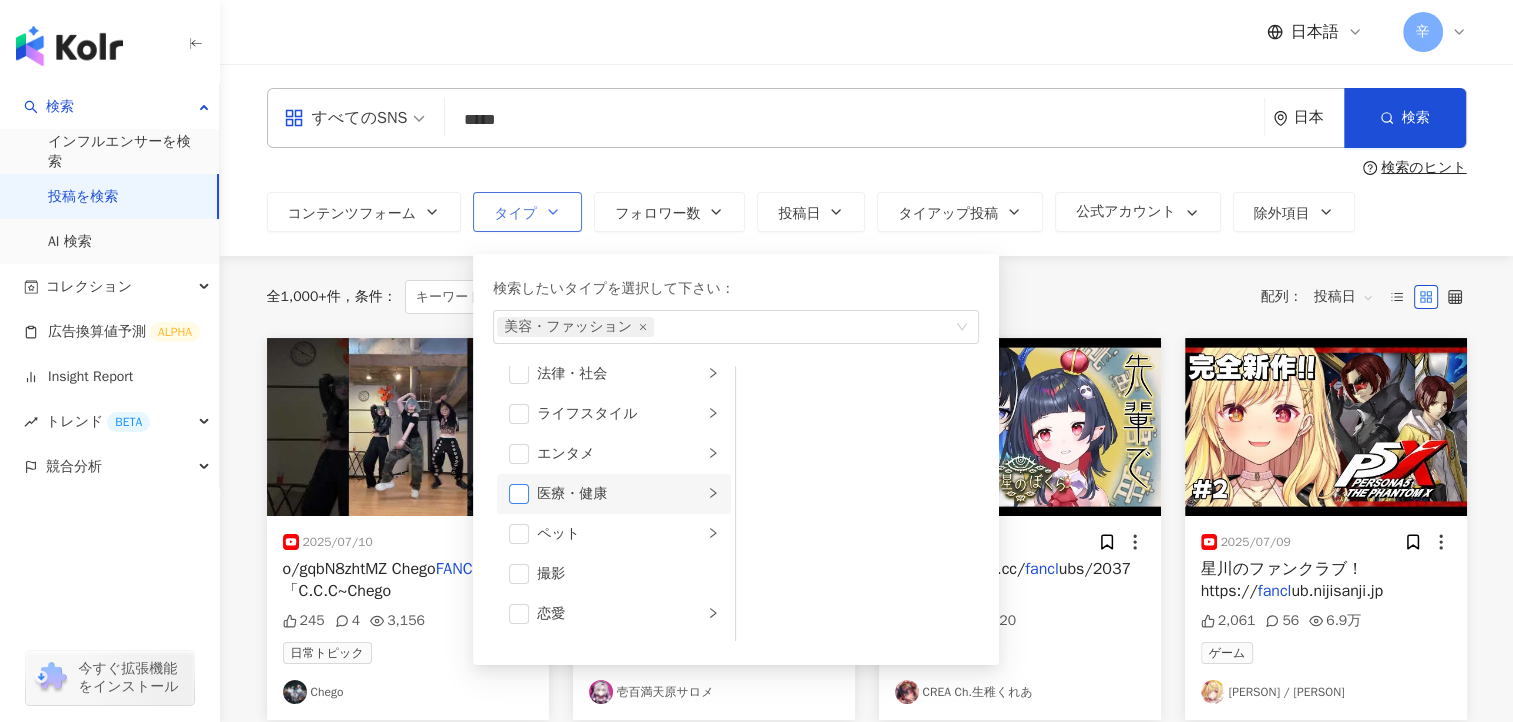 click at bounding box center (519, 494) 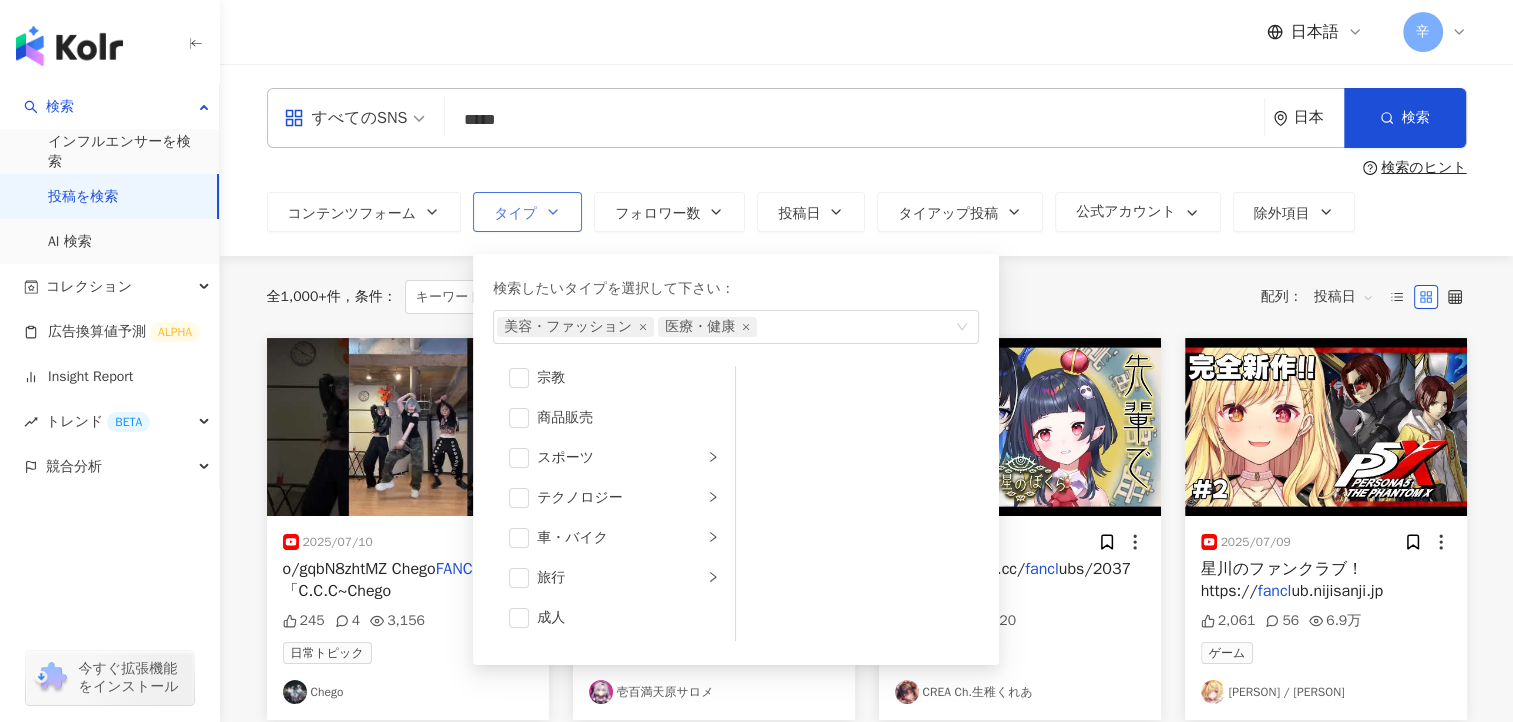 scroll, scrollTop: 0, scrollLeft: 0, axis: both 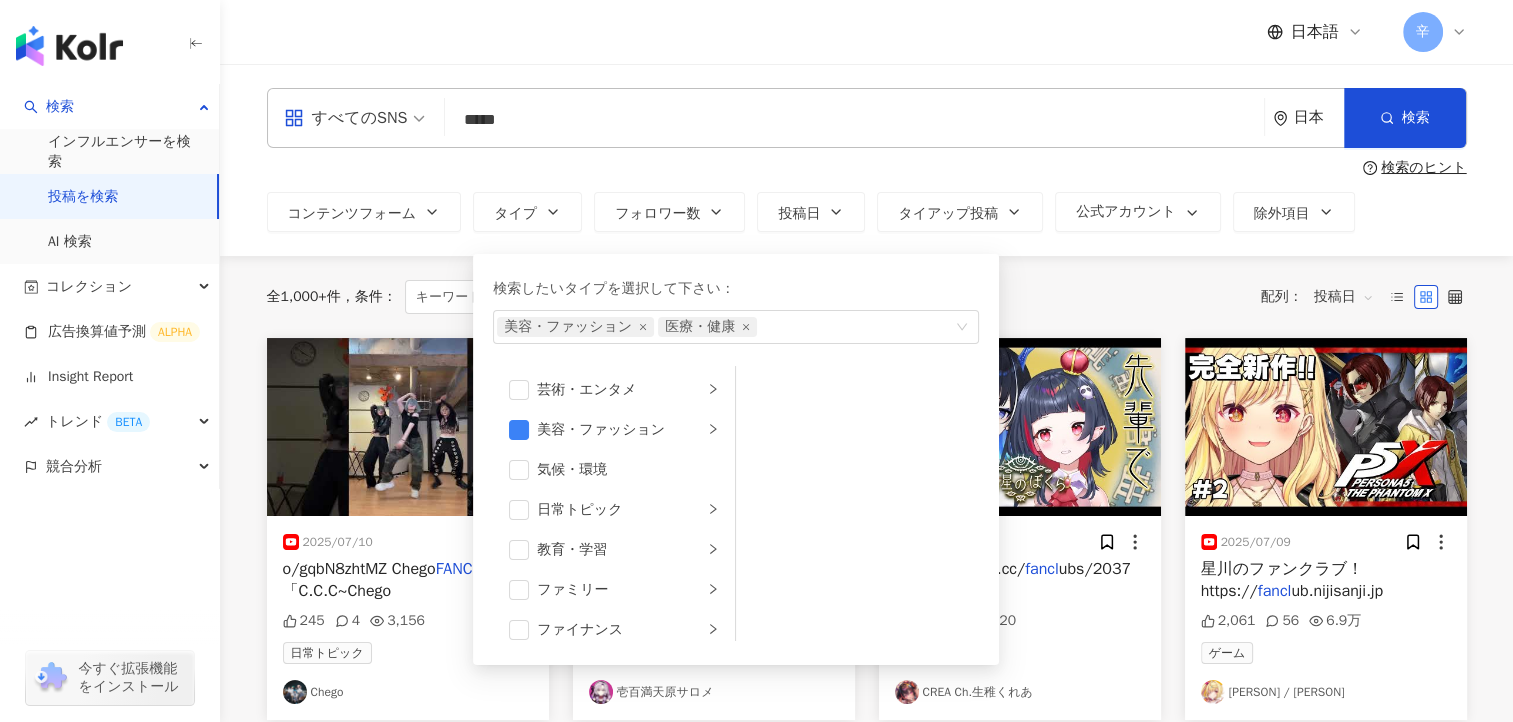 click on "コンテンツフォーム タイプ 検索したいタイプを選択して下さい： 美容・ファッション 医療・健康   芸術・エンタメ 美容・ファッション 気候・環境 日常トピック 教育・学習 ファミリー ファイナンス グルメ 占い ゲーム 法律・社会 ライフスタイル エンタメ 医療・健康 ペット 撮影 恋愛 宗教 商品販売 スポーツ テクノロジー 車・バイク 旅行 成人 フォロワー数 投稿日 タイアップ投稿 公式アカウント  除外項目  無制限 画像/テキスト すべての動画" at bounding box center (867, 212) 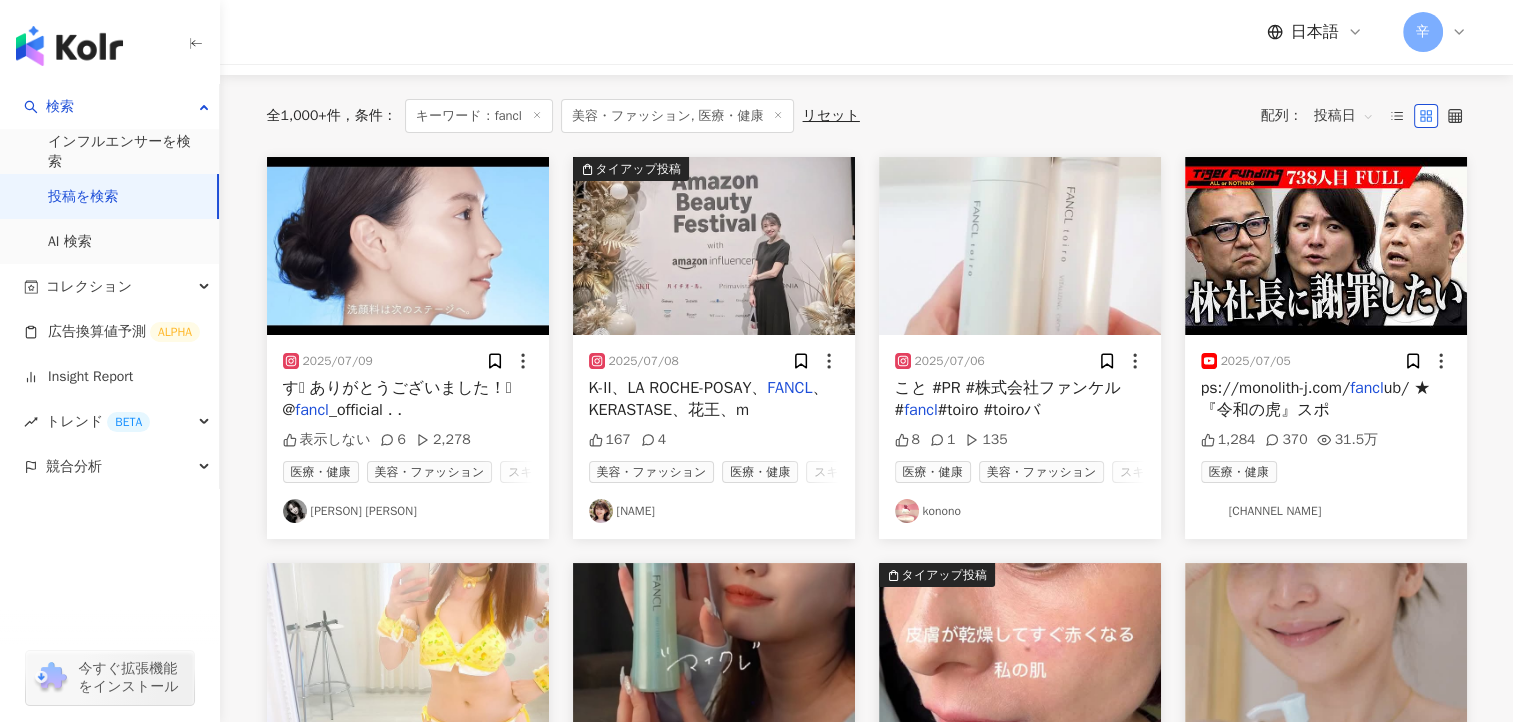 scroll, scrollTop: 176, scrollLeft: 0, axis: vertical 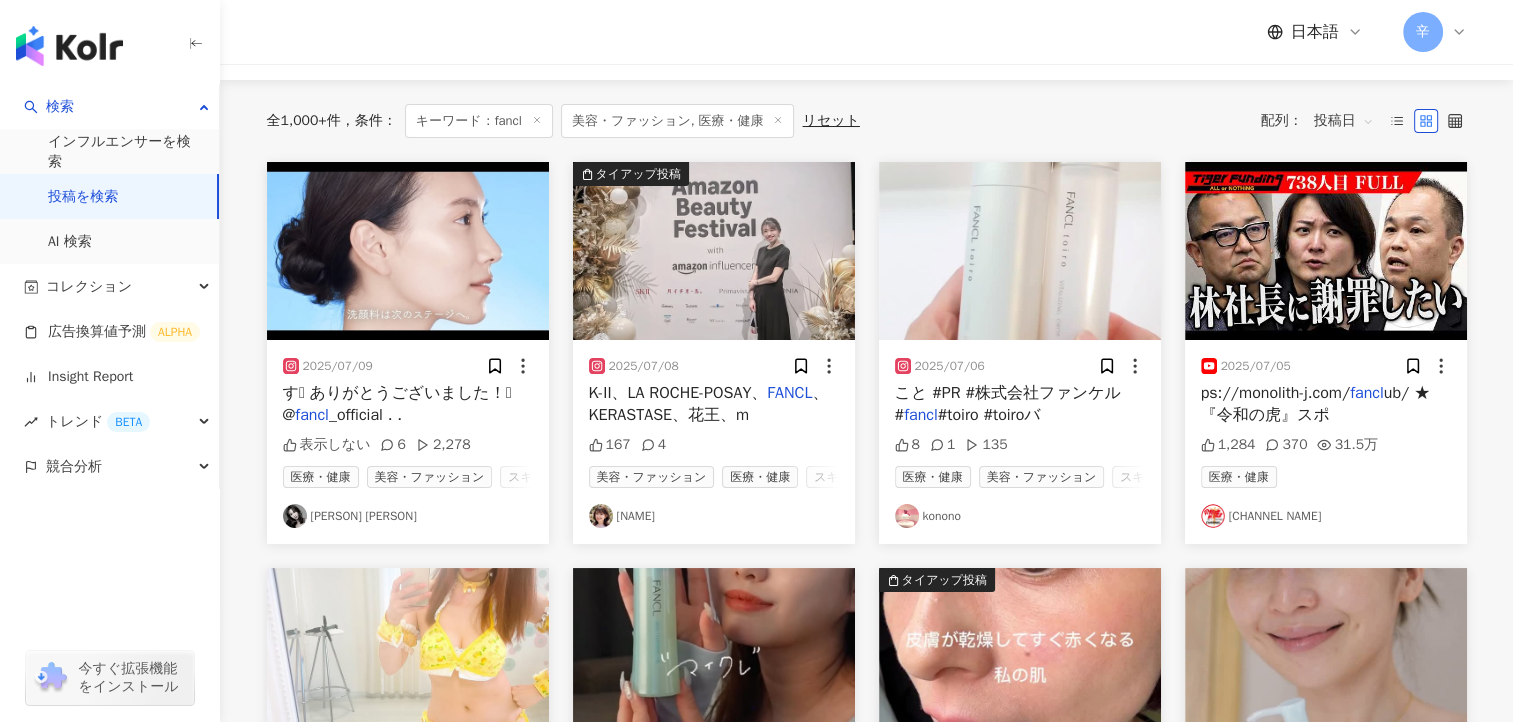 click on "K-II、LA ROCHE-POSAY、" at bounding box center (678, 393) 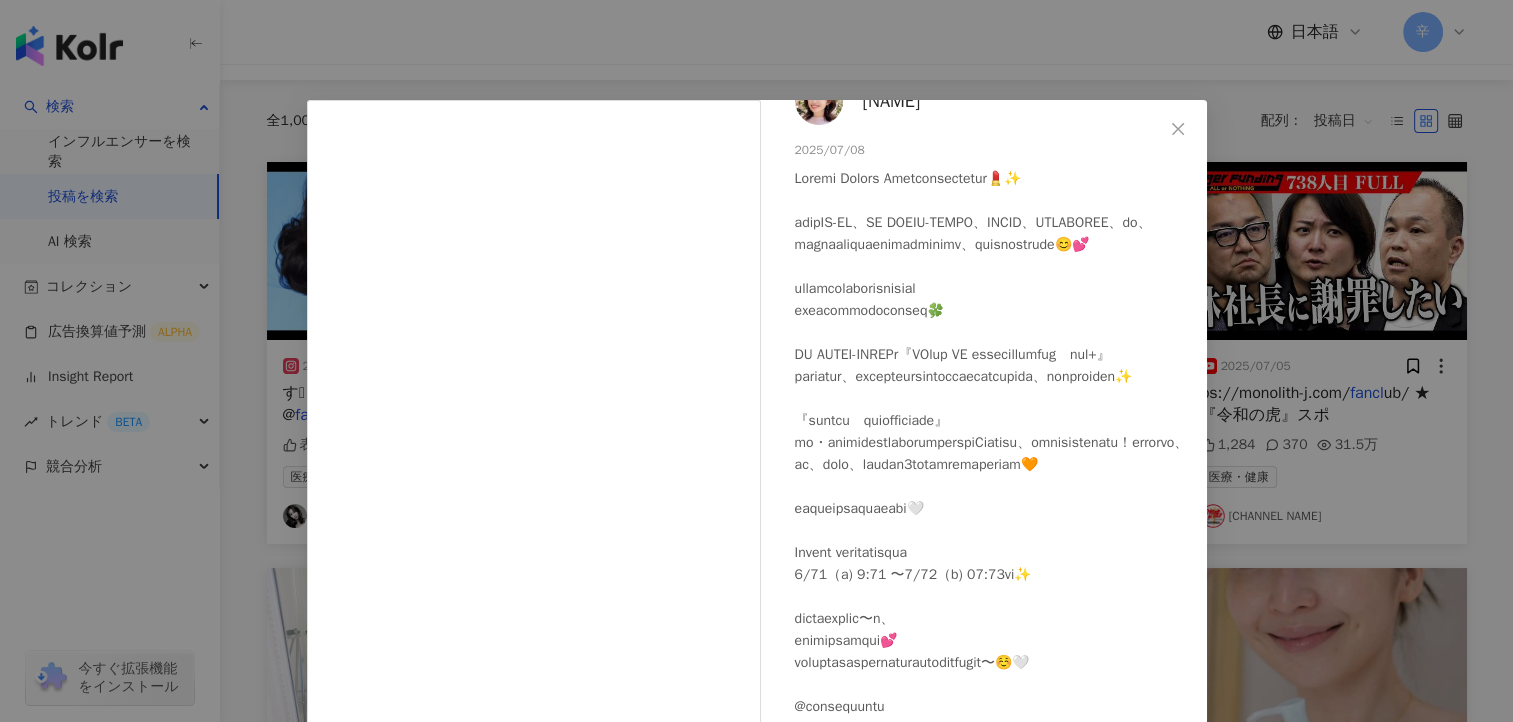 scroll, scrollTop: 0, scrollLeft: 0, axis: both 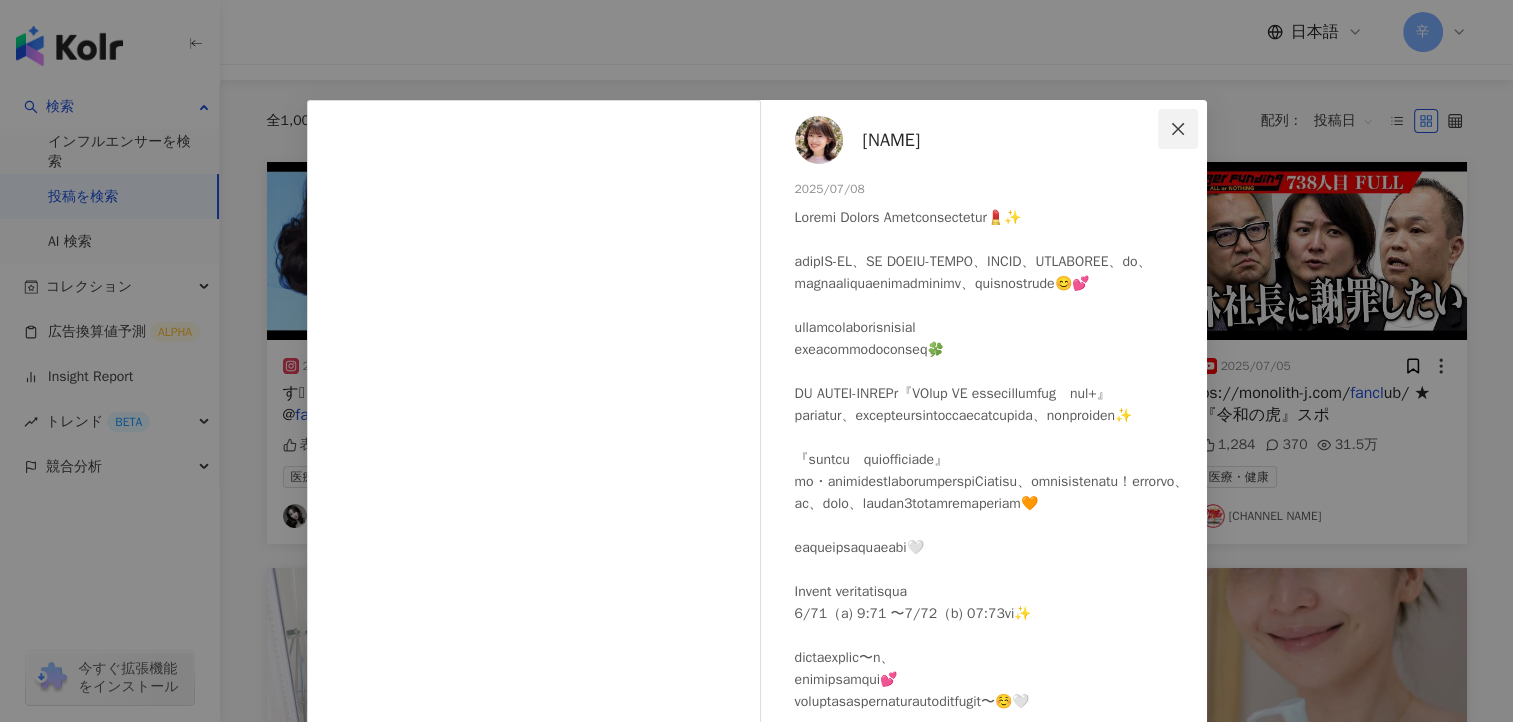 click 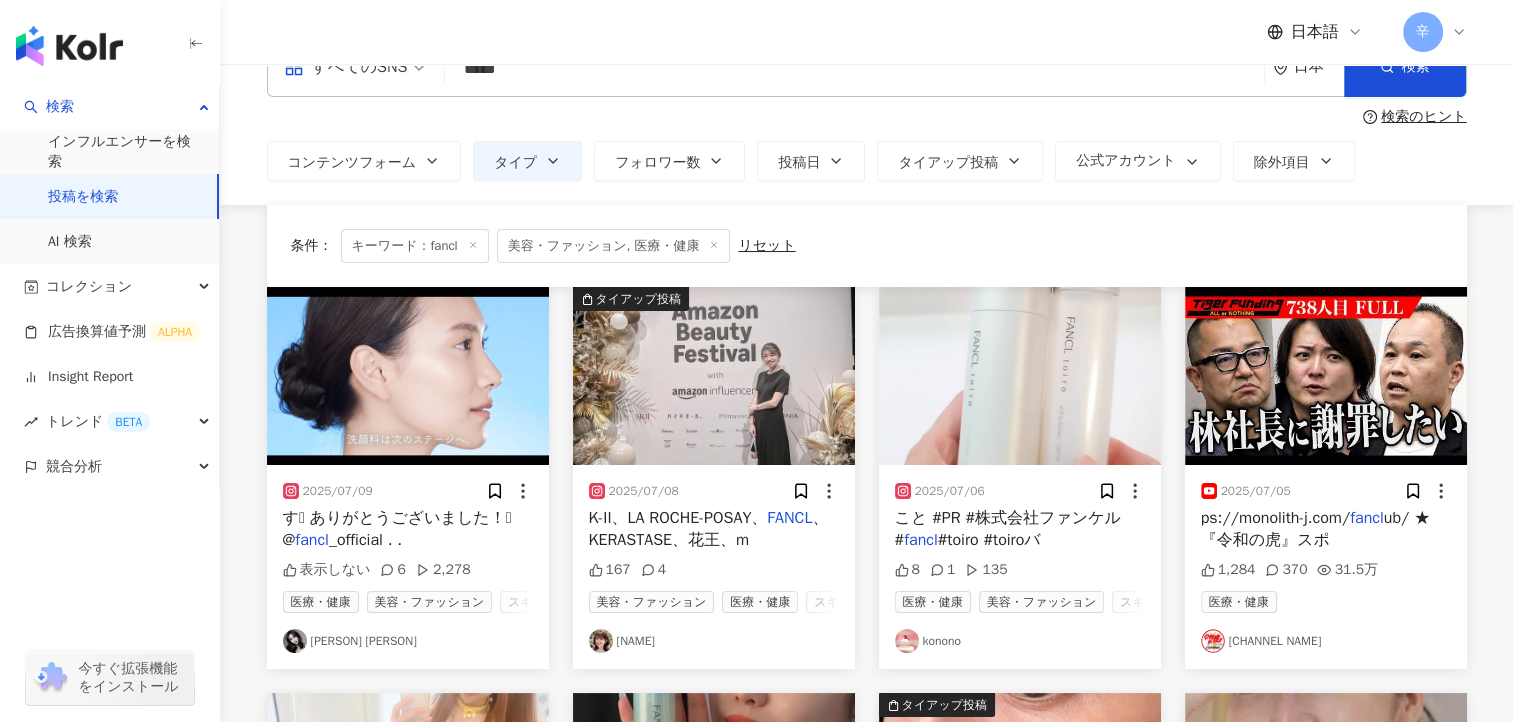 scroll, scrollTop: 0, scrollLeft: 0, axis: both 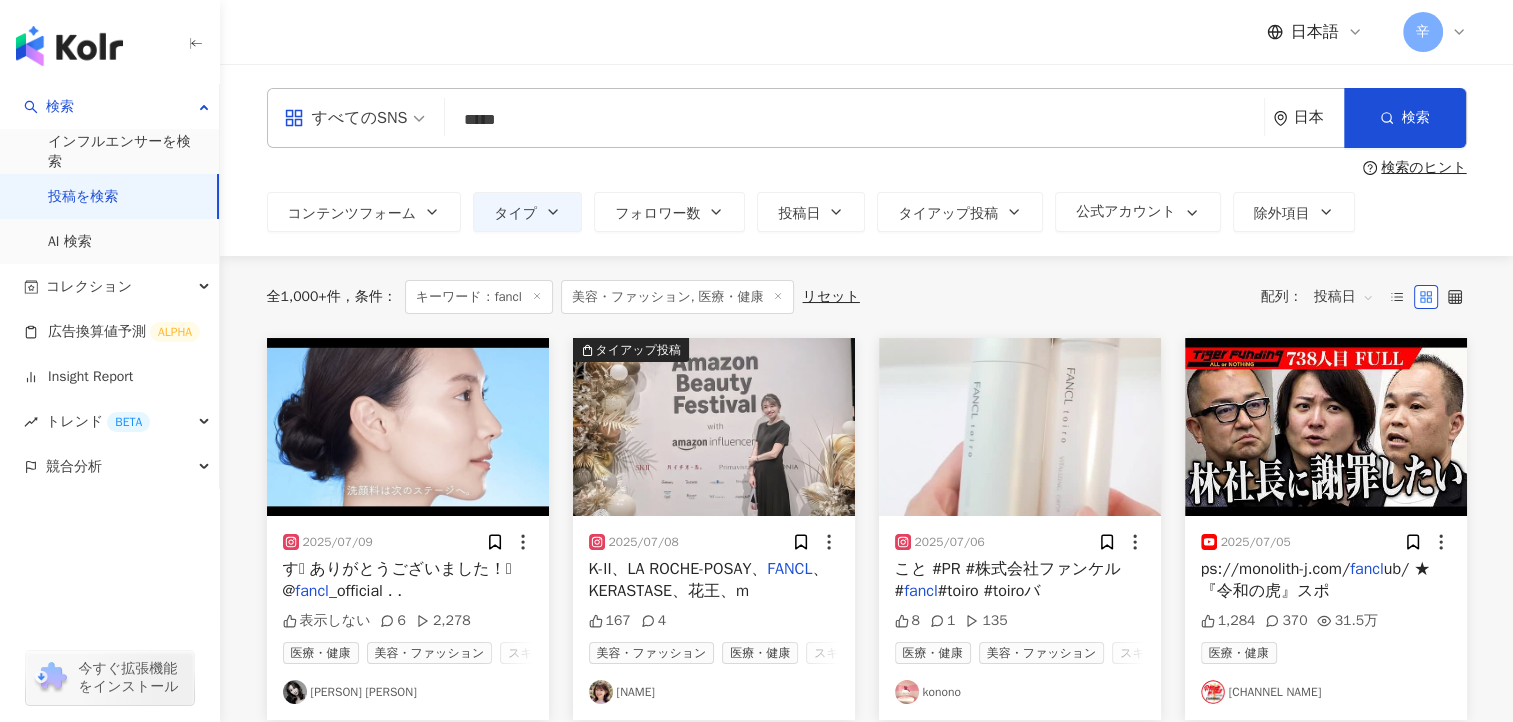 click on "日本" at bounding box center [1308, 118] 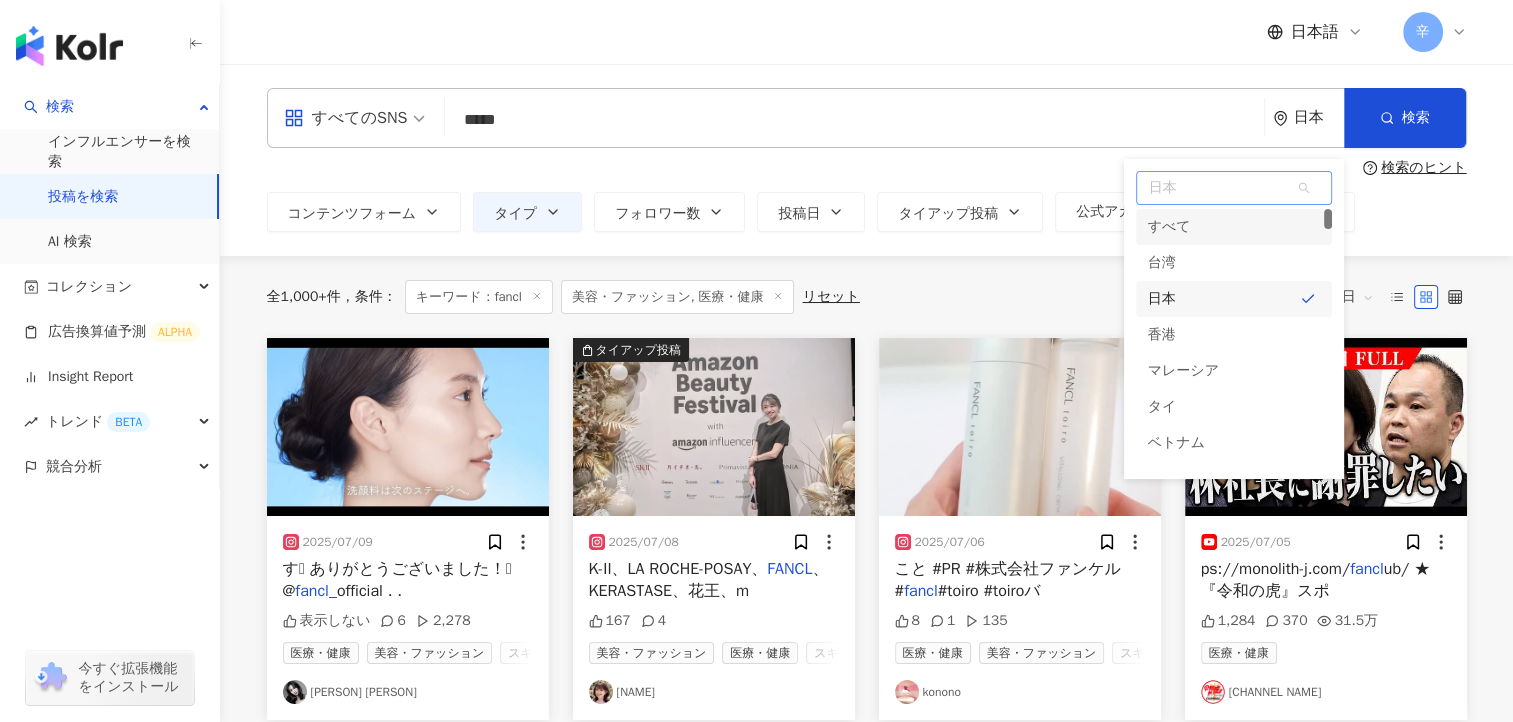 click on "日本" at bounding box center (1234, 188) 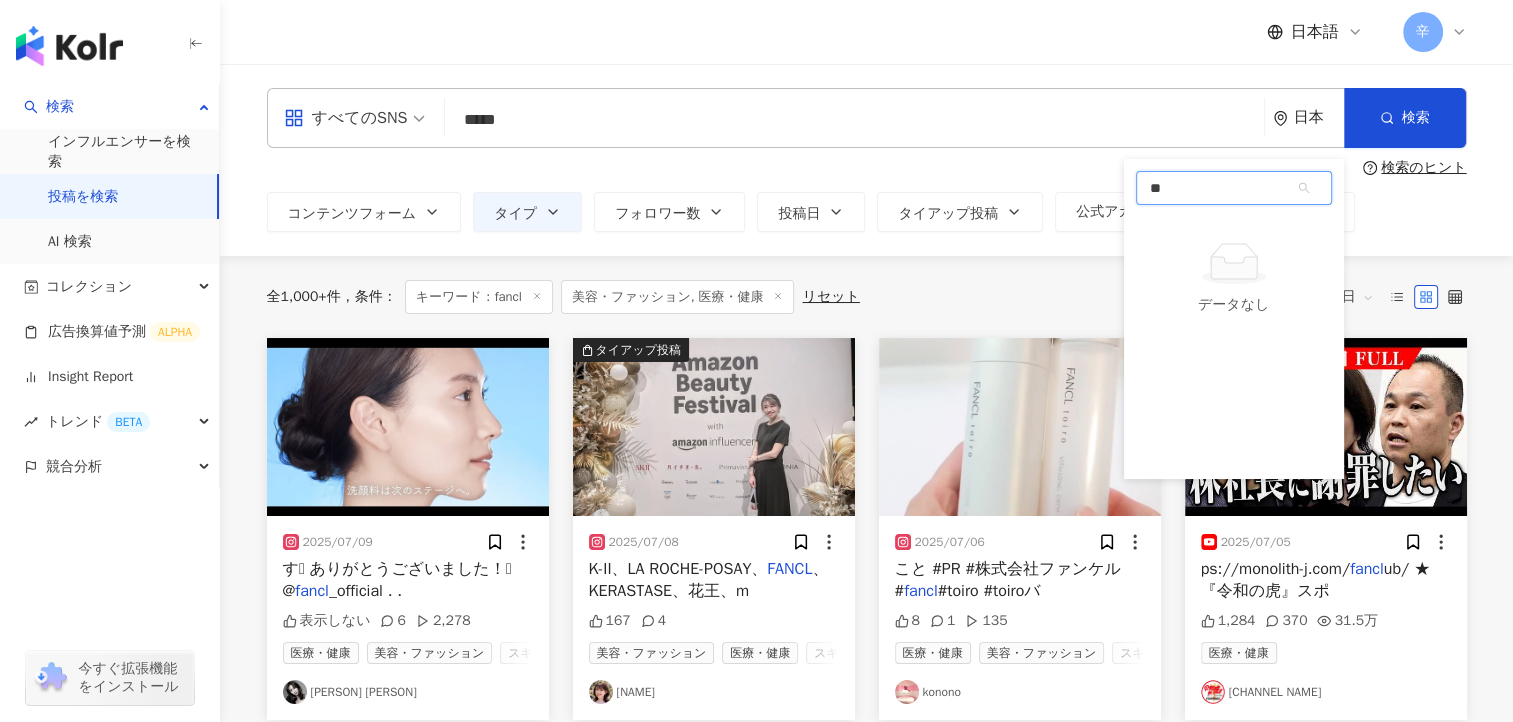type on "*" 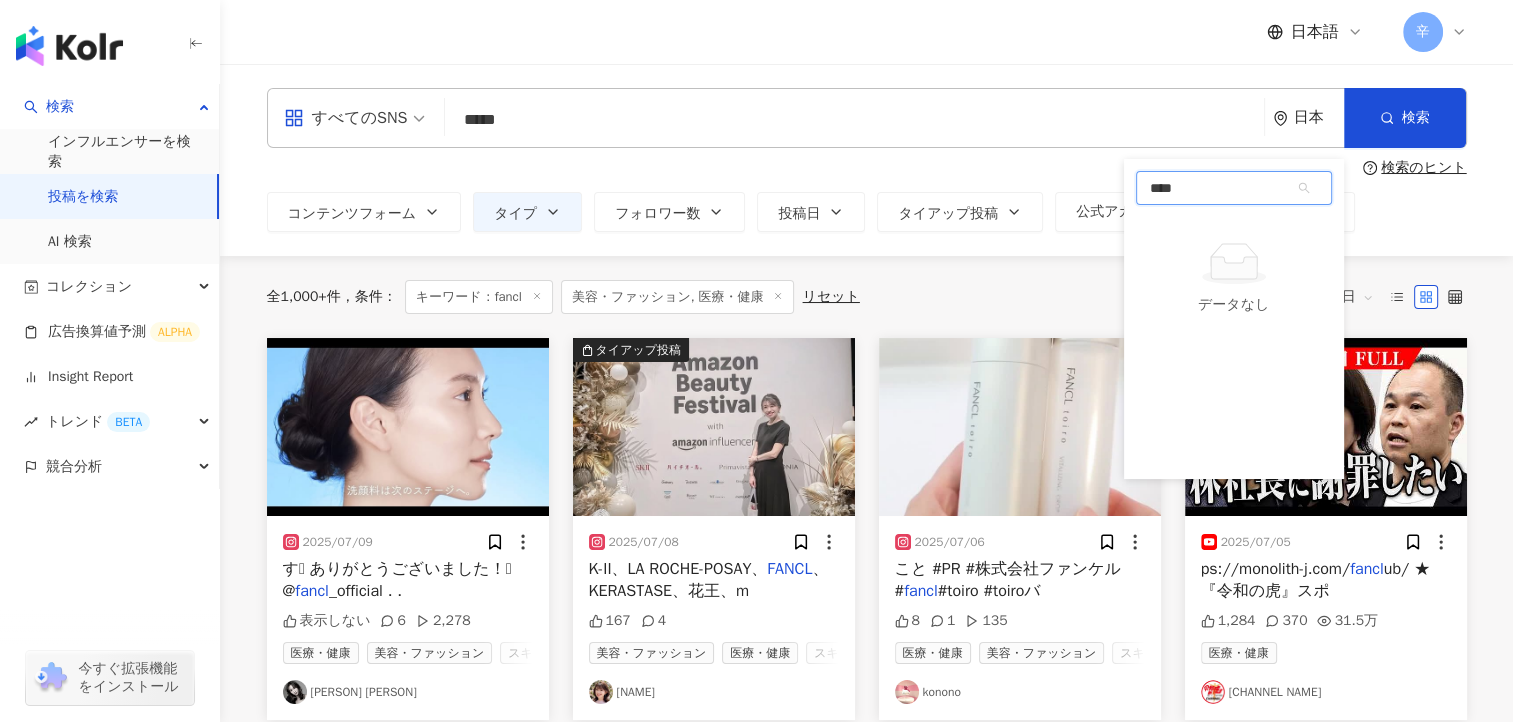 type on "****" 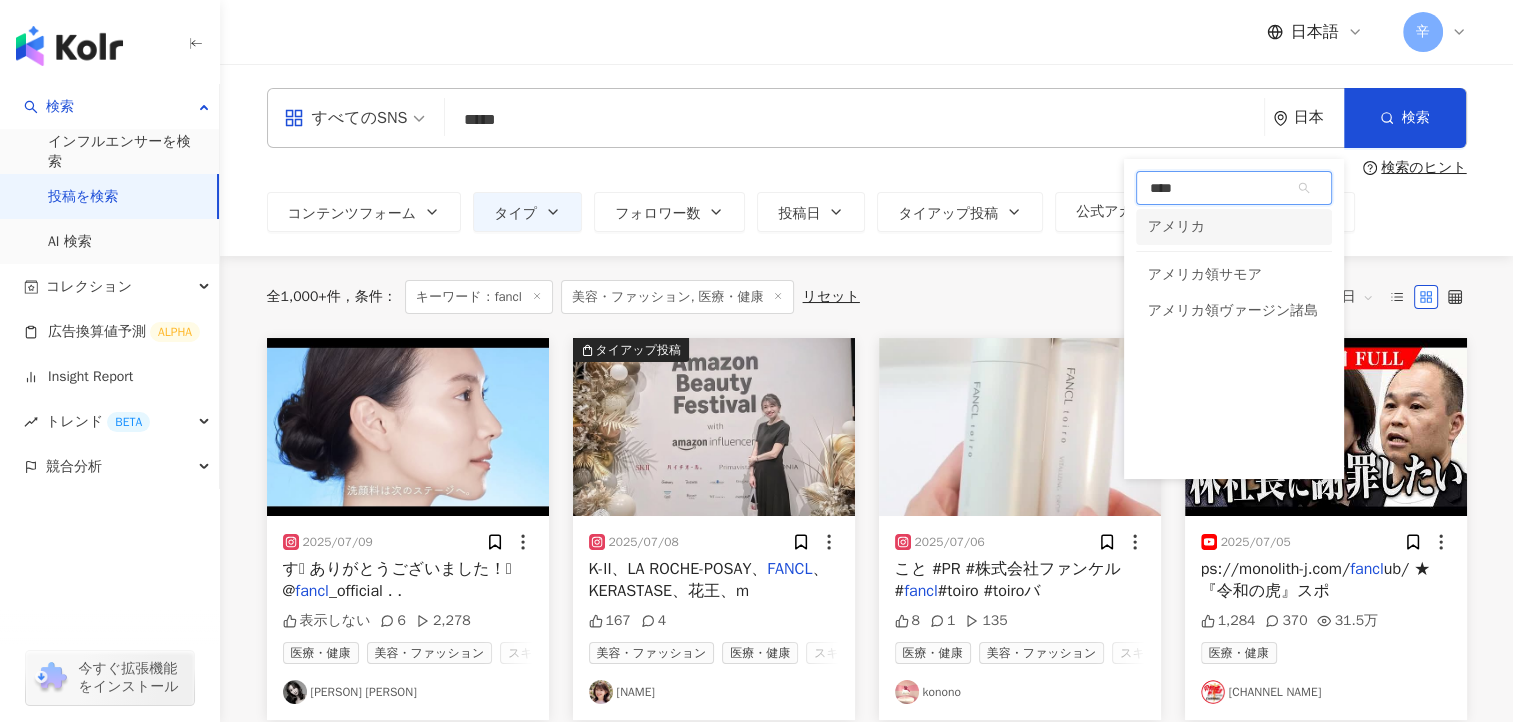 click on "アメリカ" at bounding box center (1176, 227) 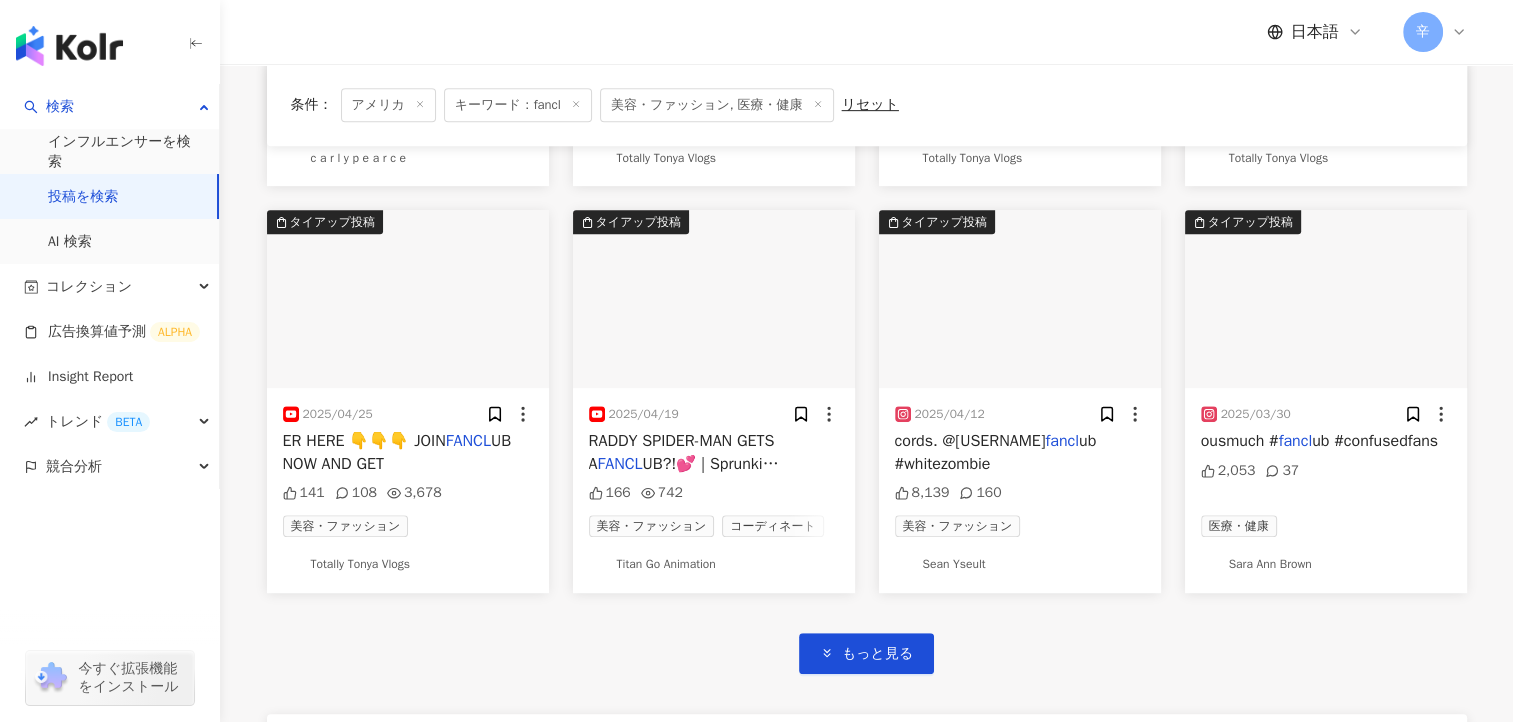 scroll, scrollTop: 0, scrollLeft: 0, axis: both 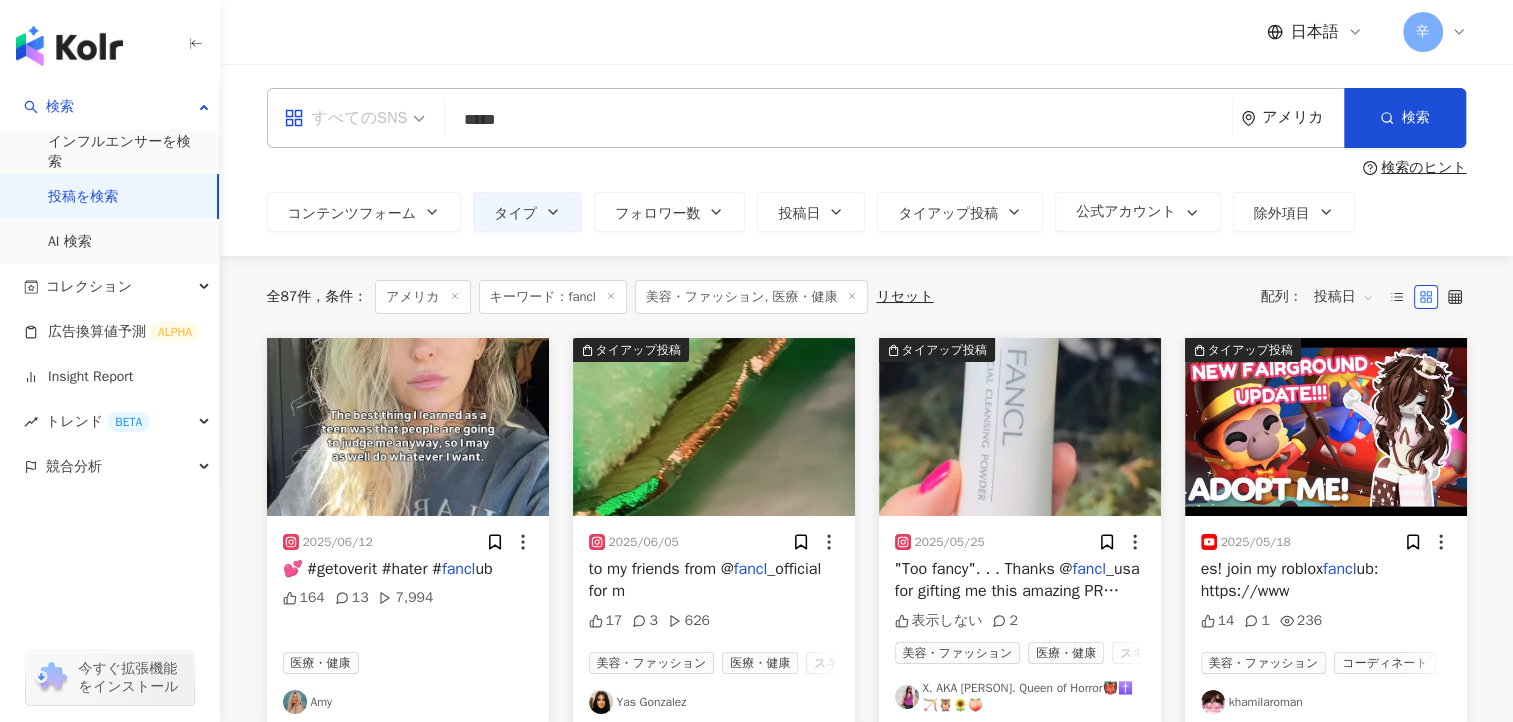 click at bounding box center [355, 118] 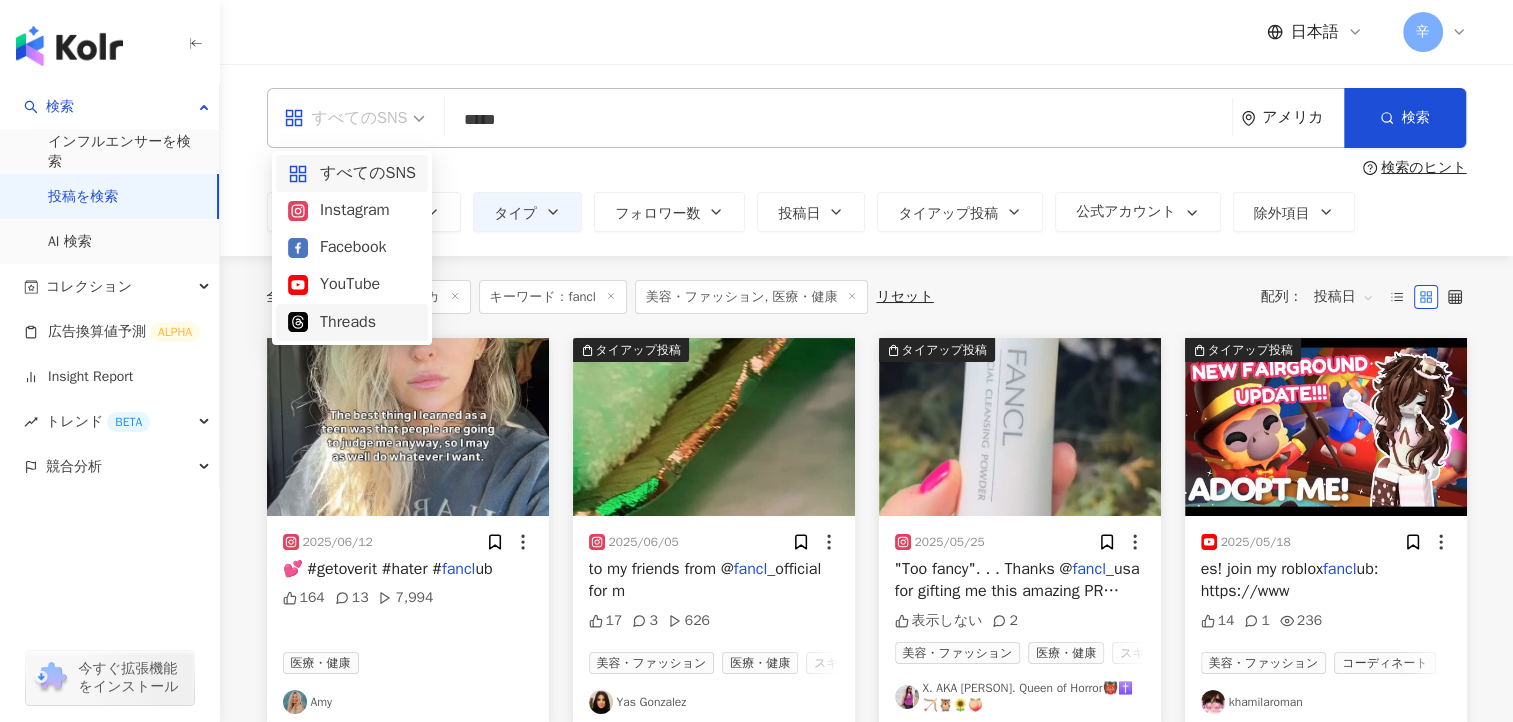click on "コンテンツフォーム タイプ フォロワー数 投稿日 タイアップ投稿 公式アカウント  除外項目  無制限 画像/テキスト すべての動画" at bounding box center (867, 212) 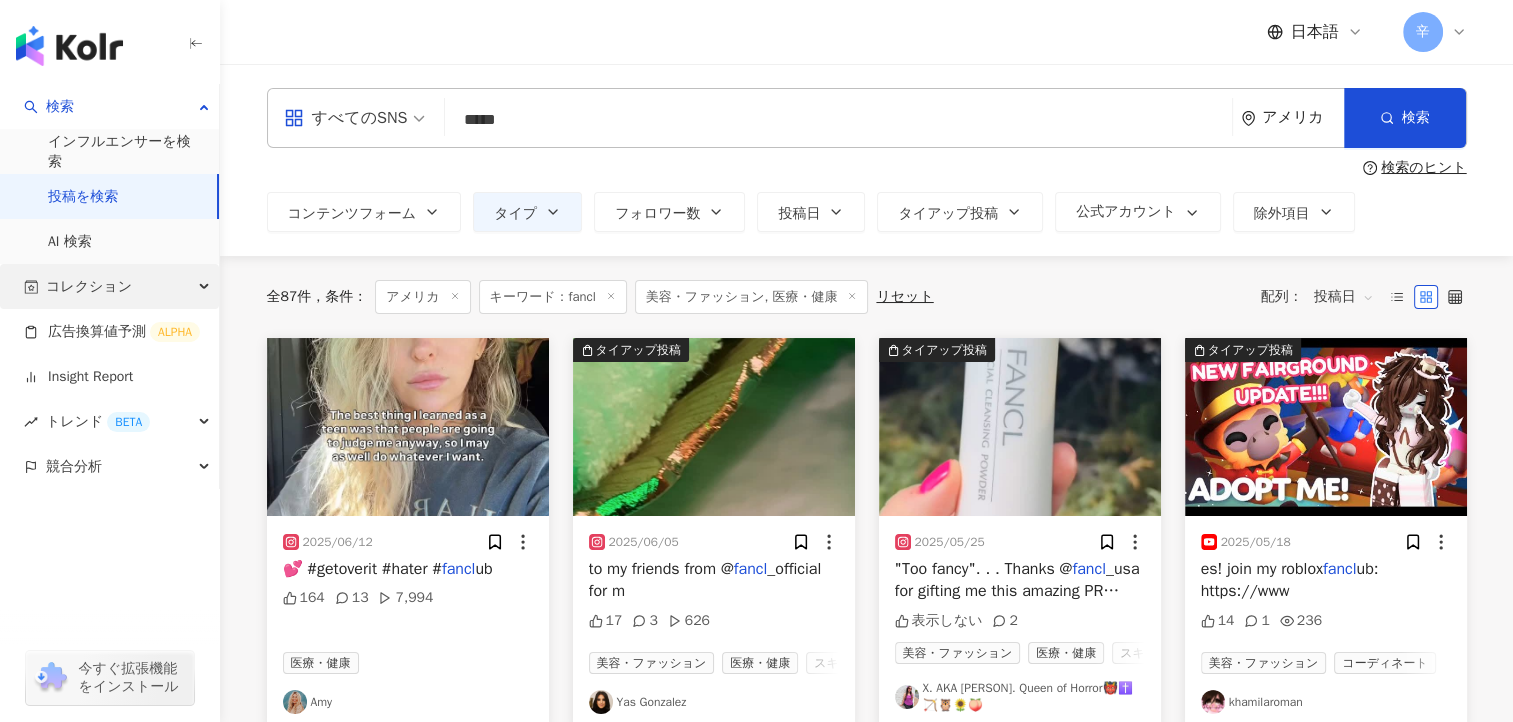 click on "コレクション" at bounding box center [89, 286] 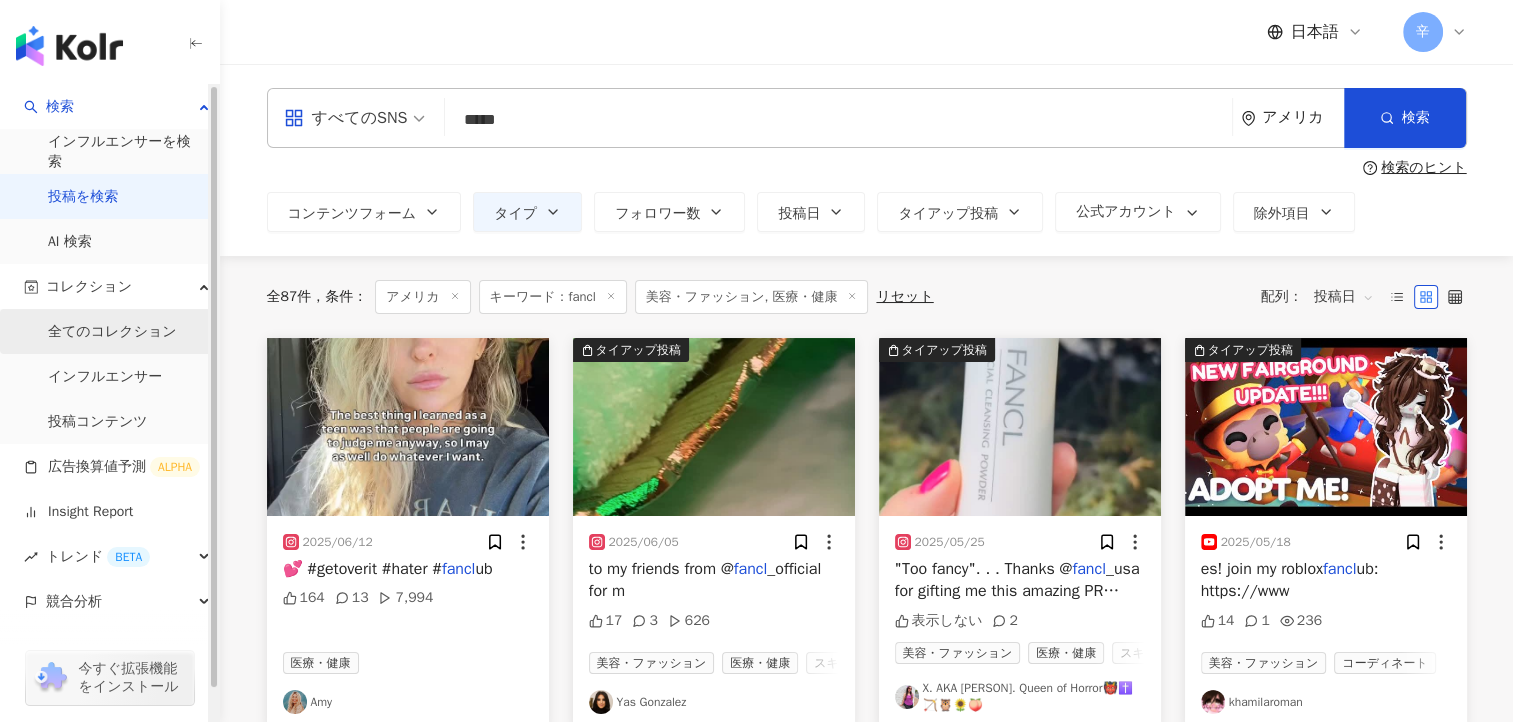 click on "全てのコレクション" at bounding box center (112, 332) 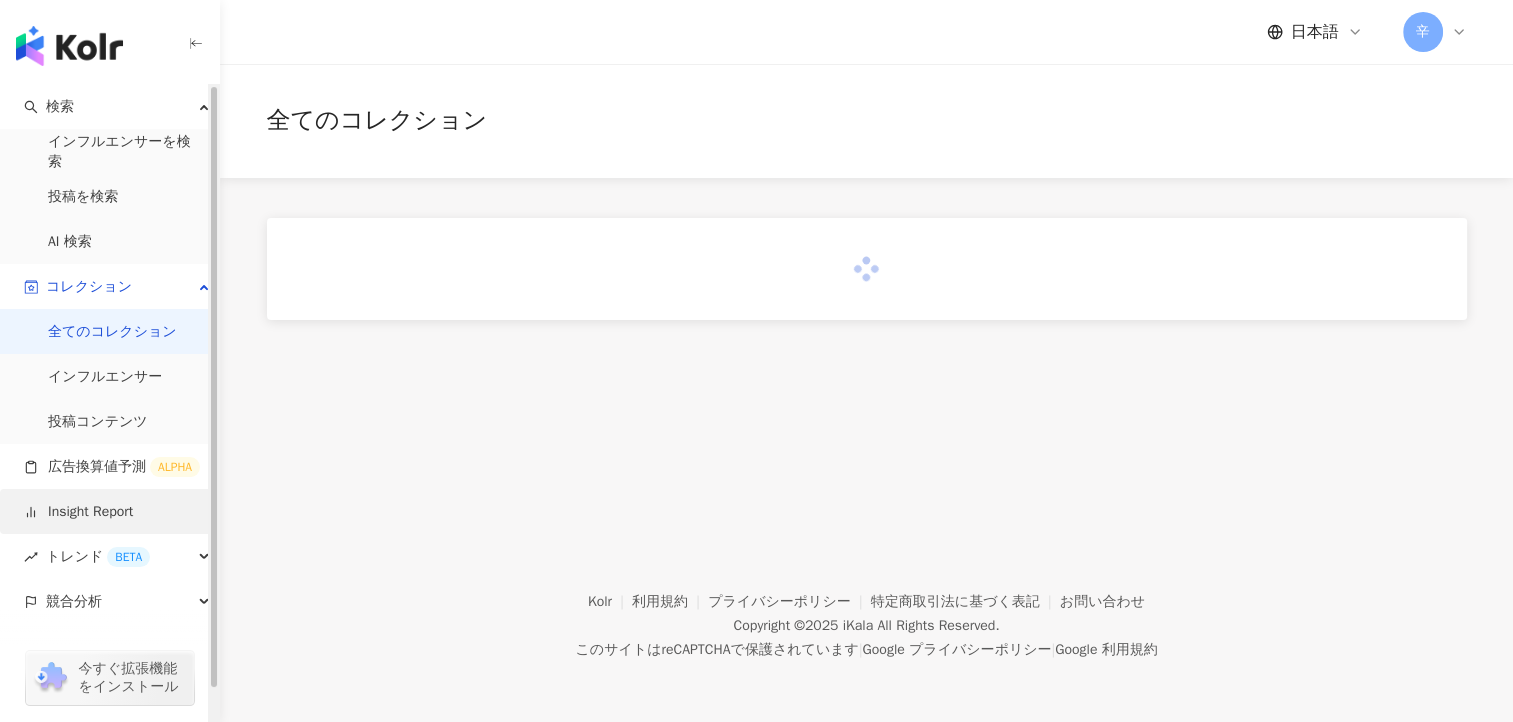 click on "Insight Report" at bounding box center (78, 512) 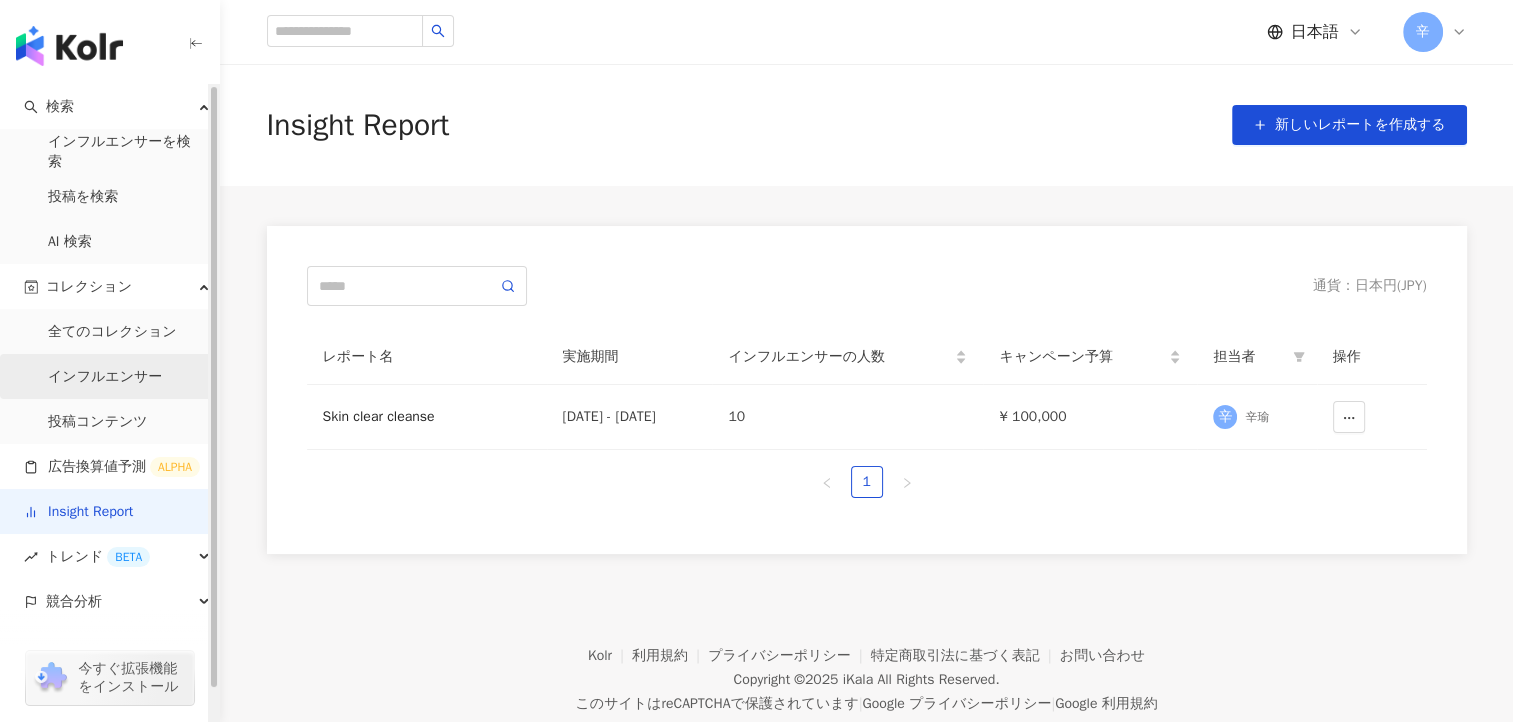 click on "インフルエンサー" at bounding box center [105, 377] 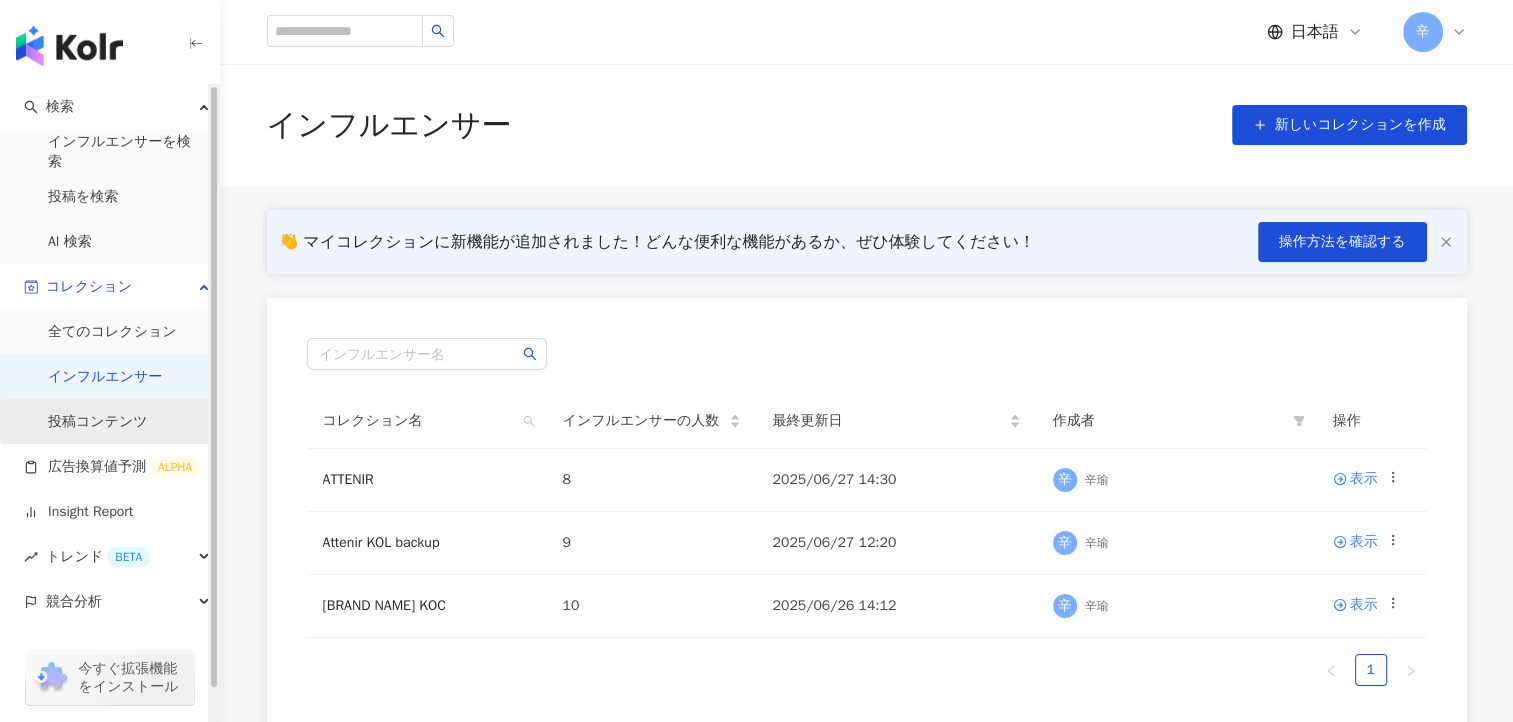click on "投稿コンテンツ" at bounding box center (98, 422) 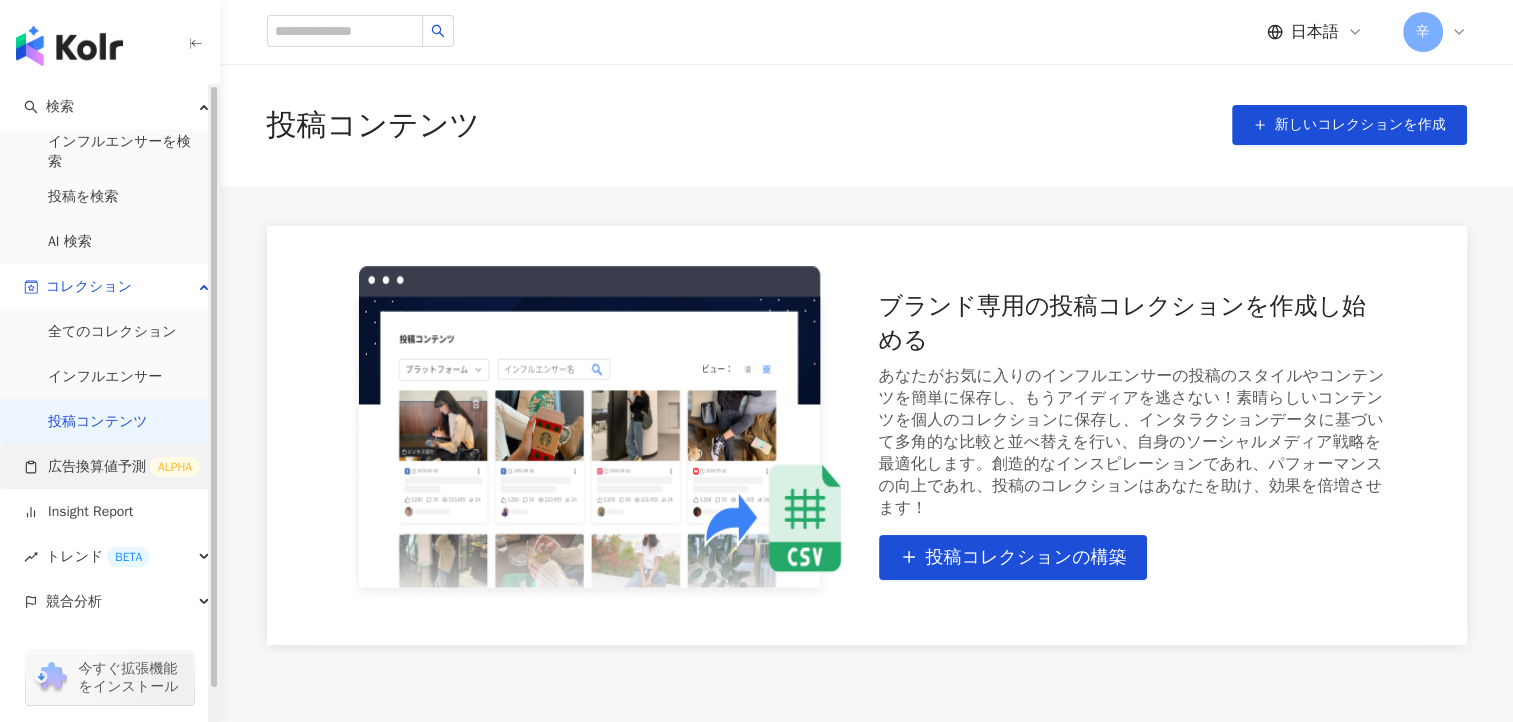 click on "広告換算値予測 ALPHA" at bounding box center [112, 467] 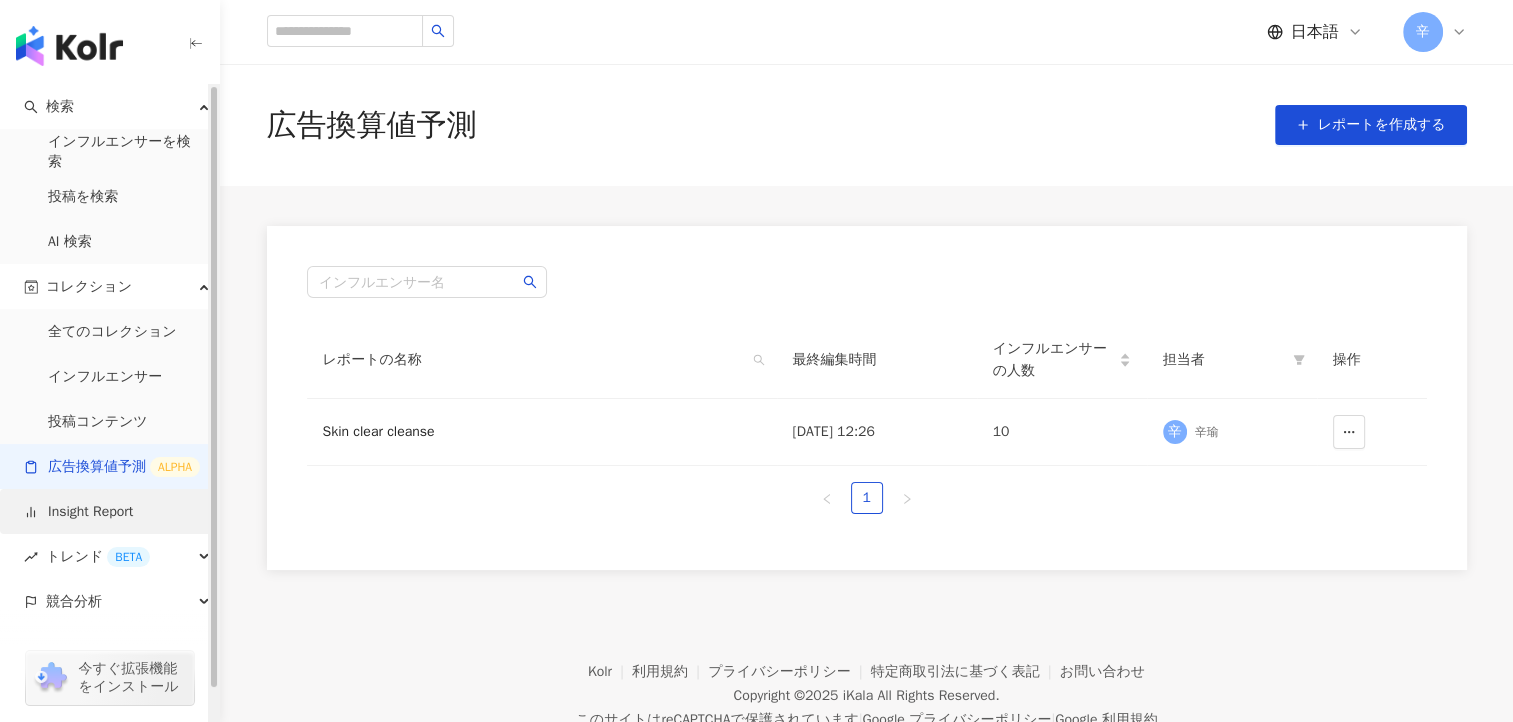 click on "Insight Report" at bounding box center [78, 512] 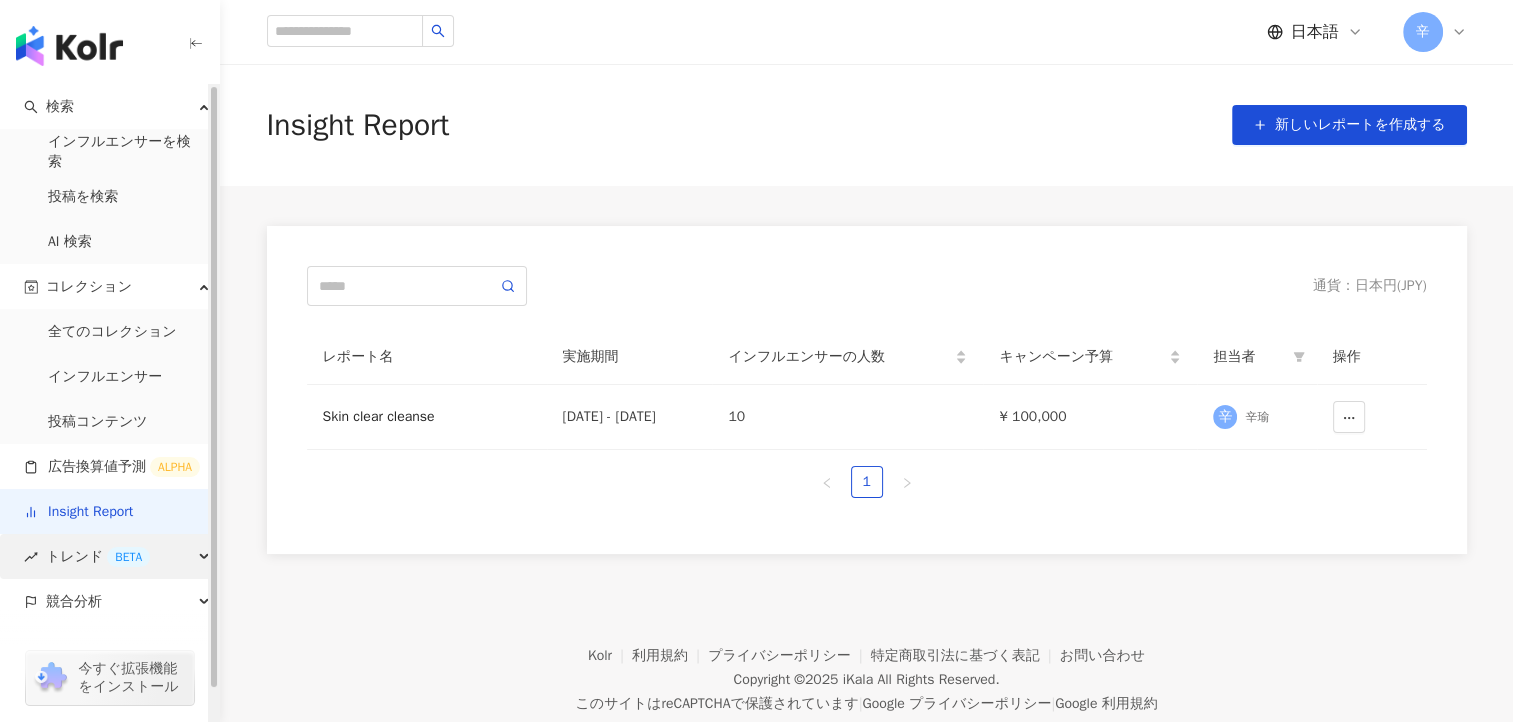 click on "トレンド BETA" at bounding box center (98, 556) 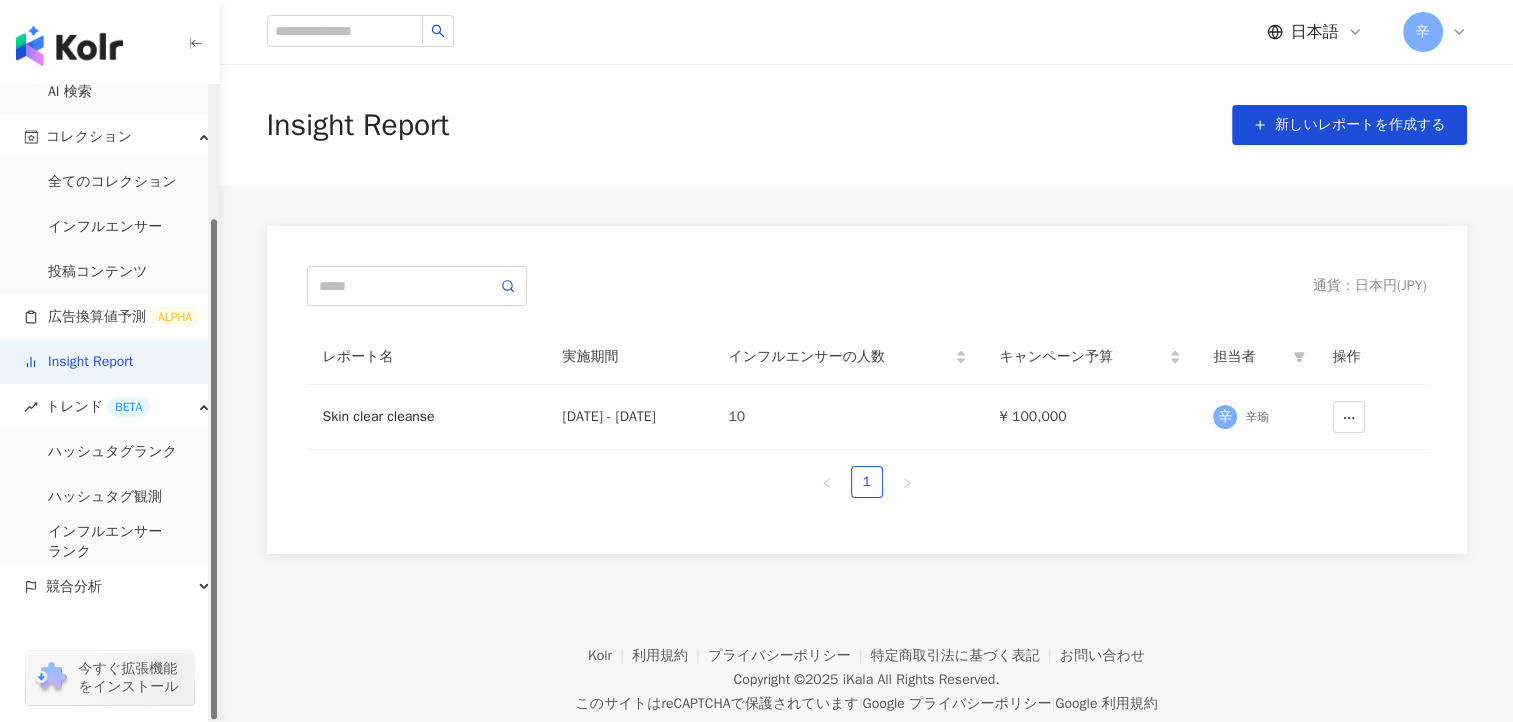 scroll, scrollTop: 168, scrollLeft: 0, axis: vertical 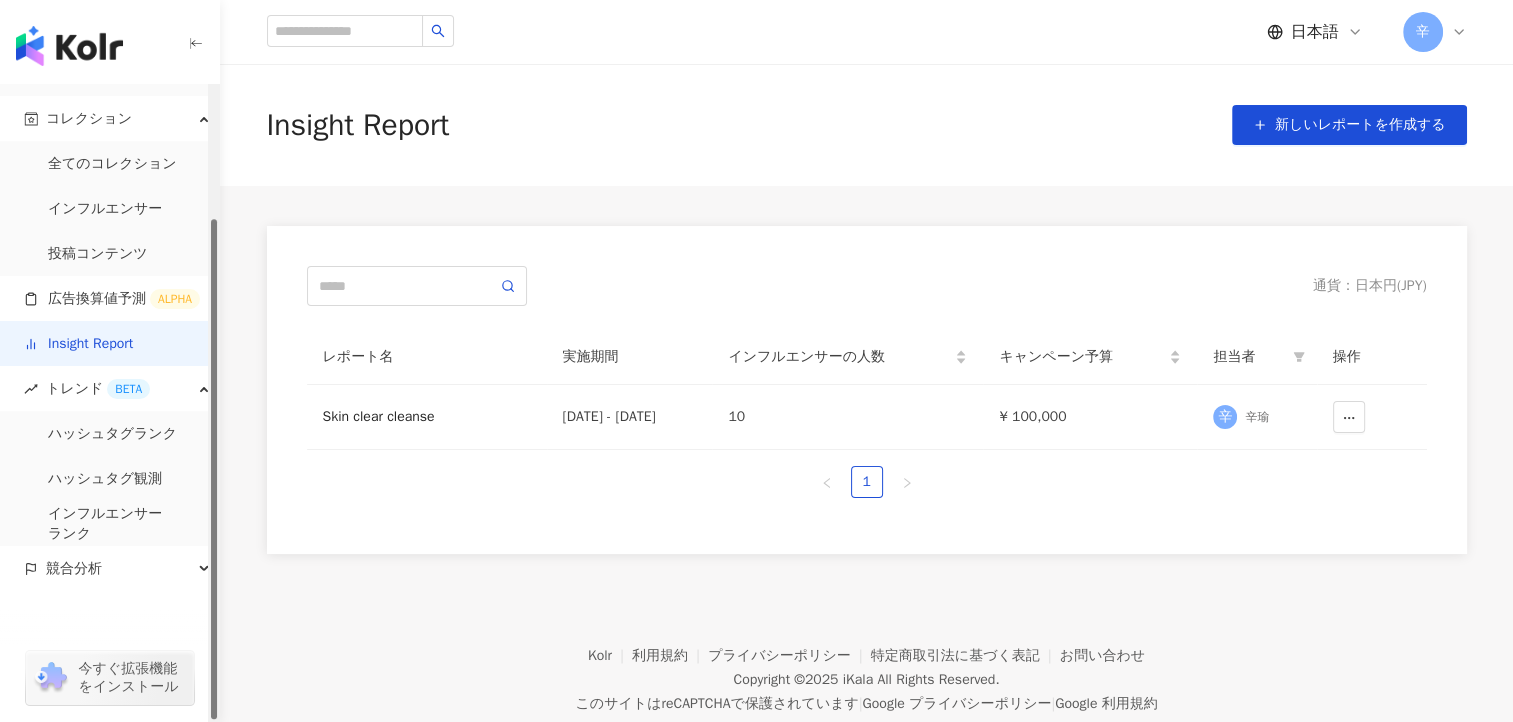 drag, startPoint x: 219, startPoint y: 510, endPoint x: 209, endPoint y: 643, distance: 133.37541 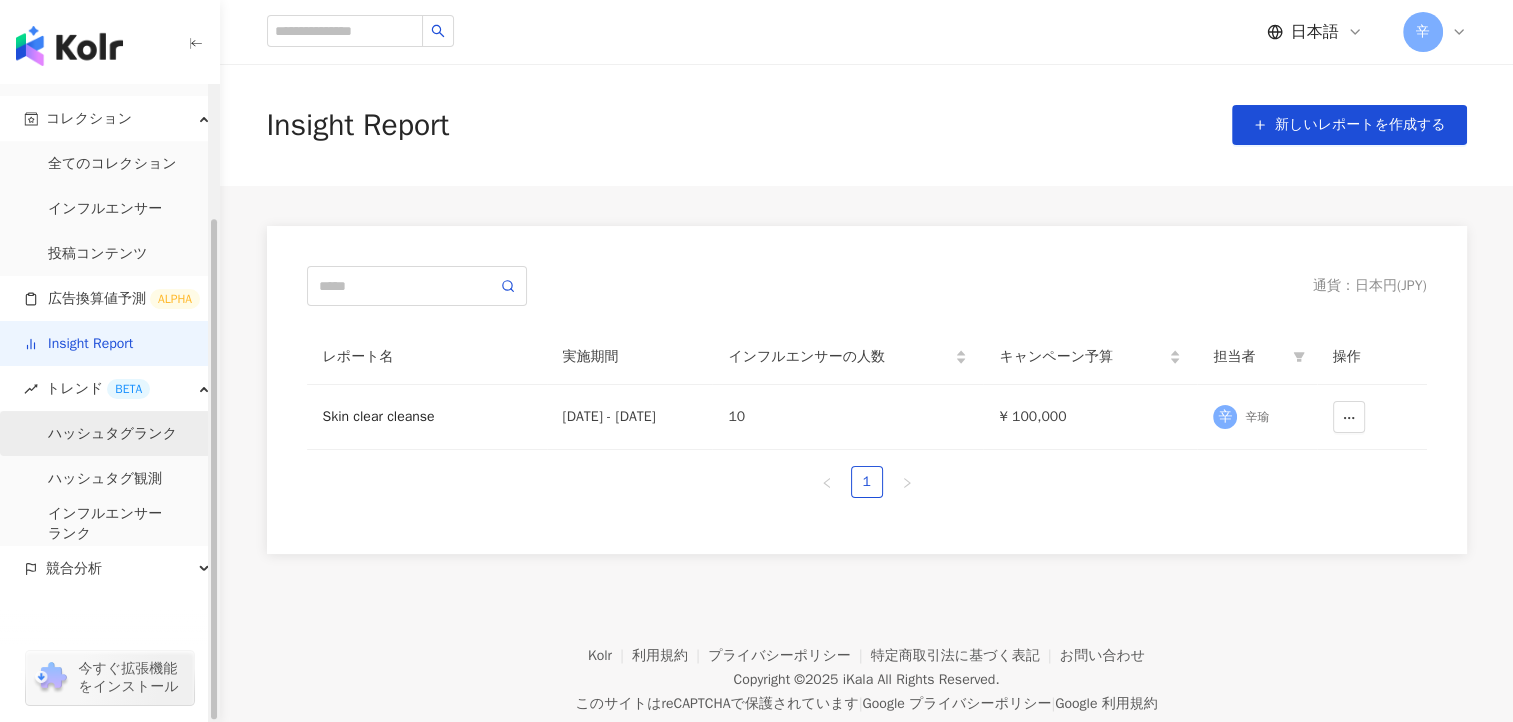 click on "ハッシュタグランク" at bounding box center (112, 434) 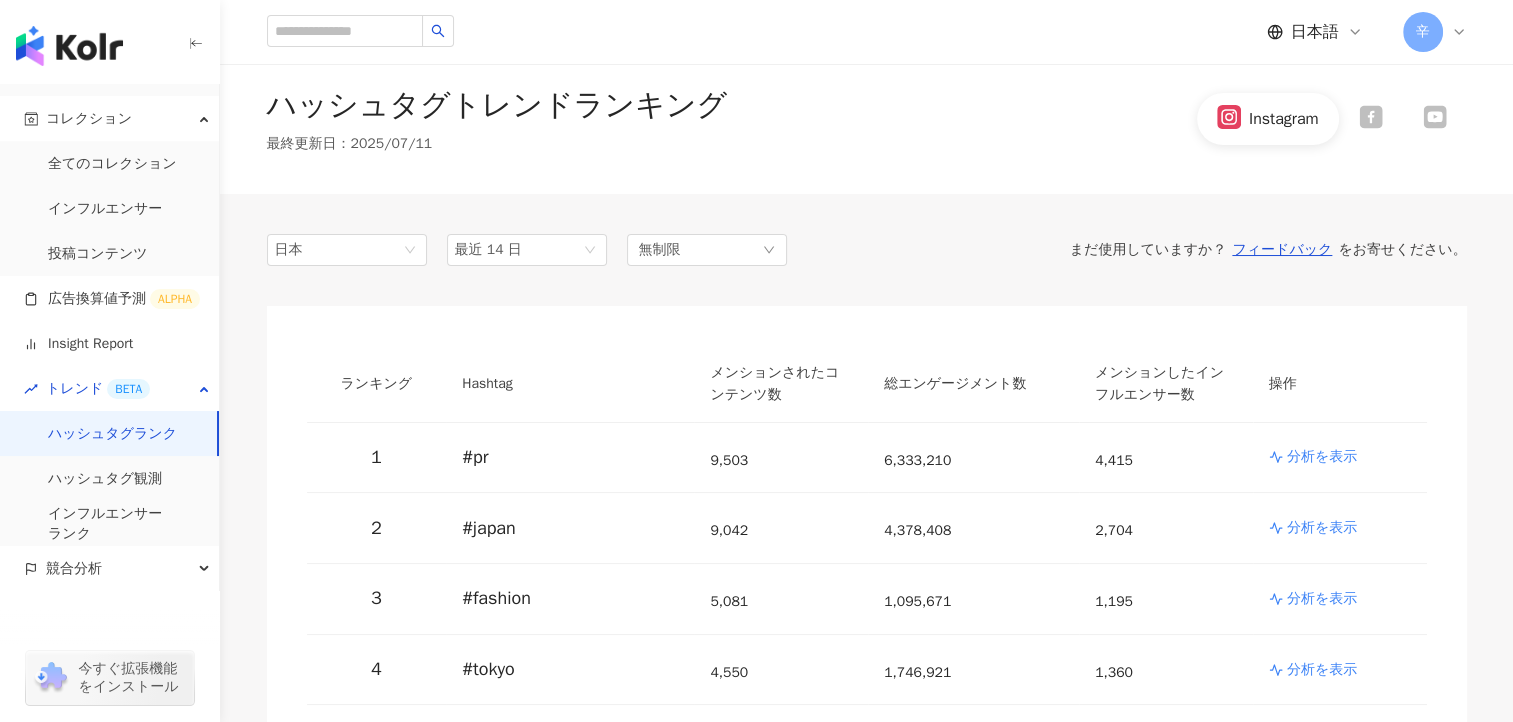 scroll, scrollTop: 25, scrollLeft: 0, axis: vertical 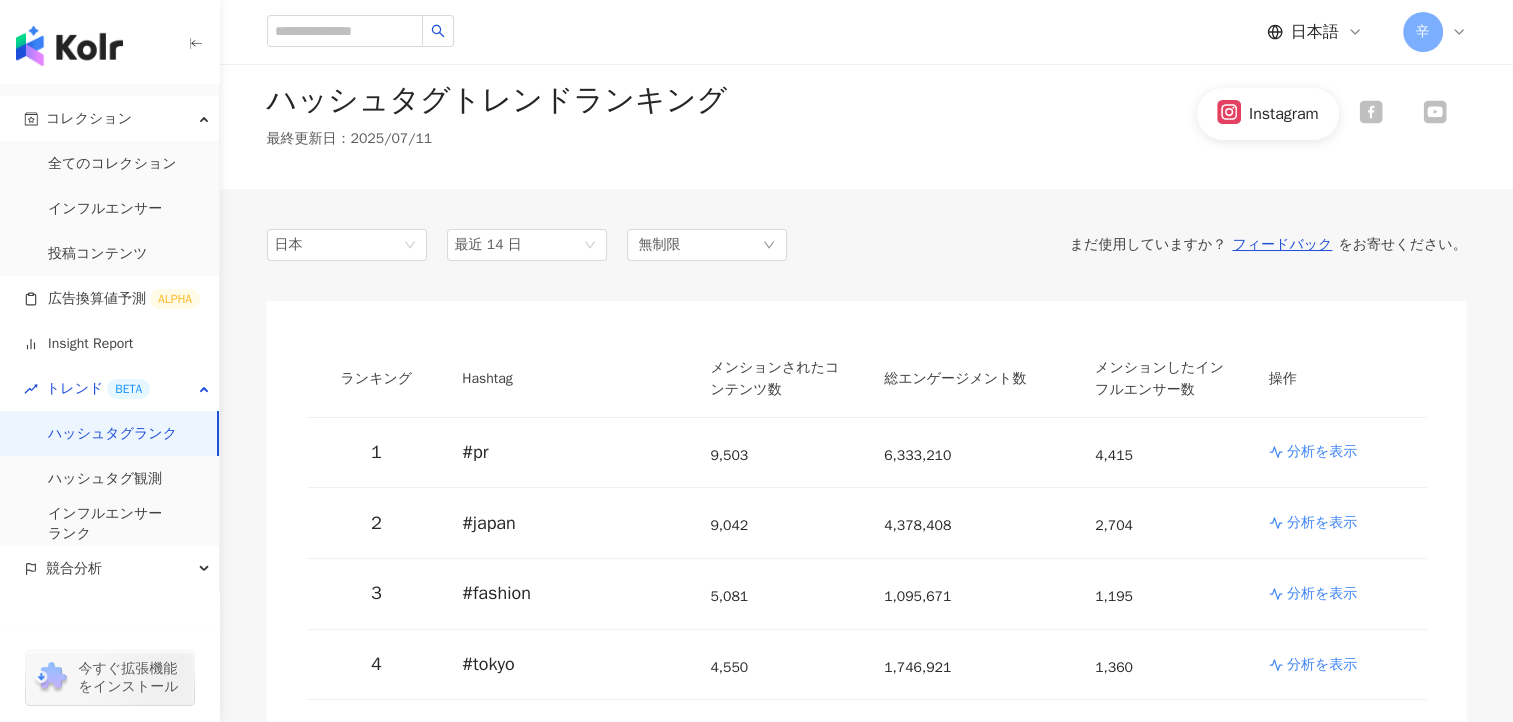 click 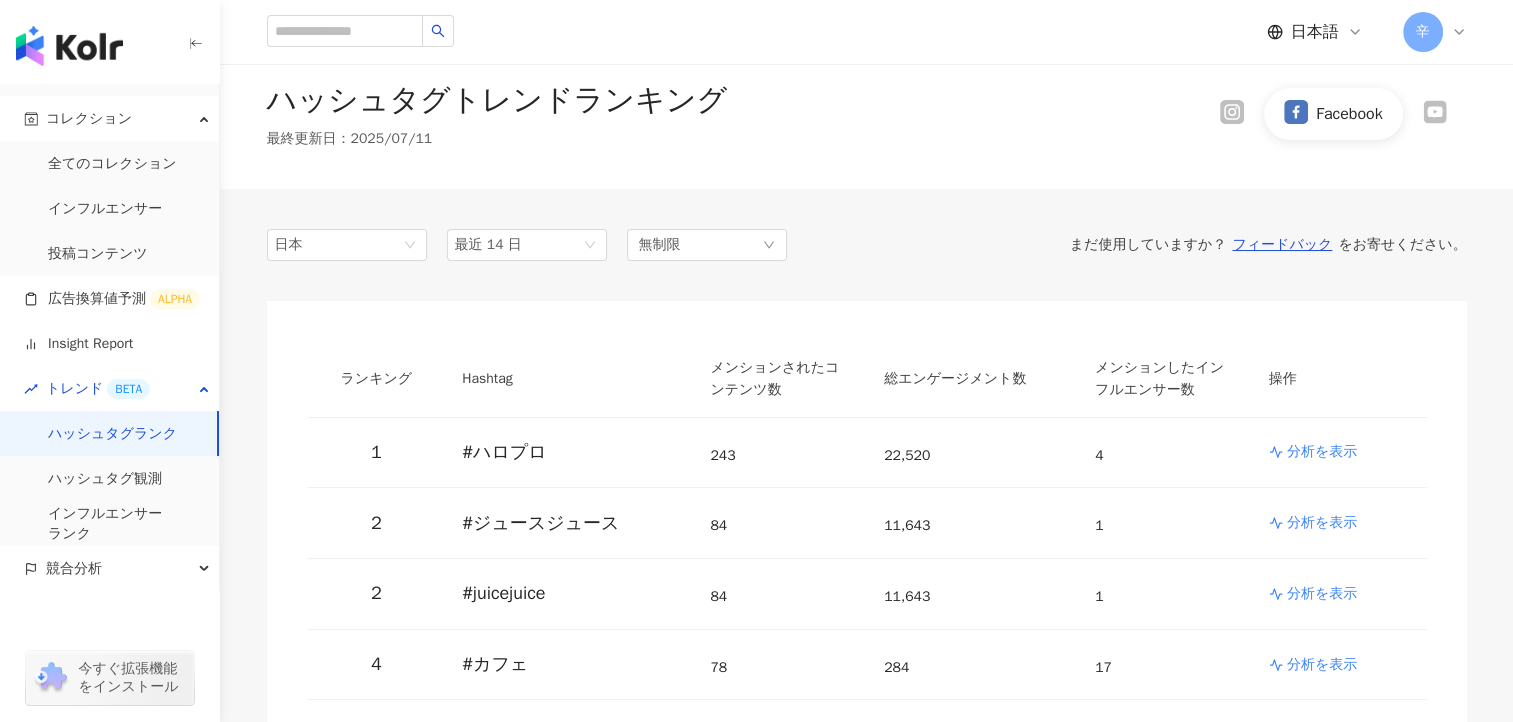 click 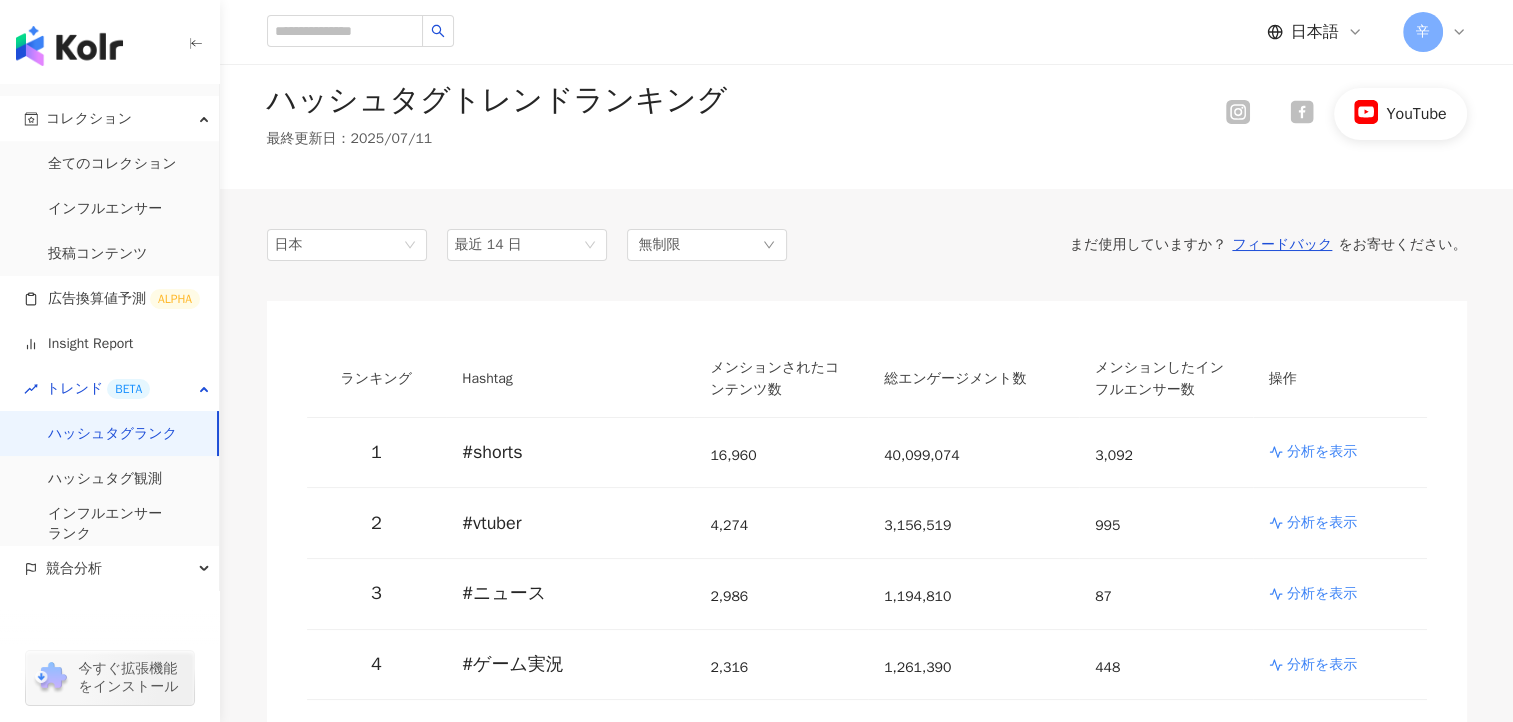 click 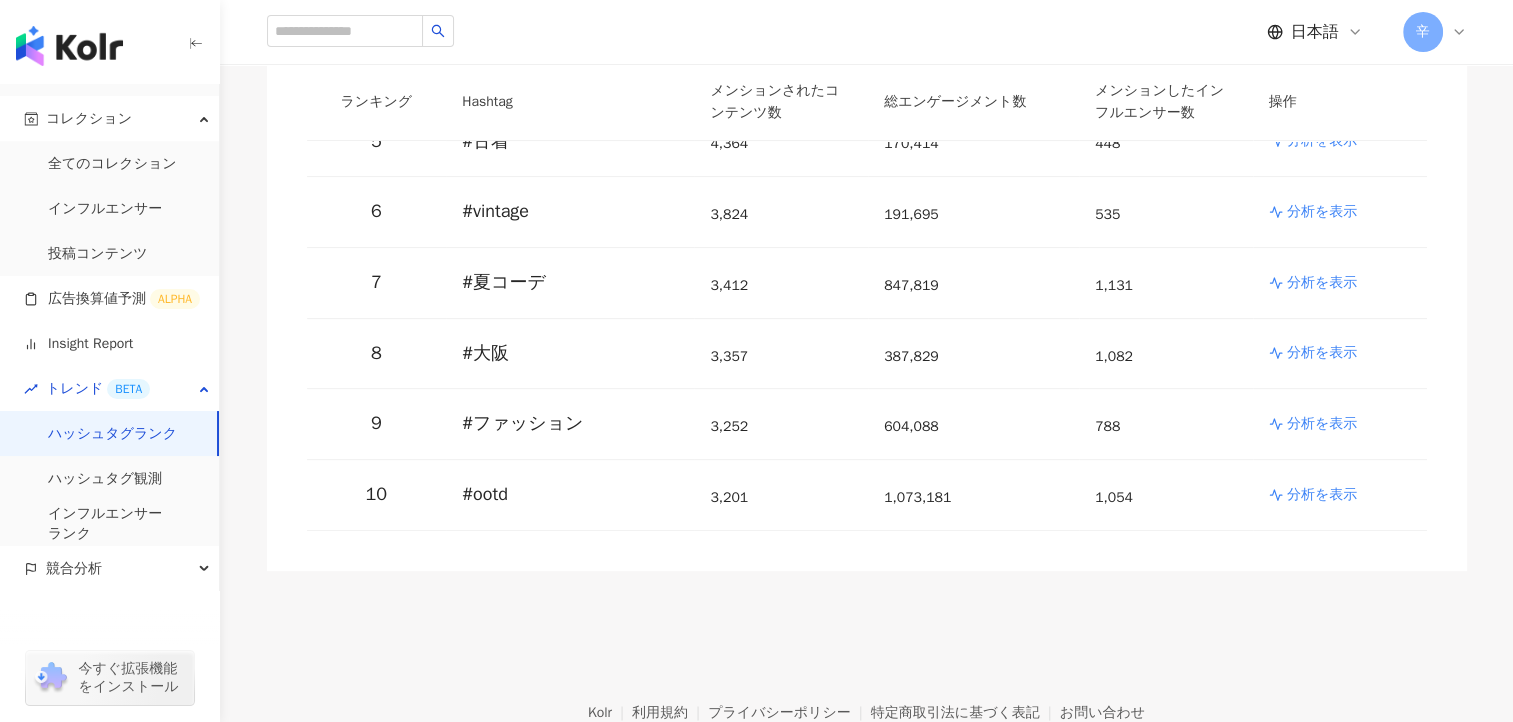 scroll, scrollTop: 0, scrollLeft: 0, axis: both 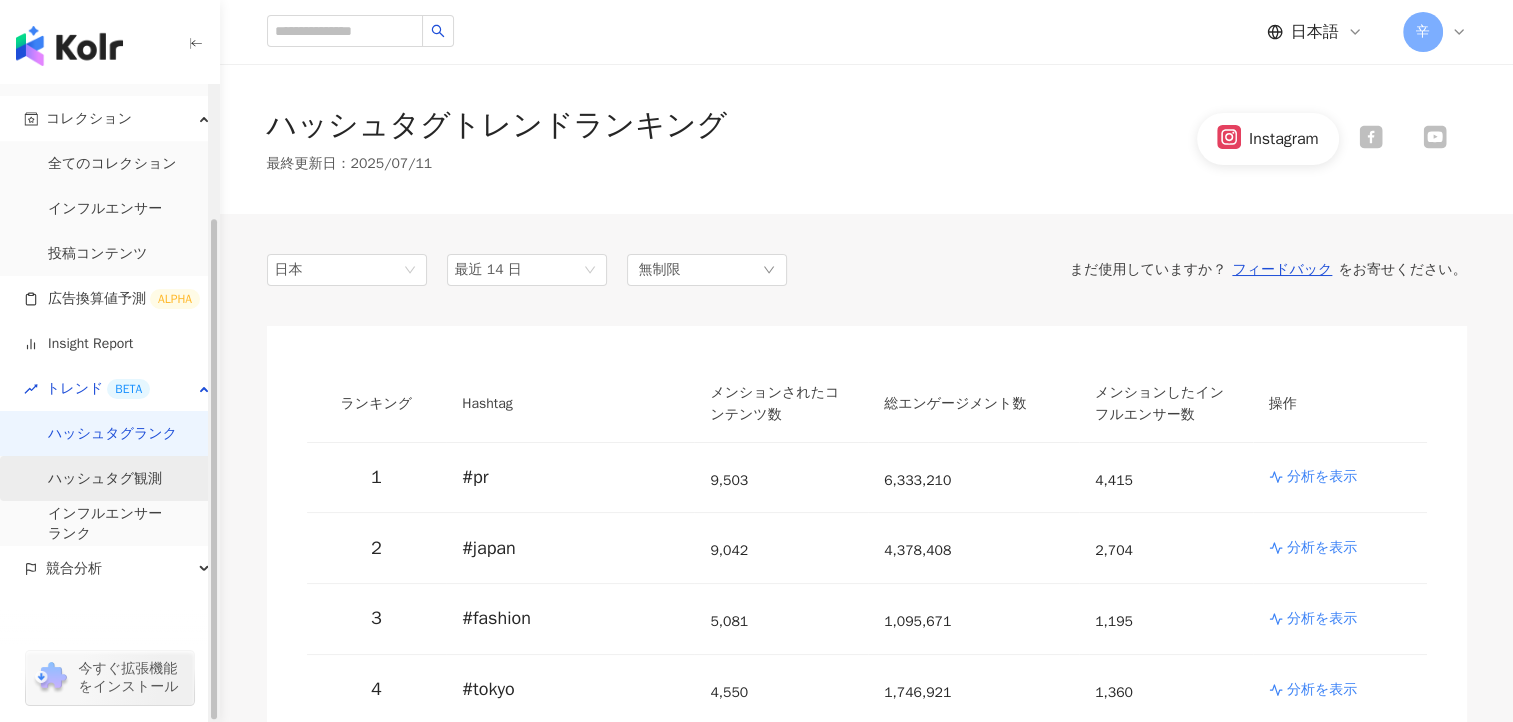click on "ハッシュタグ観測" at bounding box center (105, 479) 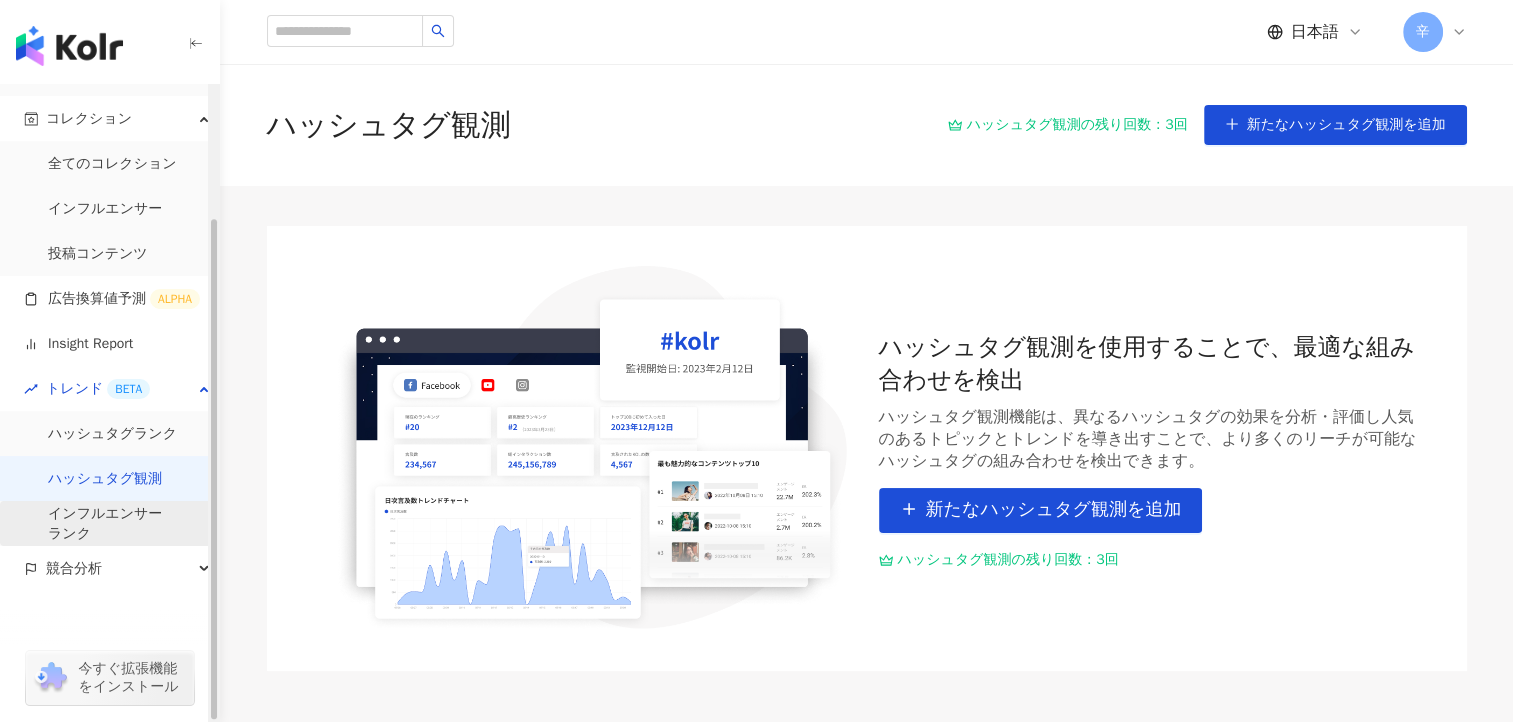 click on "インフルエンサー
ランク" at bounding box center [105, 523] 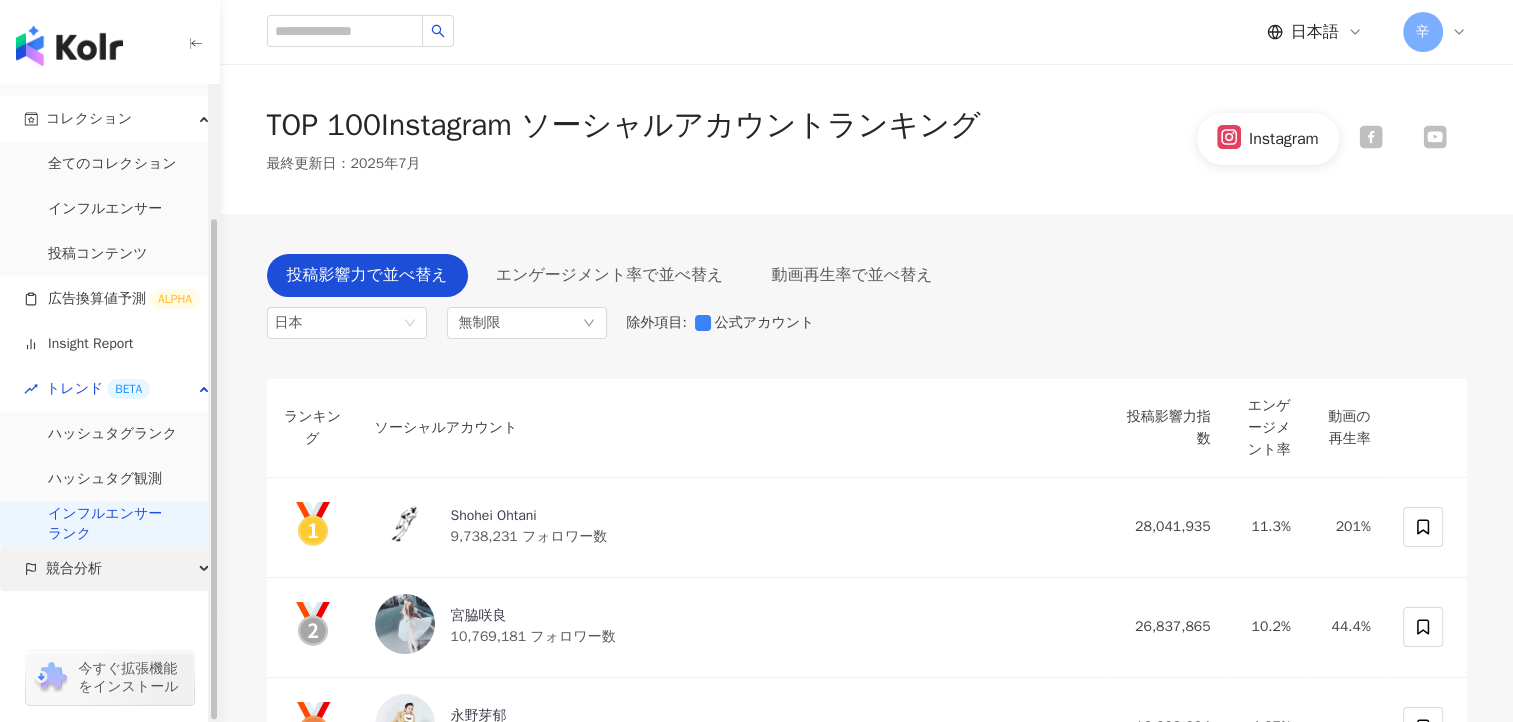 click on "競合分析" at bounding box center (74, 568) 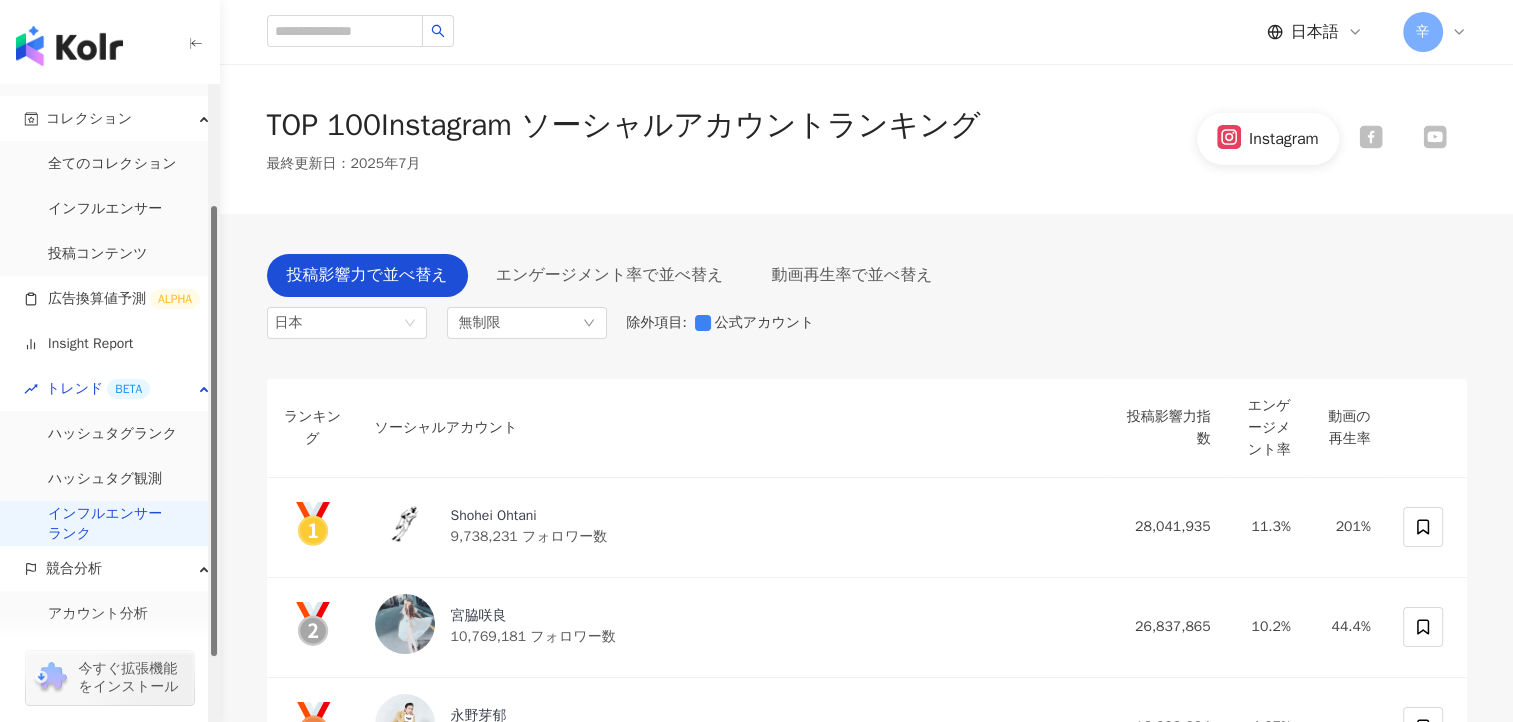 scroll, scrollTop: 258, scrollLeft: 0, axis: vertical 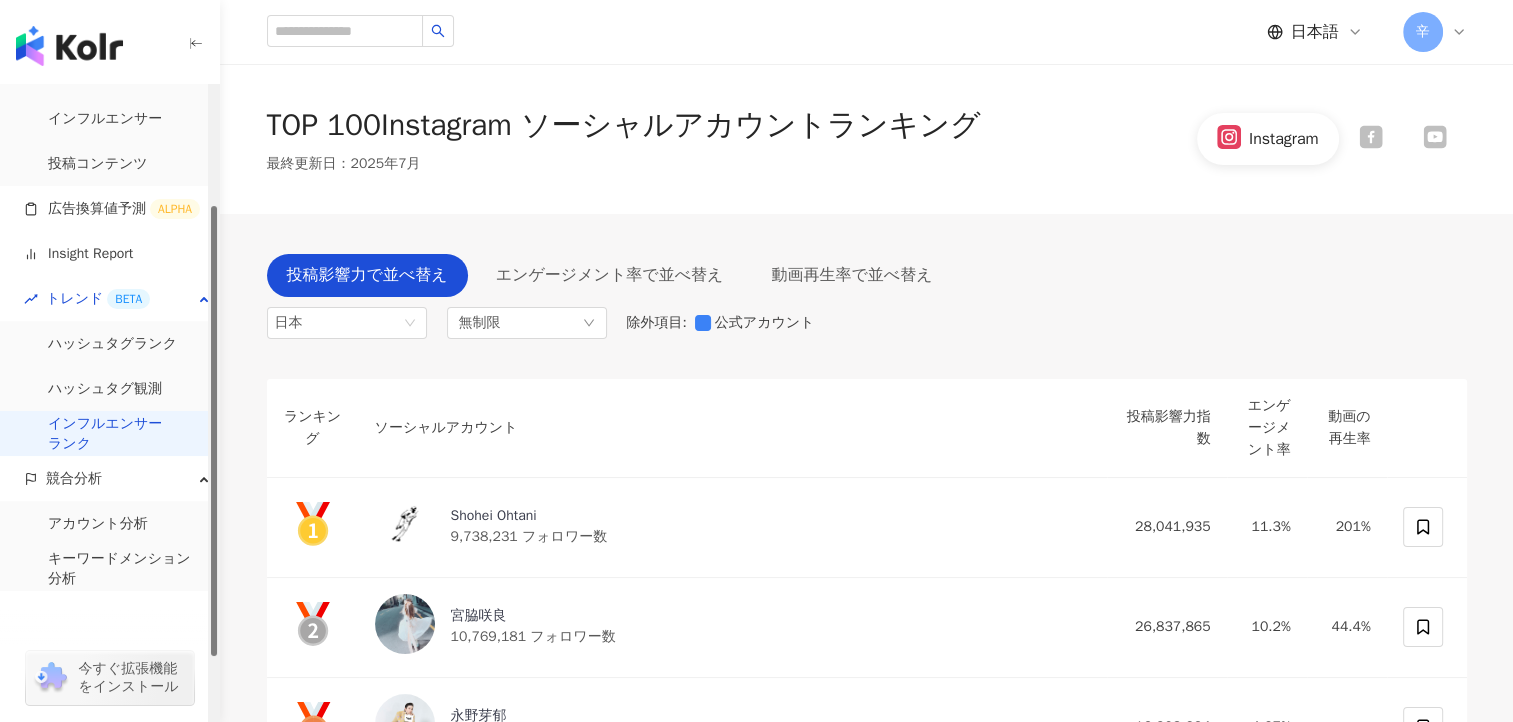 drag, startPoint x: 213, startPoint y: 448, endPoint x: 235, endPoint y: 569, distance: 122.98374 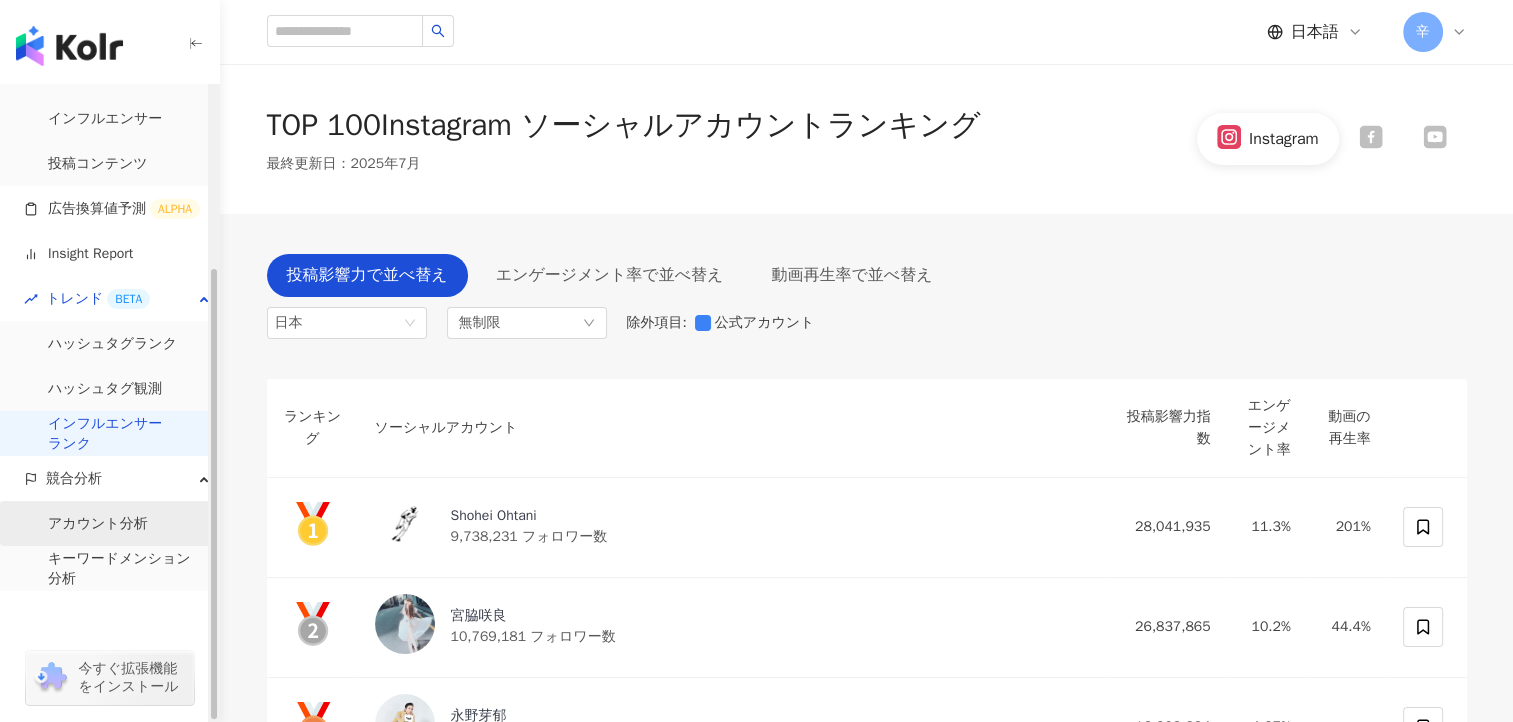 click on "アカウント分析" at bounding box center (98, 524) 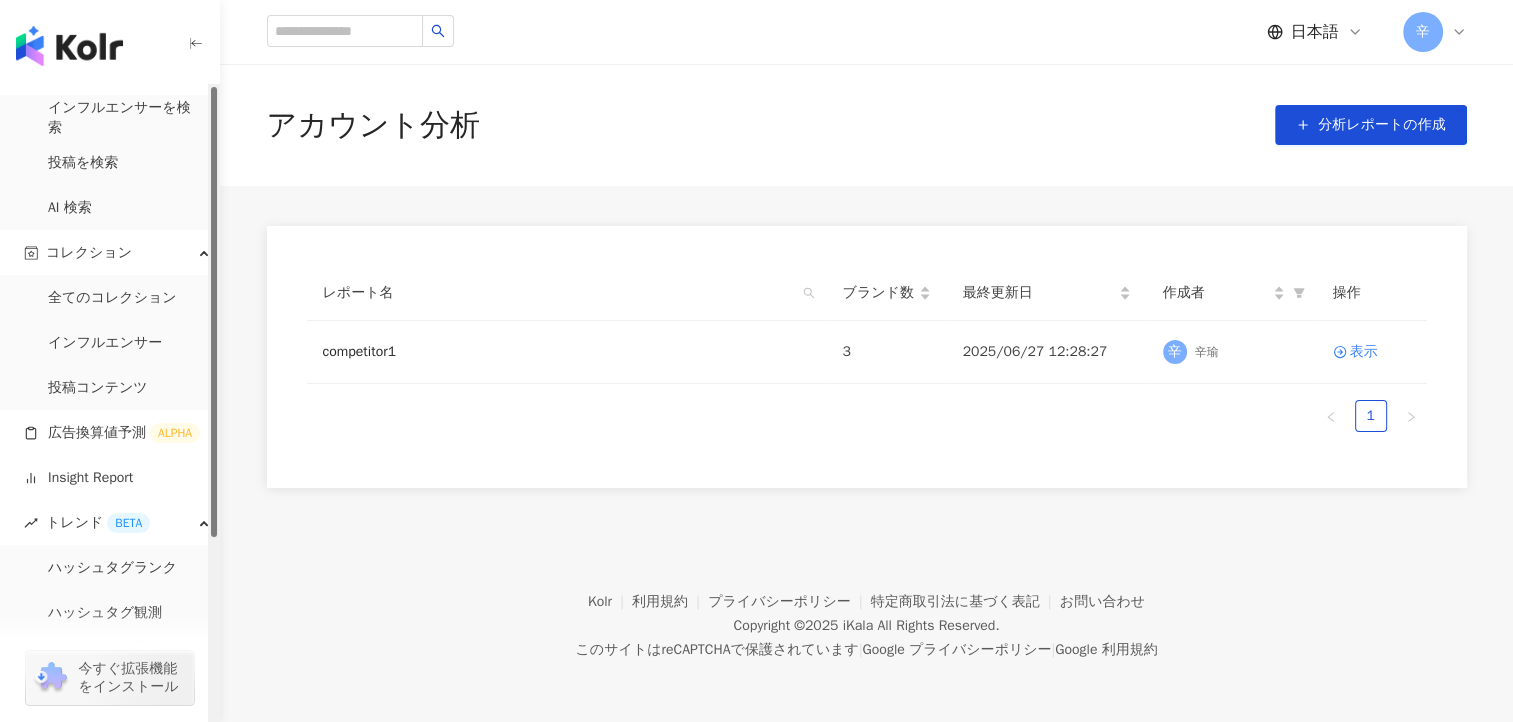 scroll, scrollTop: 0, scrollLeft: 0, axis: both 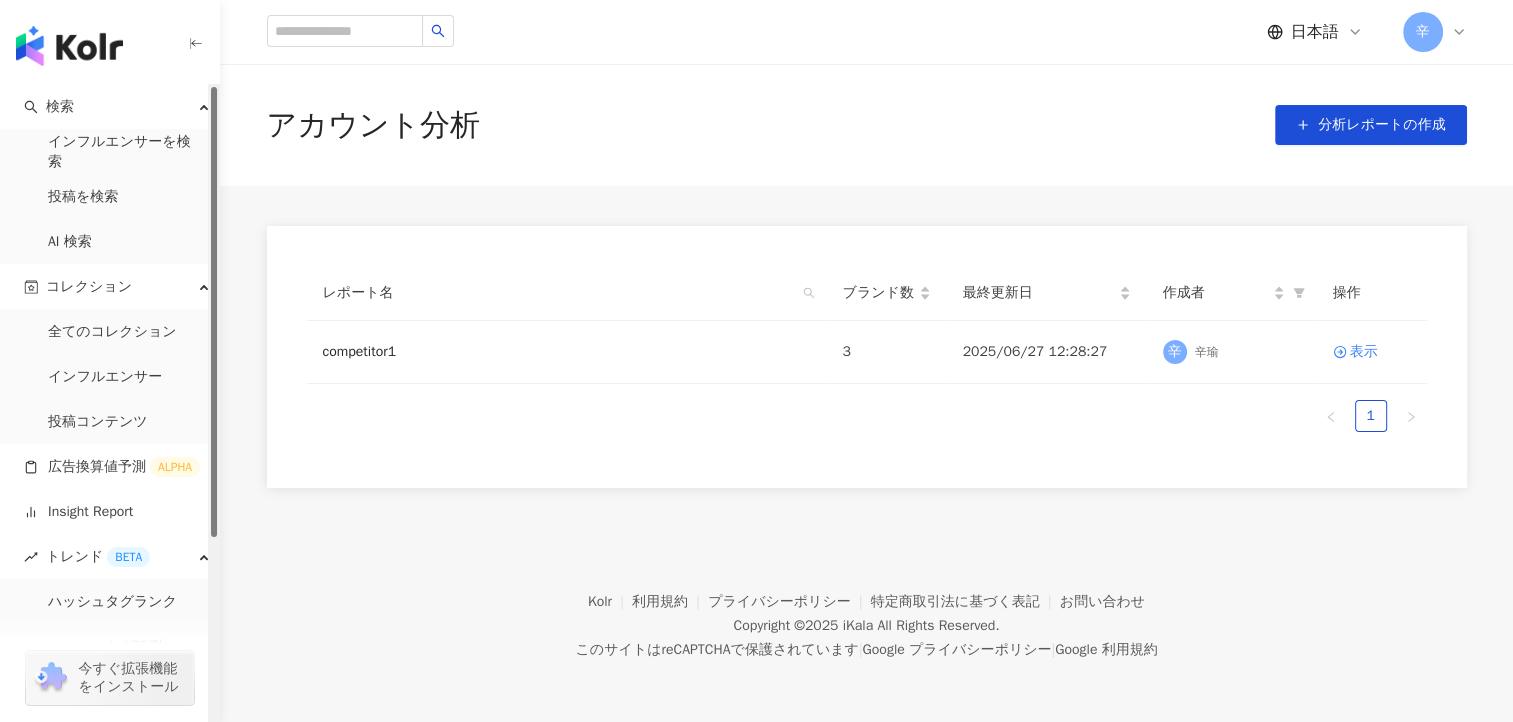 drag, startPoint x: 210, startPoint y: 292, endPoint x: 208, endPoint y: 72, distance: 220.0091 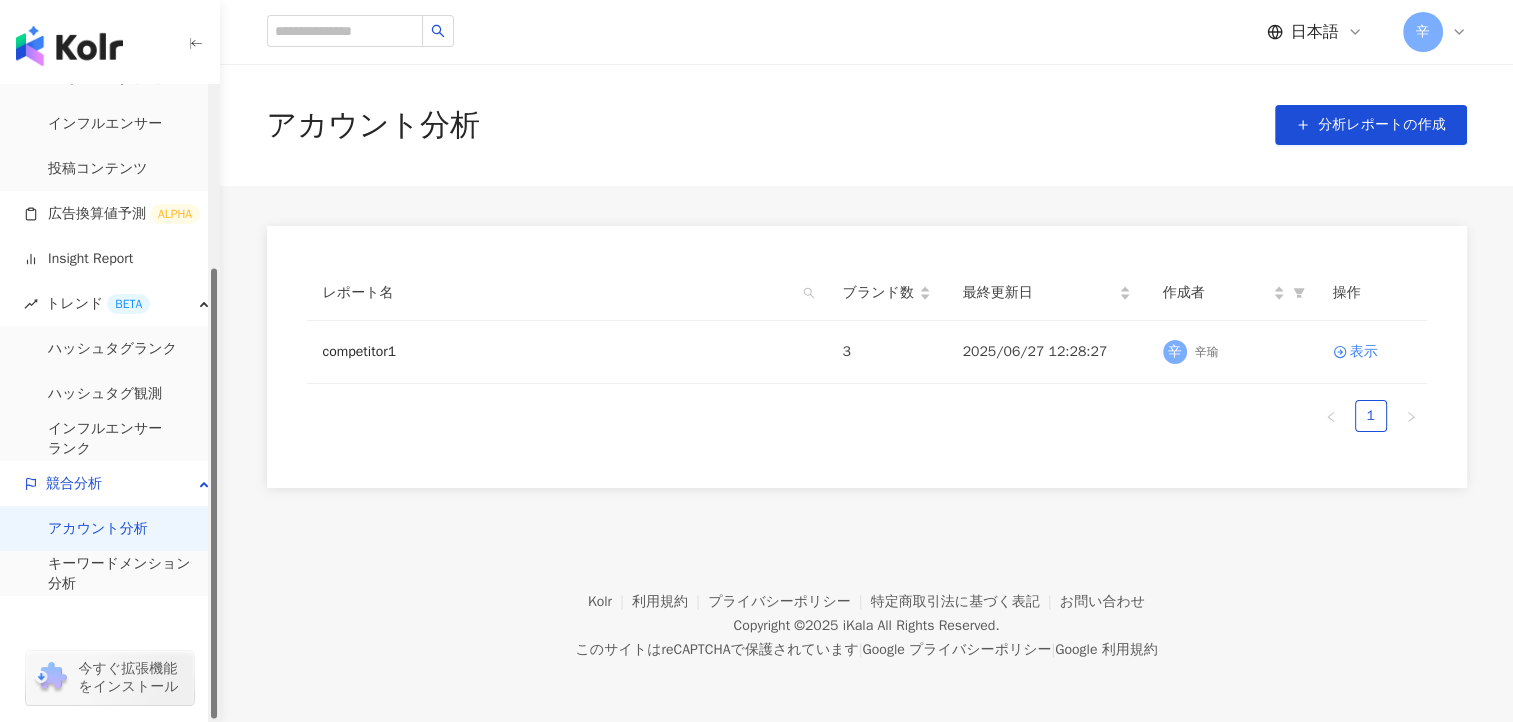scroll, scrollTop: 258, scrollLeft: 0, axis: vertical 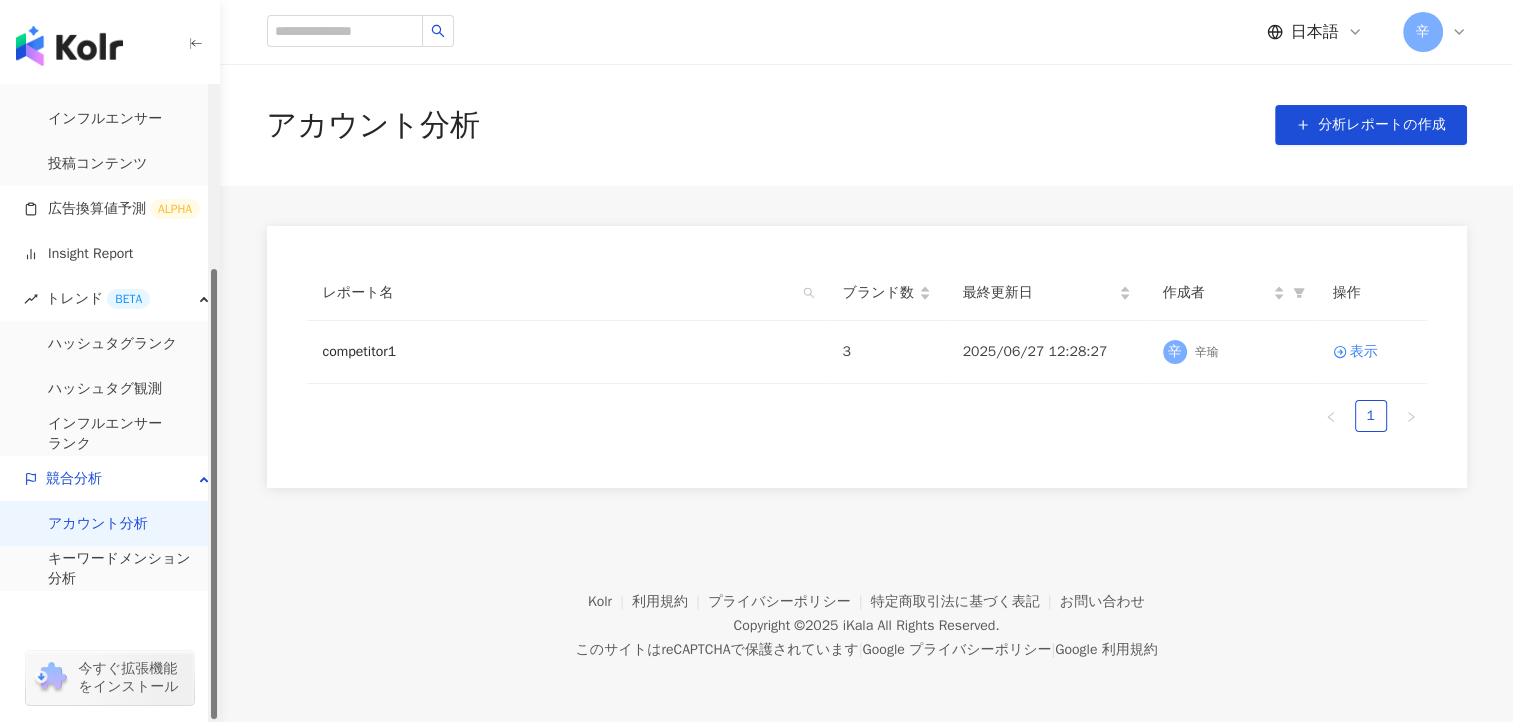 drag, startPoint x: 216, startPoint y: 509, endPoint x: 230, endPoint y: 716, distance: 207.47289 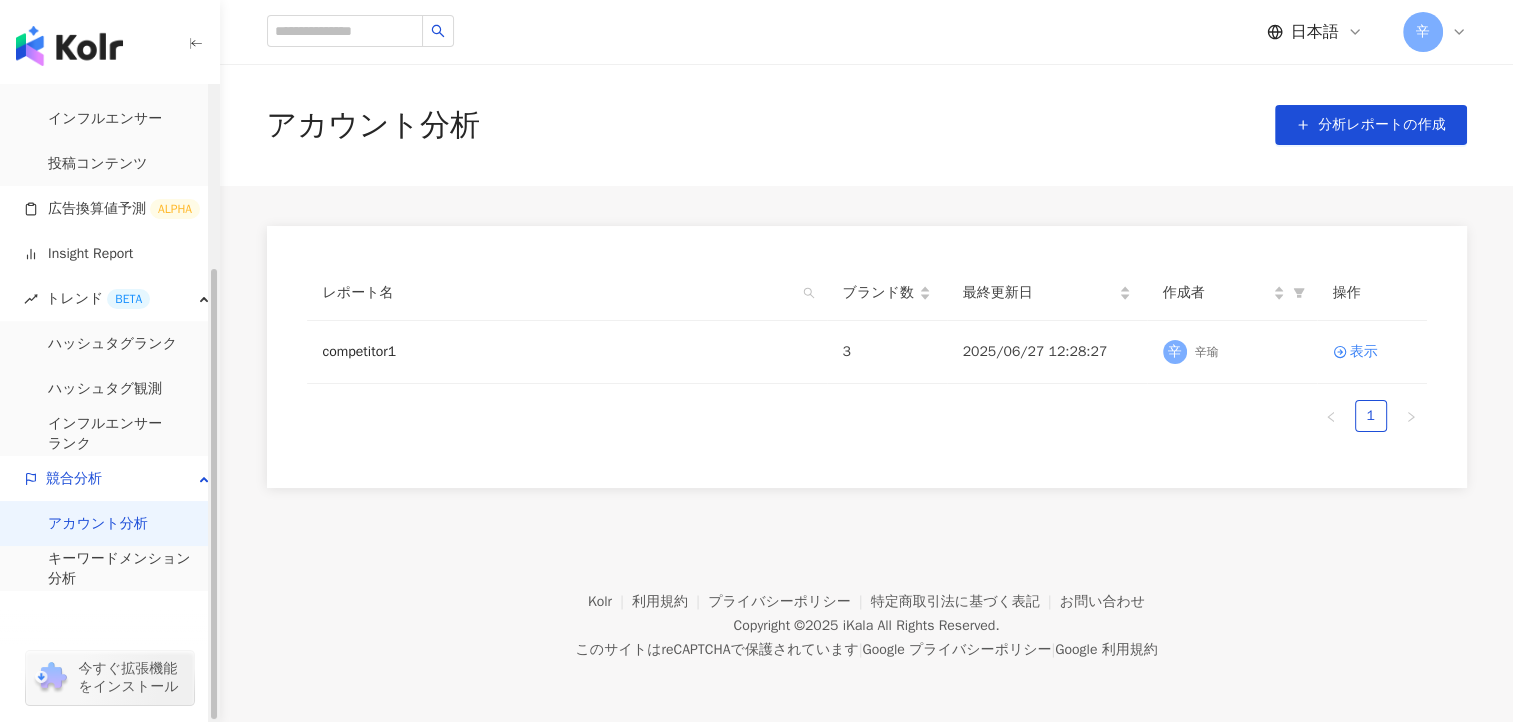 click at bounding box center [51, 678] 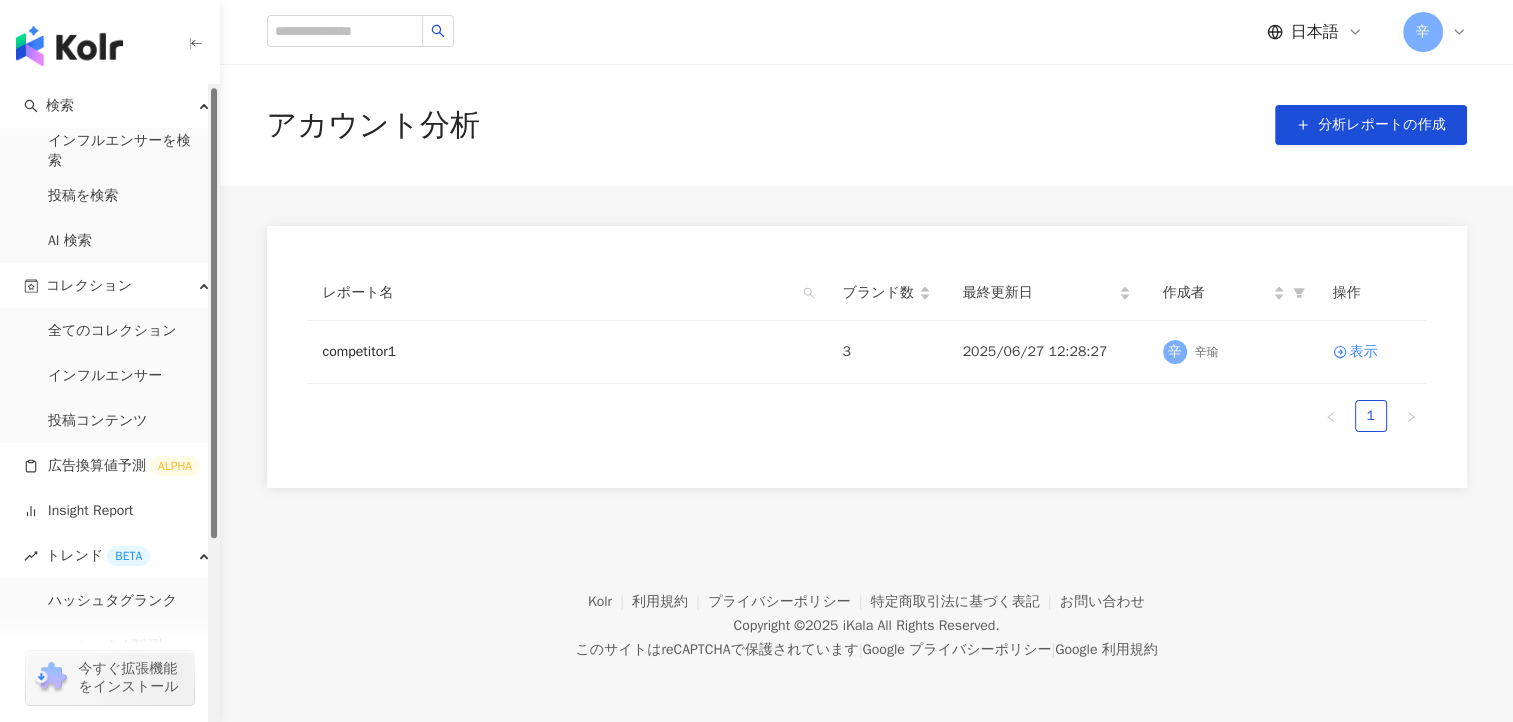 scroll, scrollTop: 4, scrollLeft: 0, axis: vertical 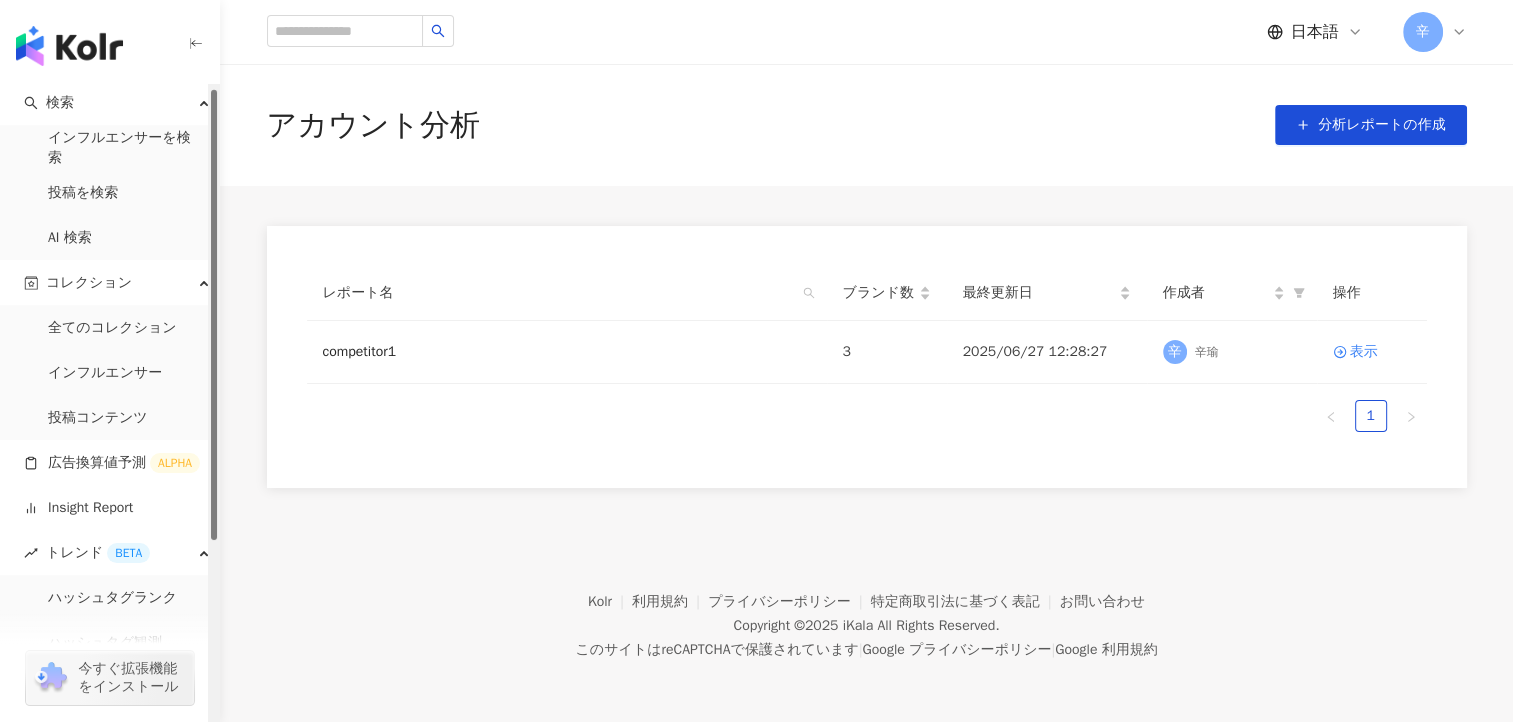 drag, startPoint x: 214, startPoint y: 312, endPoint x: 215, endPoint y: 133, distance: 179.00279 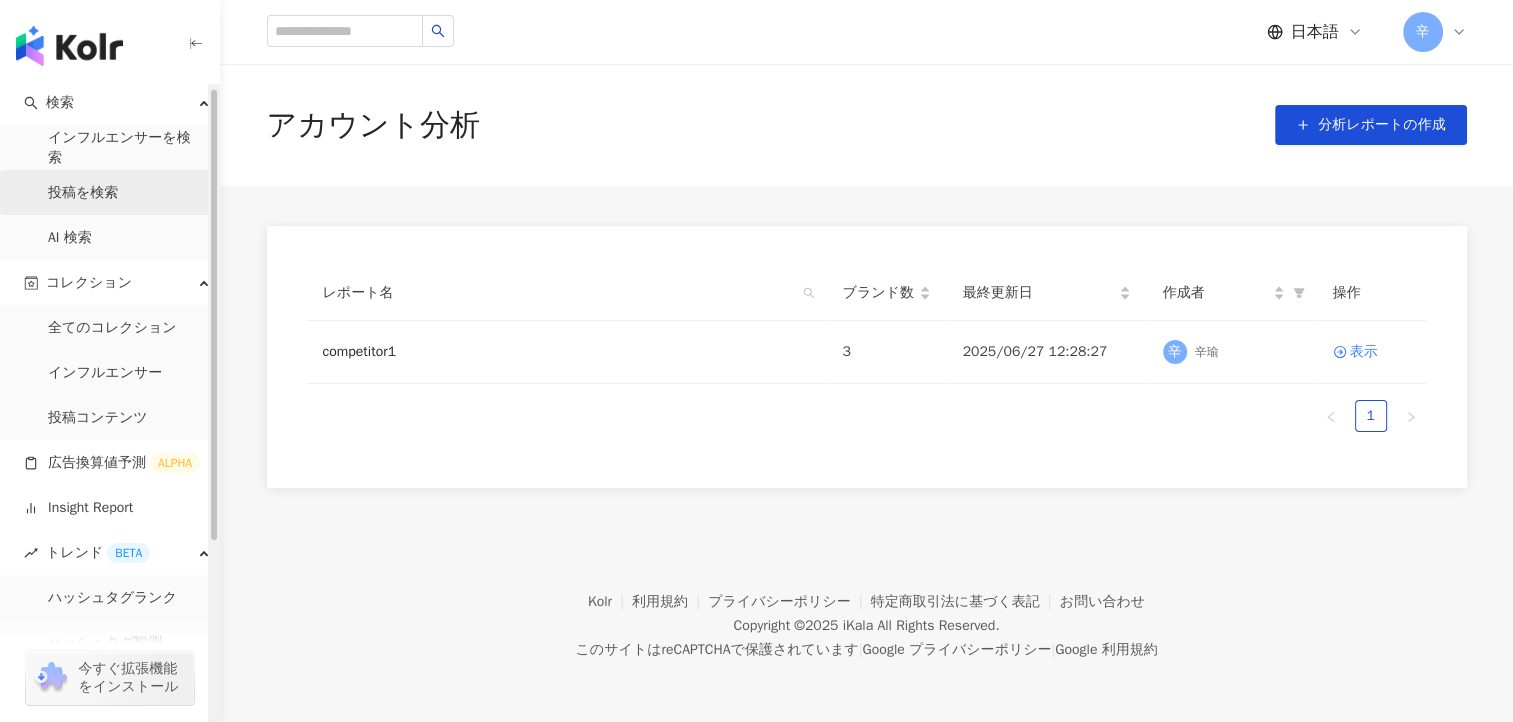 click on "投稿を検索" at bounding box center [83, 193] 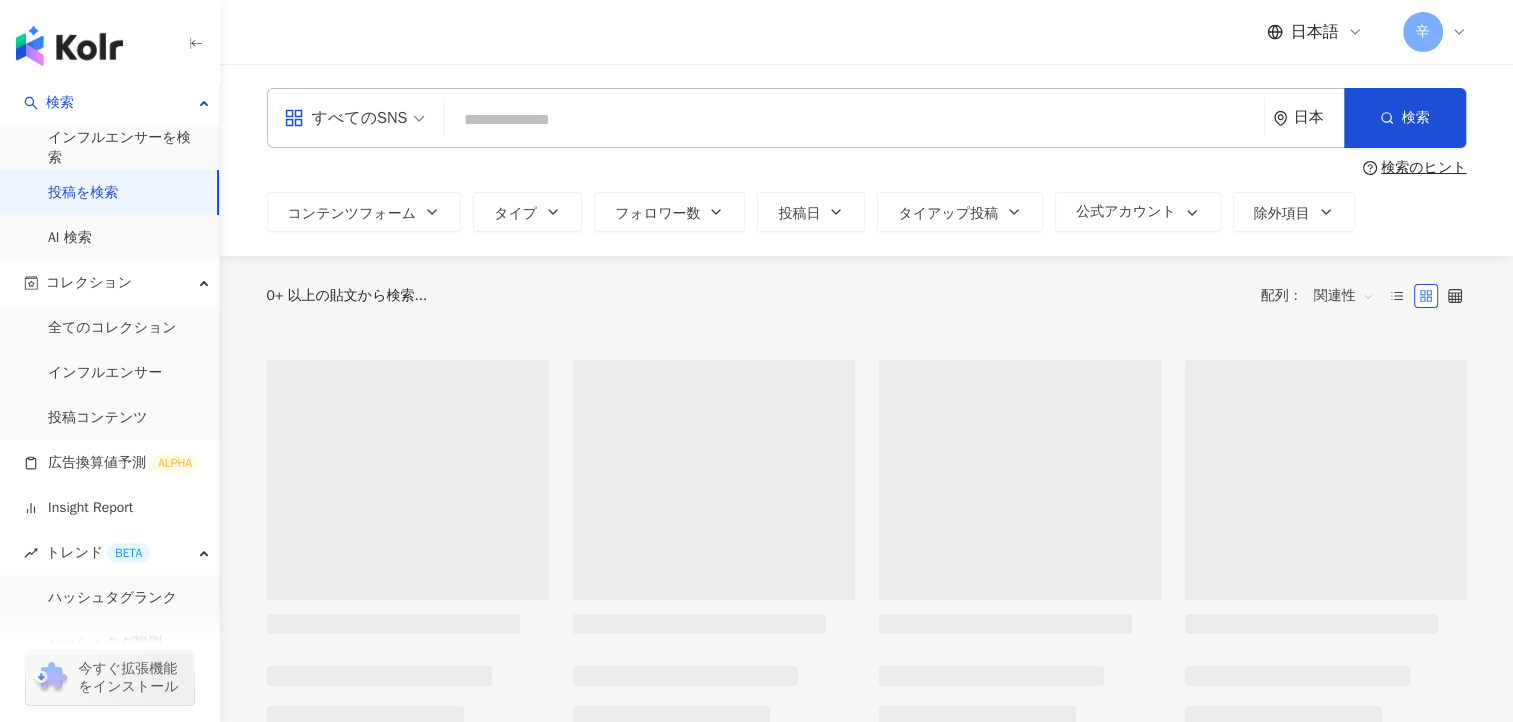 click at bounding box center [854, 119] 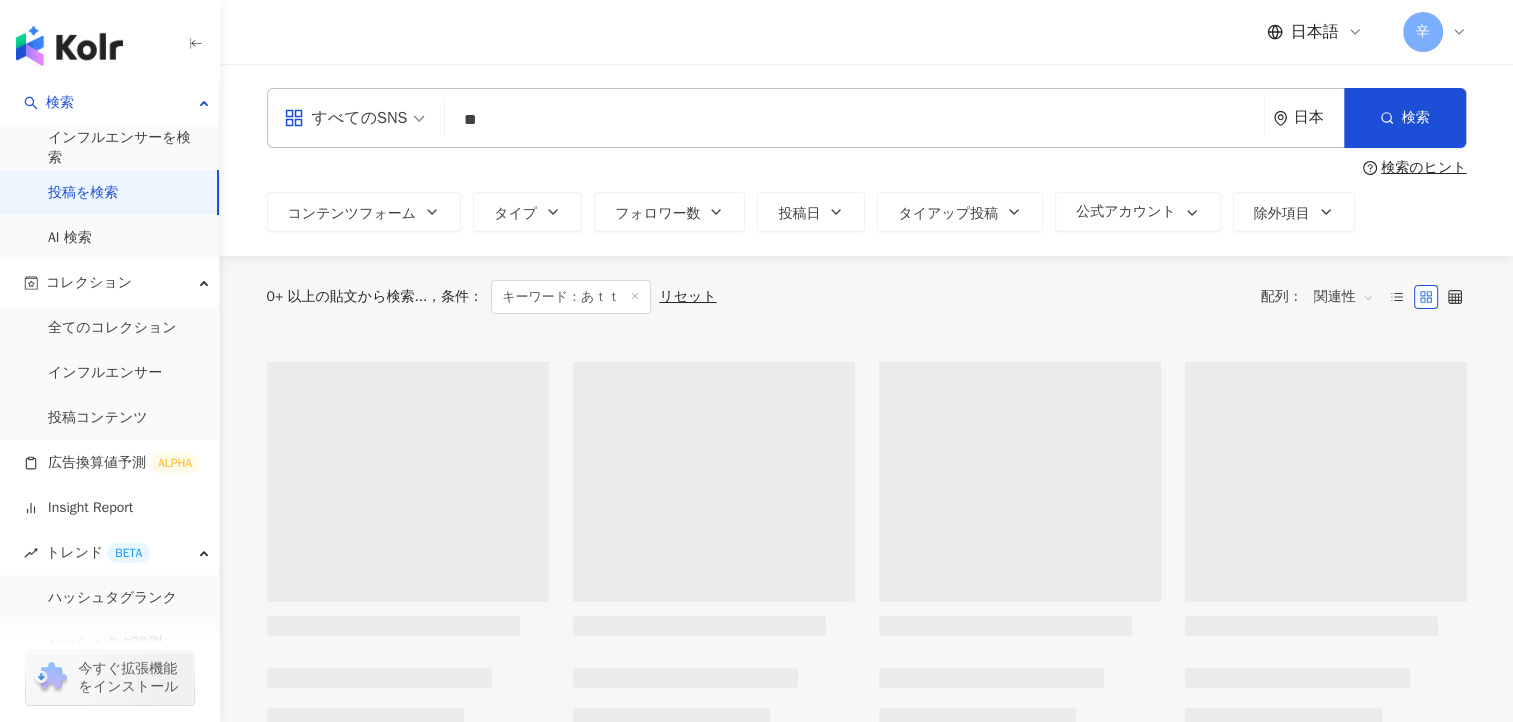 type on "*" 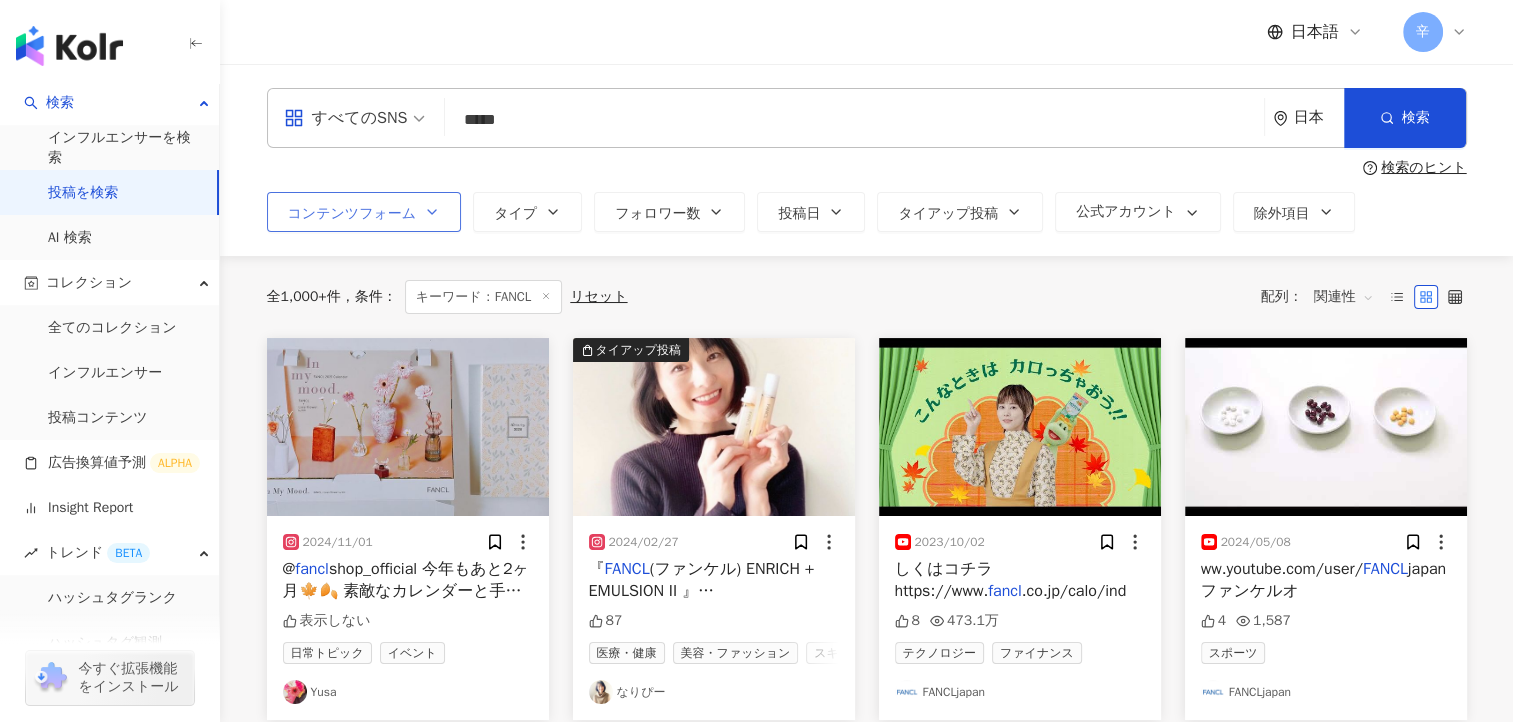 click on "コンテンツフォーム" at bounding box center [352, 214] 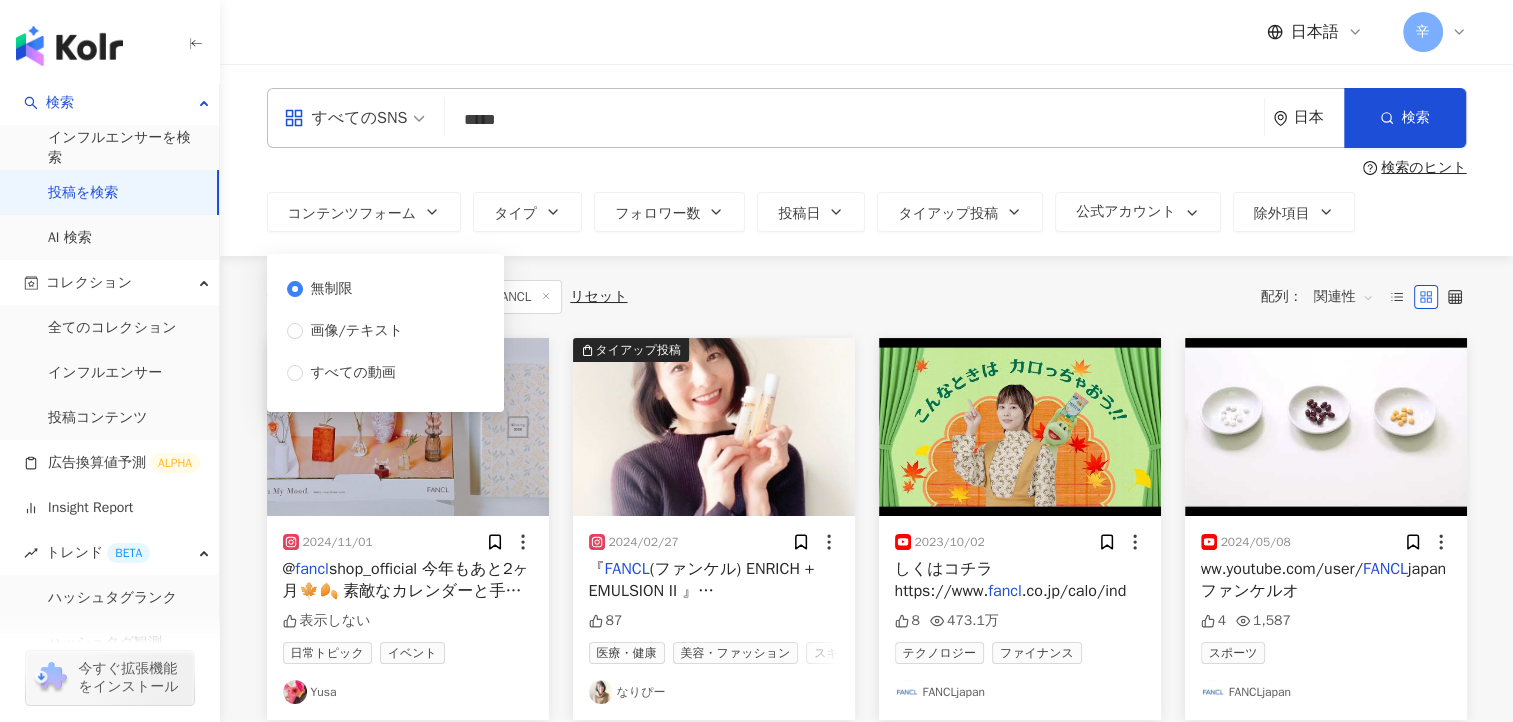 click on "検索のヒント" at bounding box center (867, 168) 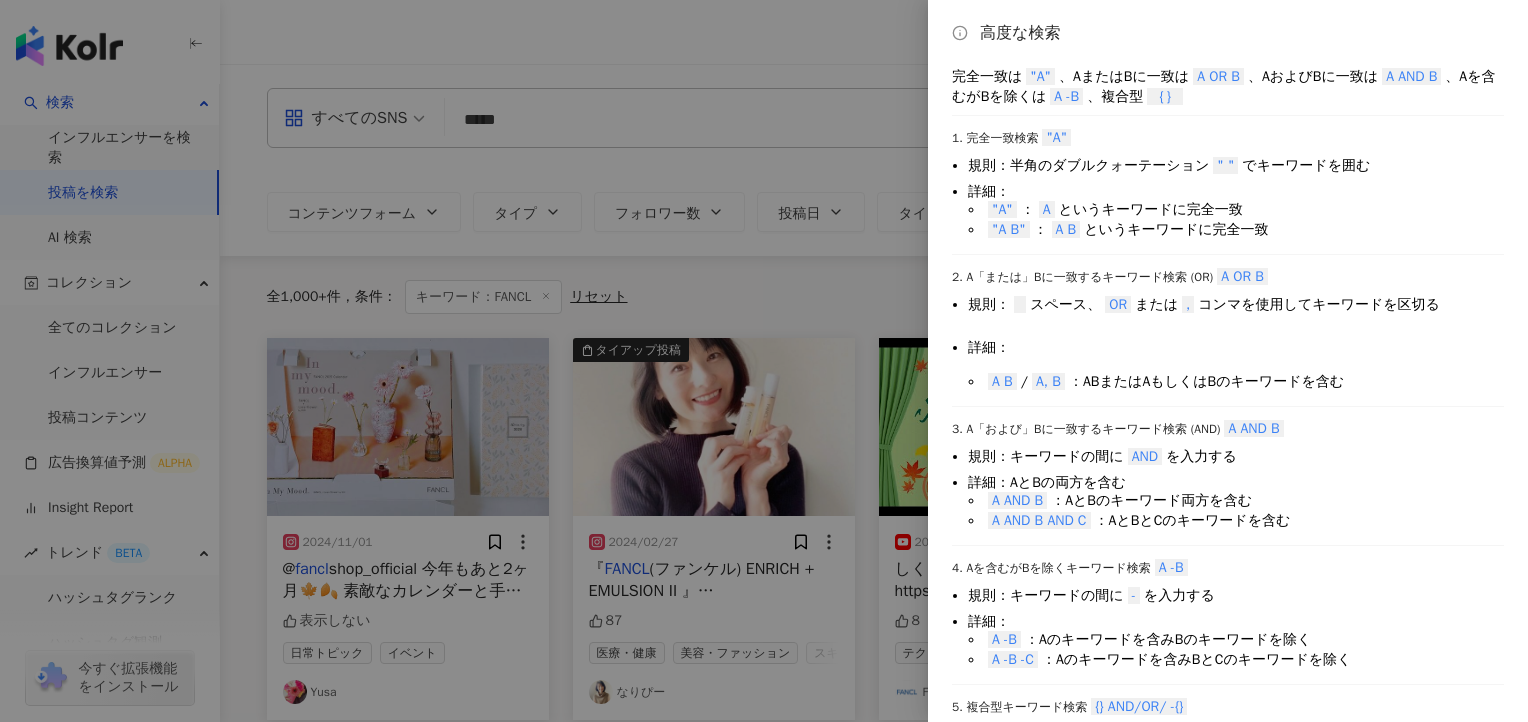 click at bounding box center (764, 361) 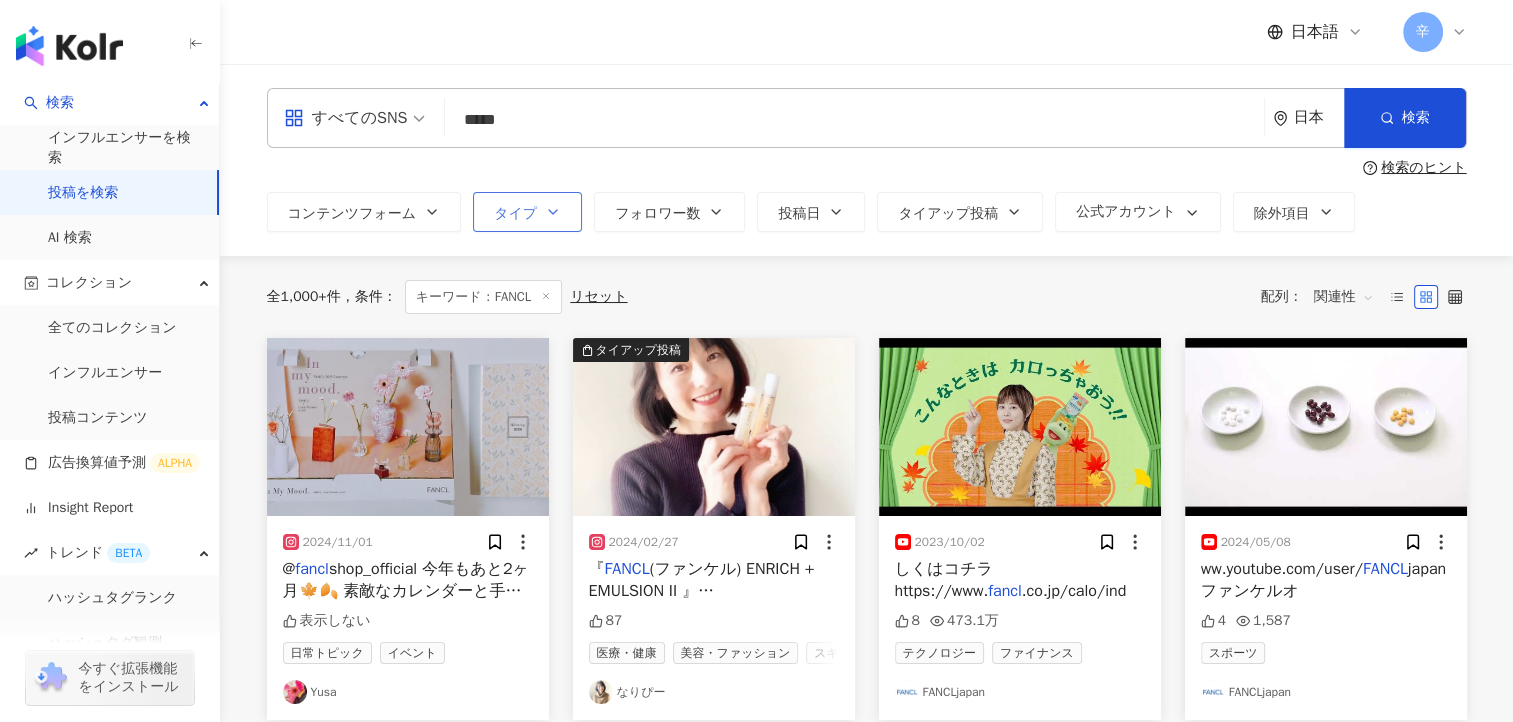 click 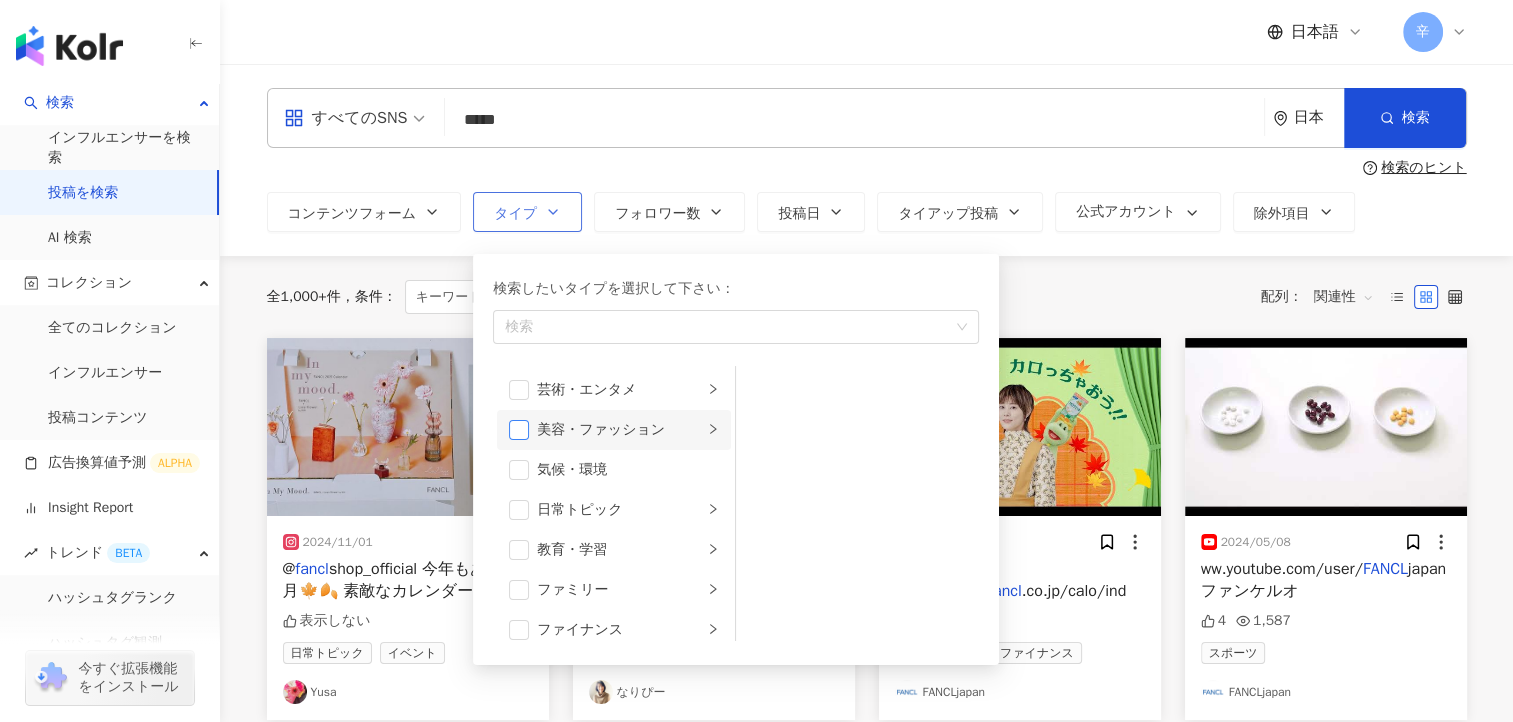 click at bounding box center (519, 430) 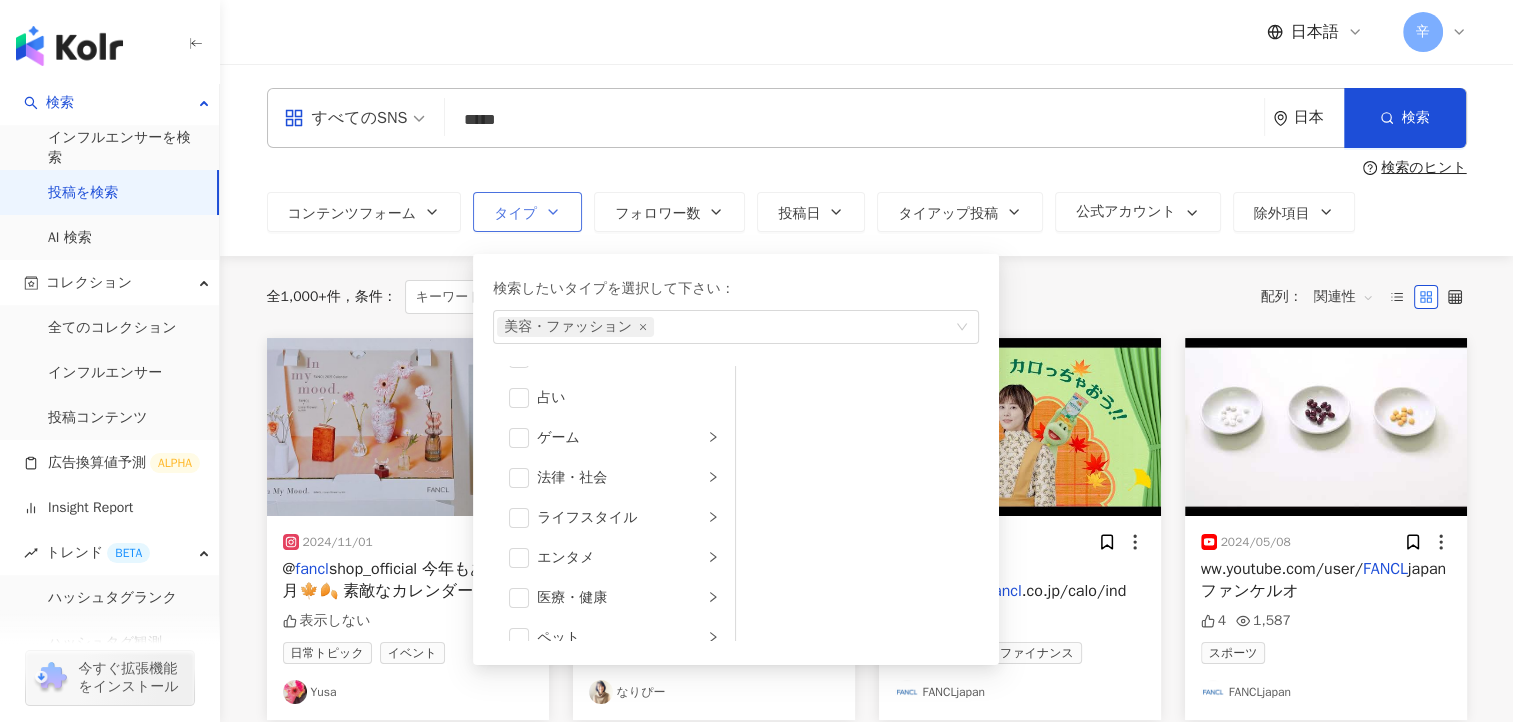 scroll, scrollTop: 289, scrollLeft: 0, axis: vertical 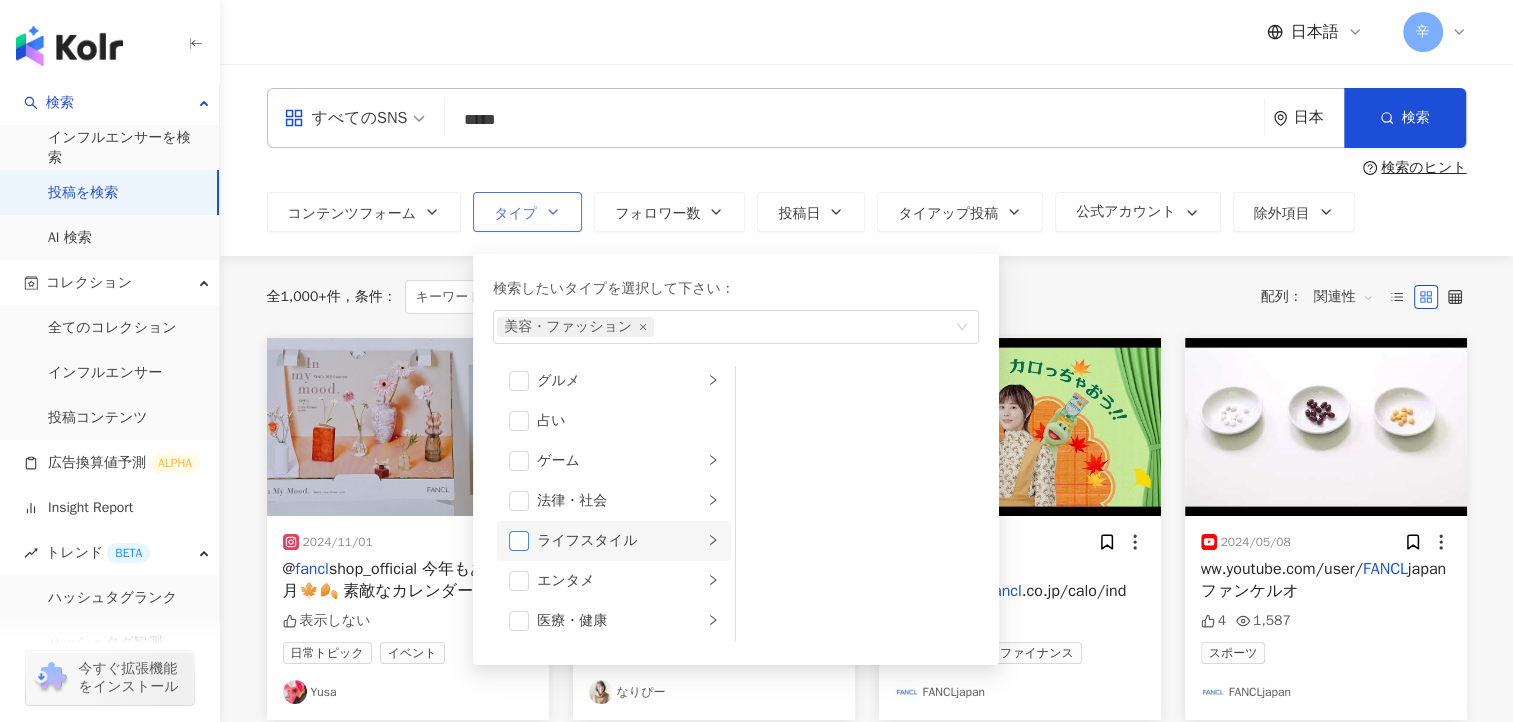 click at bounding box center [519, 541] 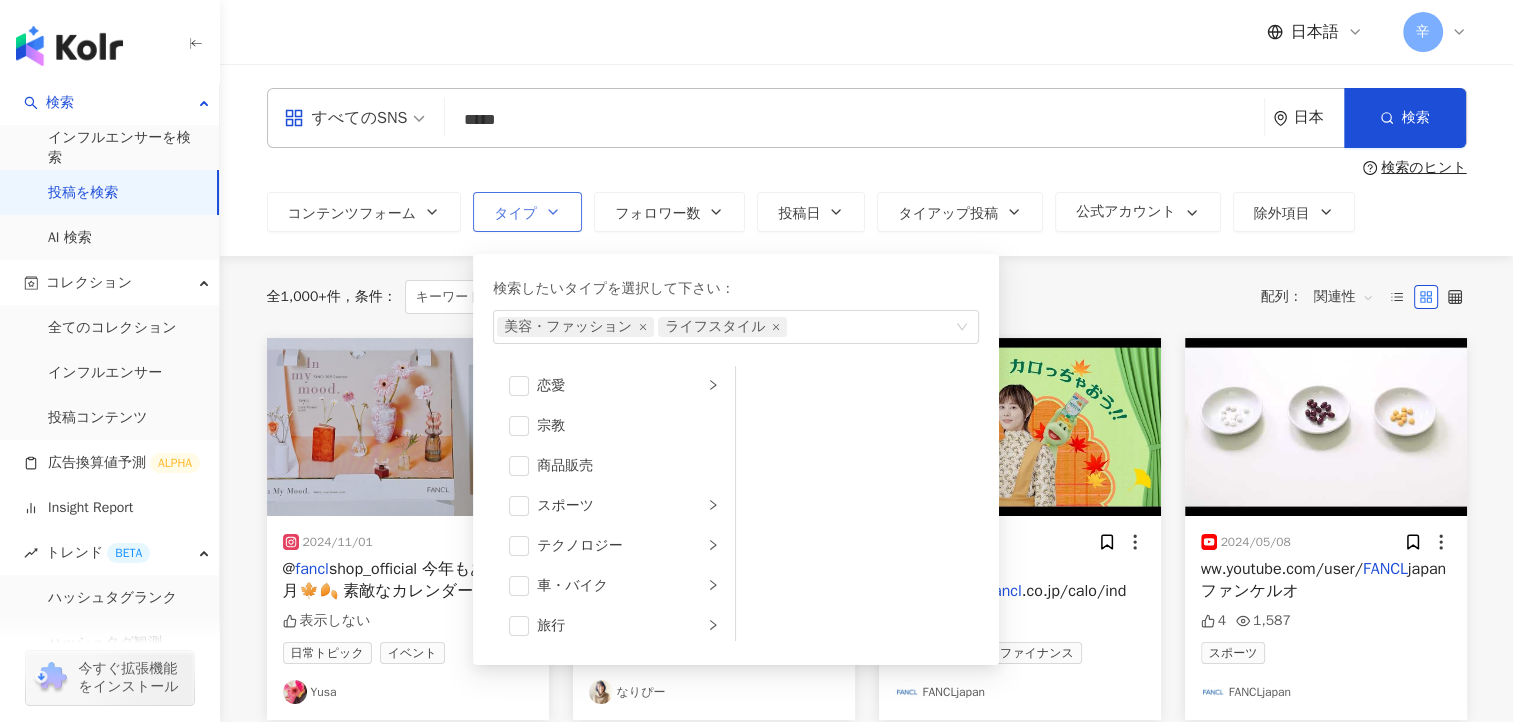 scroll, scrollTop: 673, scrollLeft: 0, axis: vertical 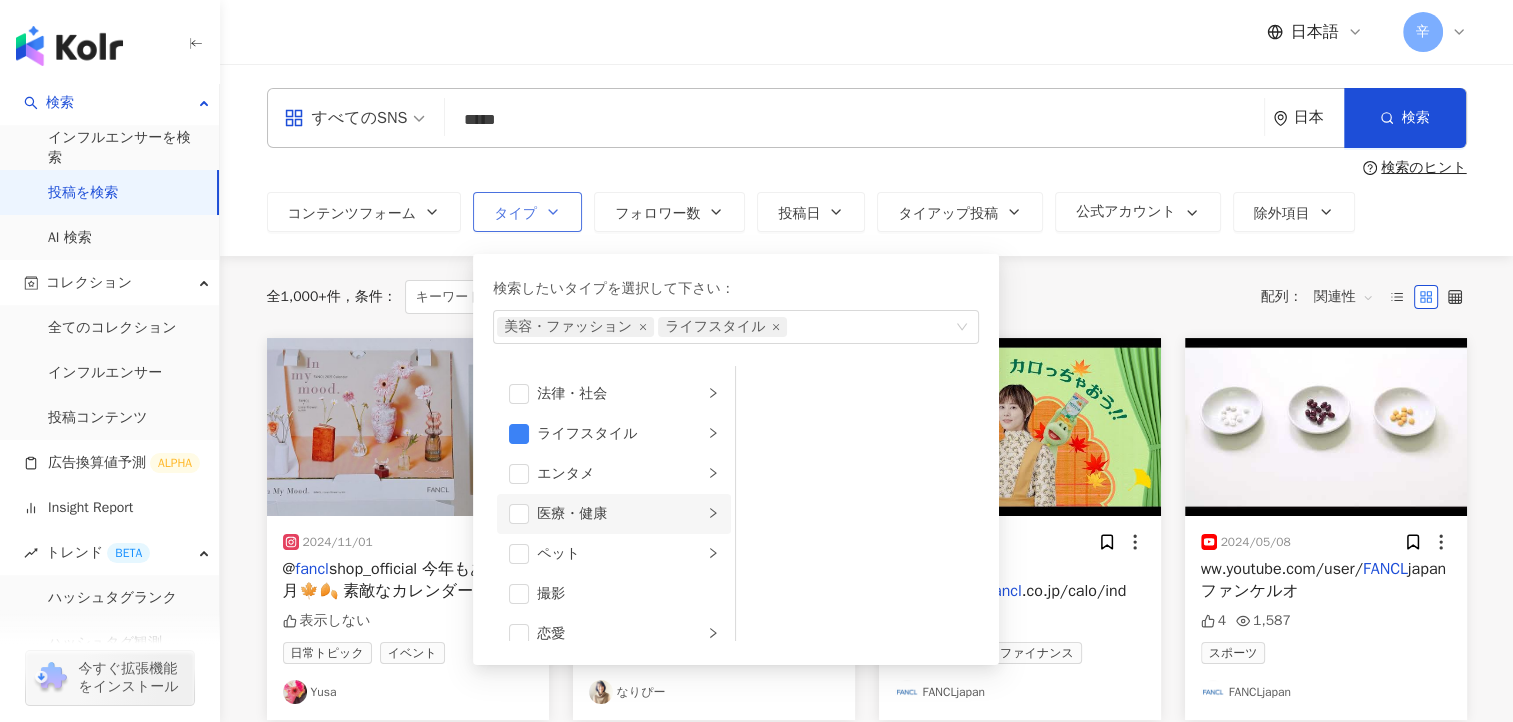 click on "医療・健康" at bounding box center (614, 514) 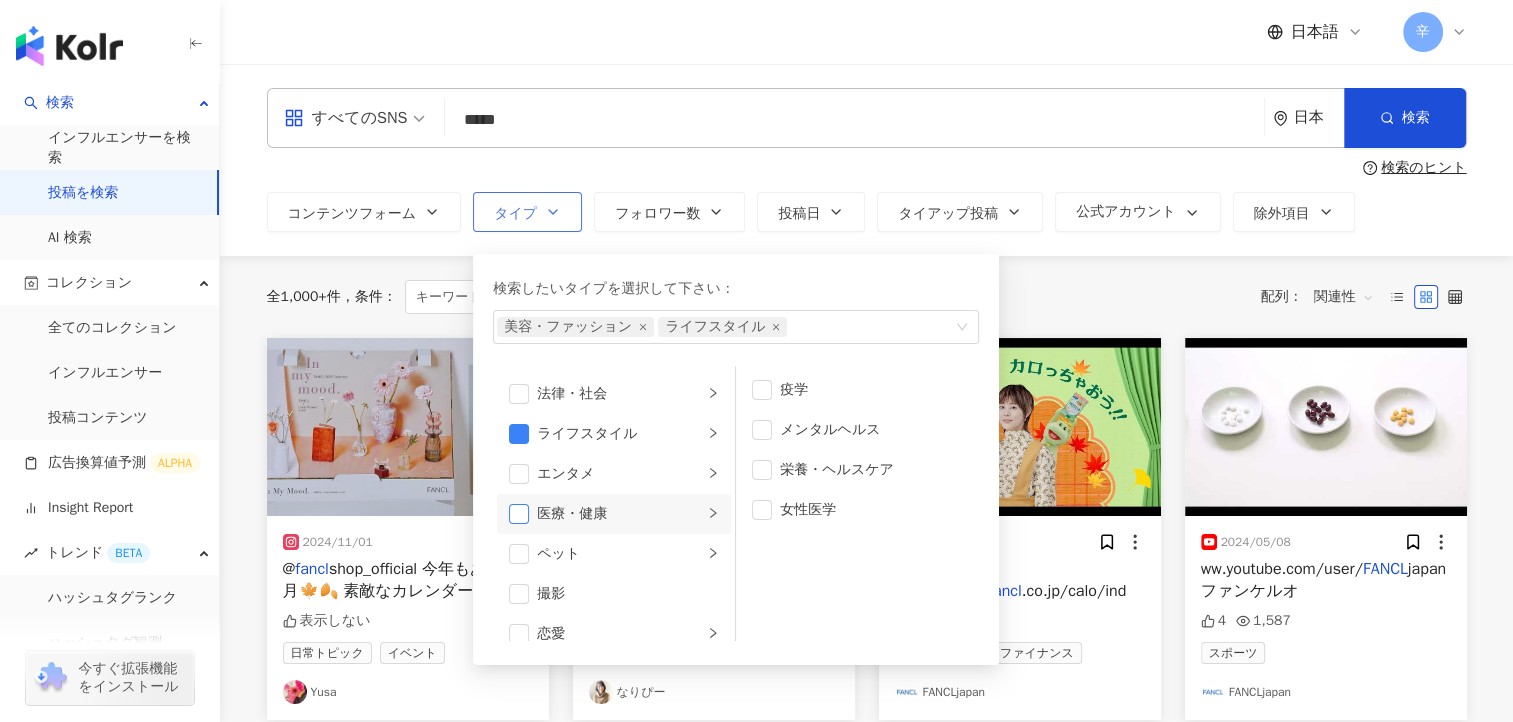 click at bounding box center (519, 514) 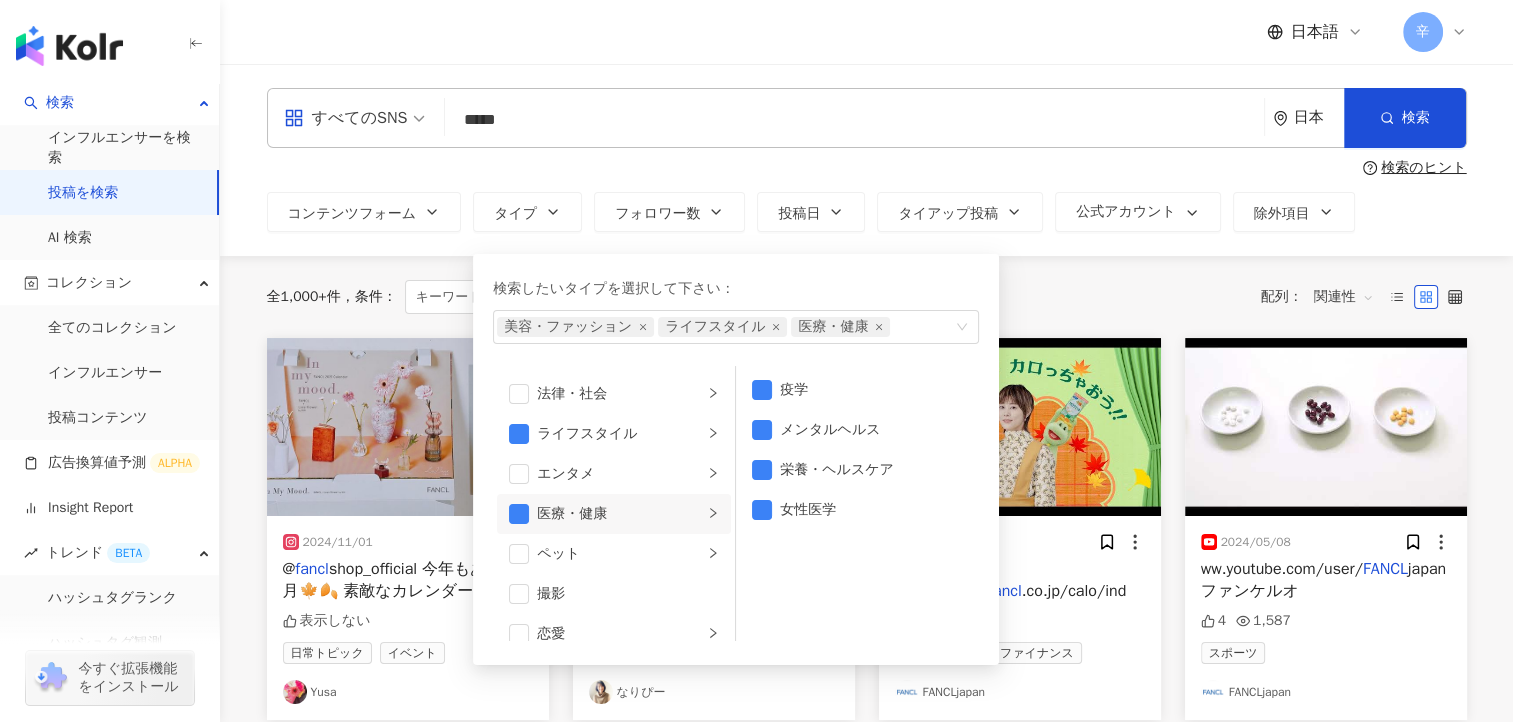 click on "全  1,000+  件 条件 ： キーワード：FANCL リセット 配列： 関連性" at bounding box center [867, 297] 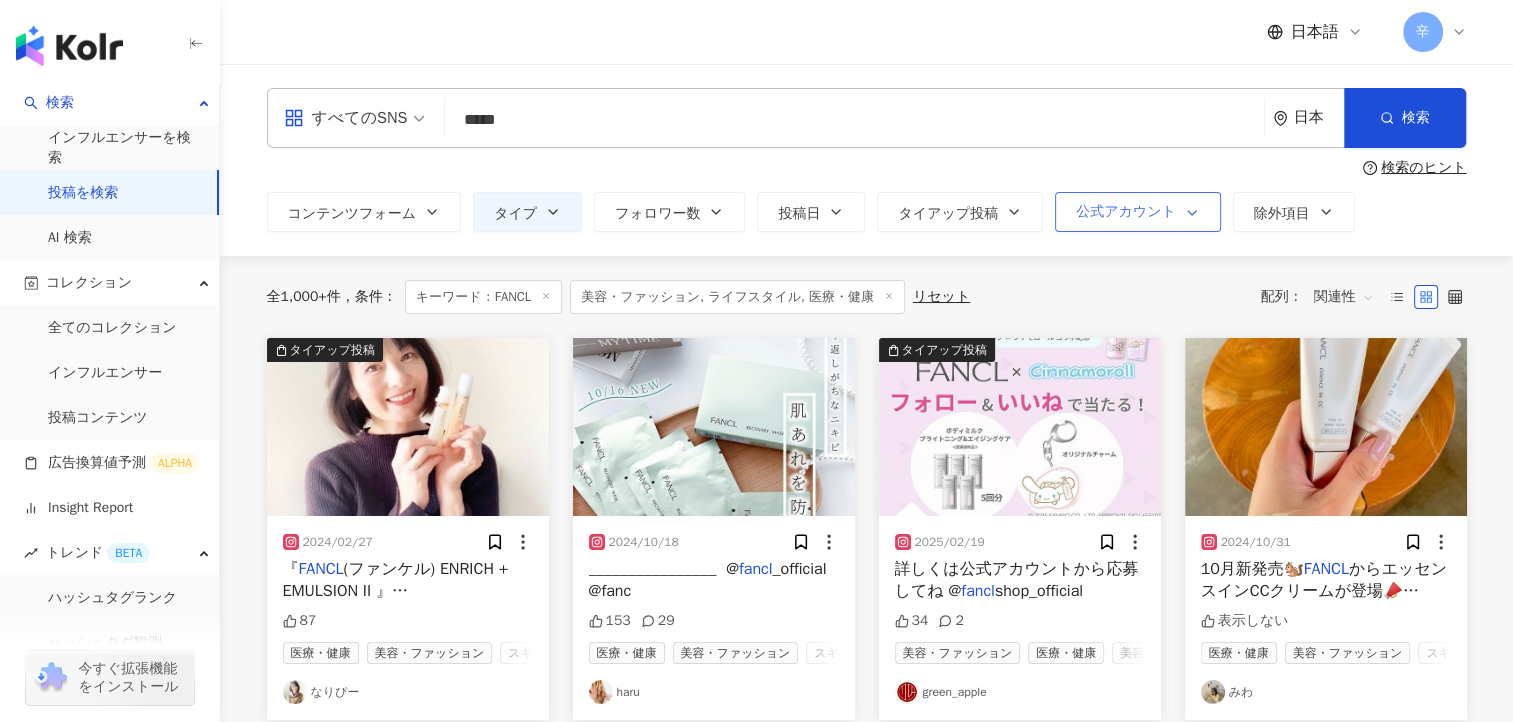 click on "公式アカウント" at bounding box center [1126, 212] 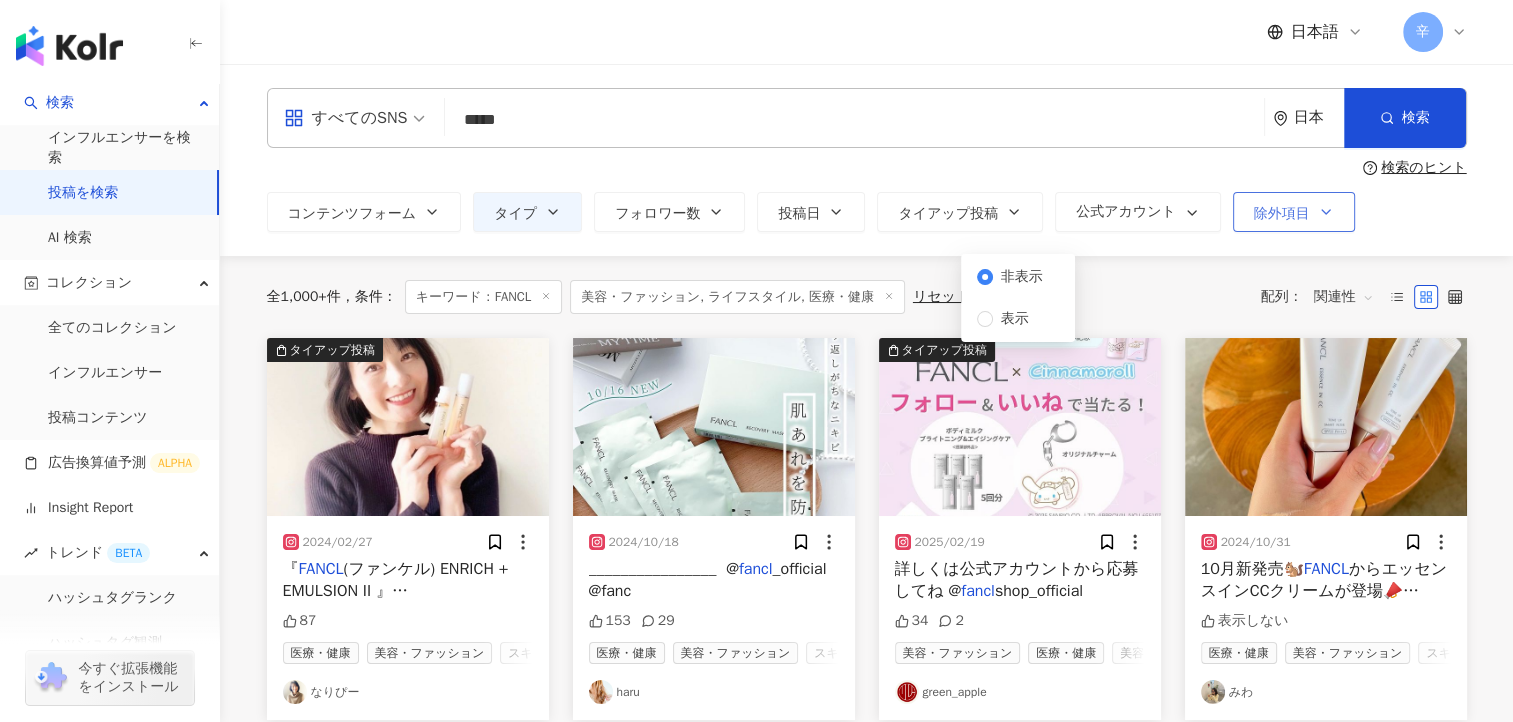 click on "除外項目" at bounding box center (1294, 212) 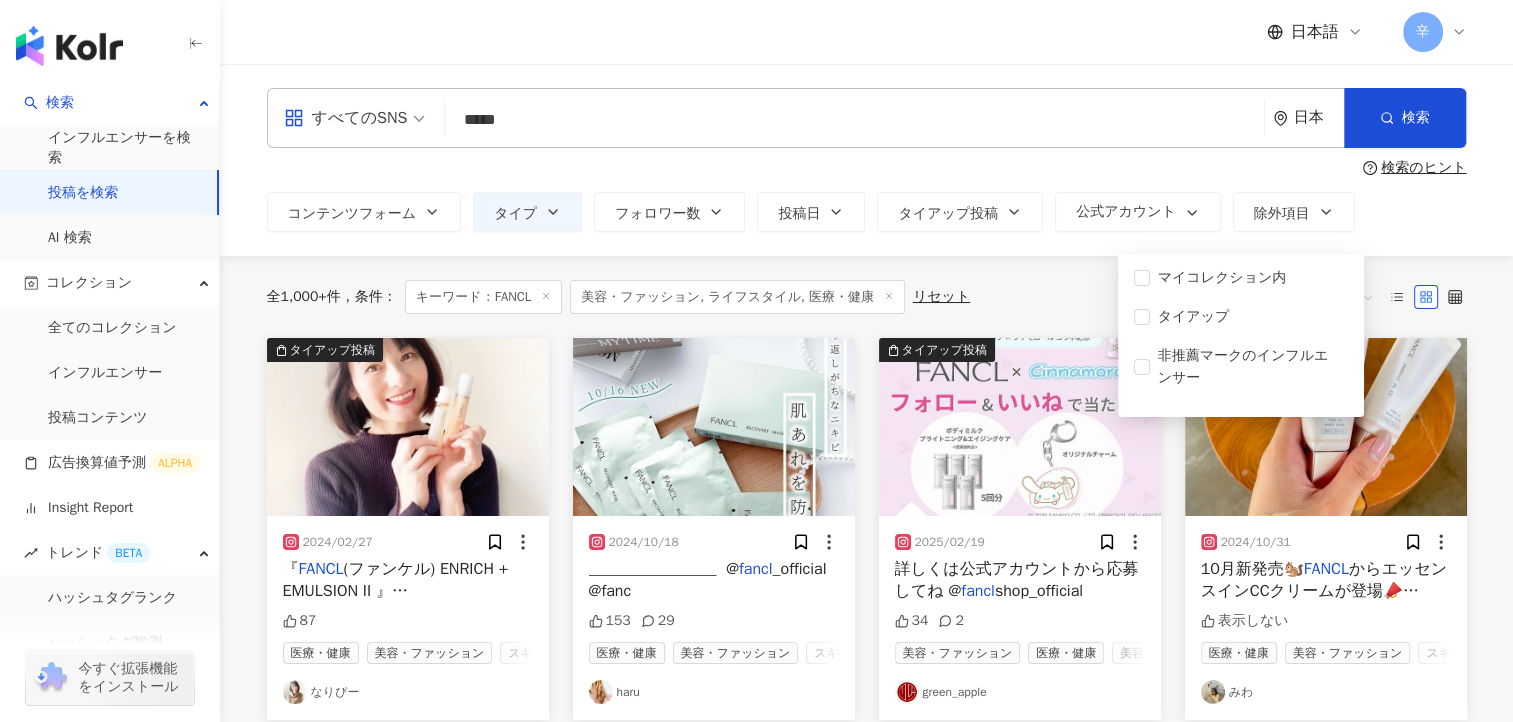 click on "コンテンツフォーム タイプ フォロワー数 投稿日 タイアップ投稿 公式アカウント  除外項目  無制限 画像/テキスト すべての動画 非表示 表示 マイコレクション内 タイアップ 非推薦マークのインフルエンサー" at bounding box center (867, 212) 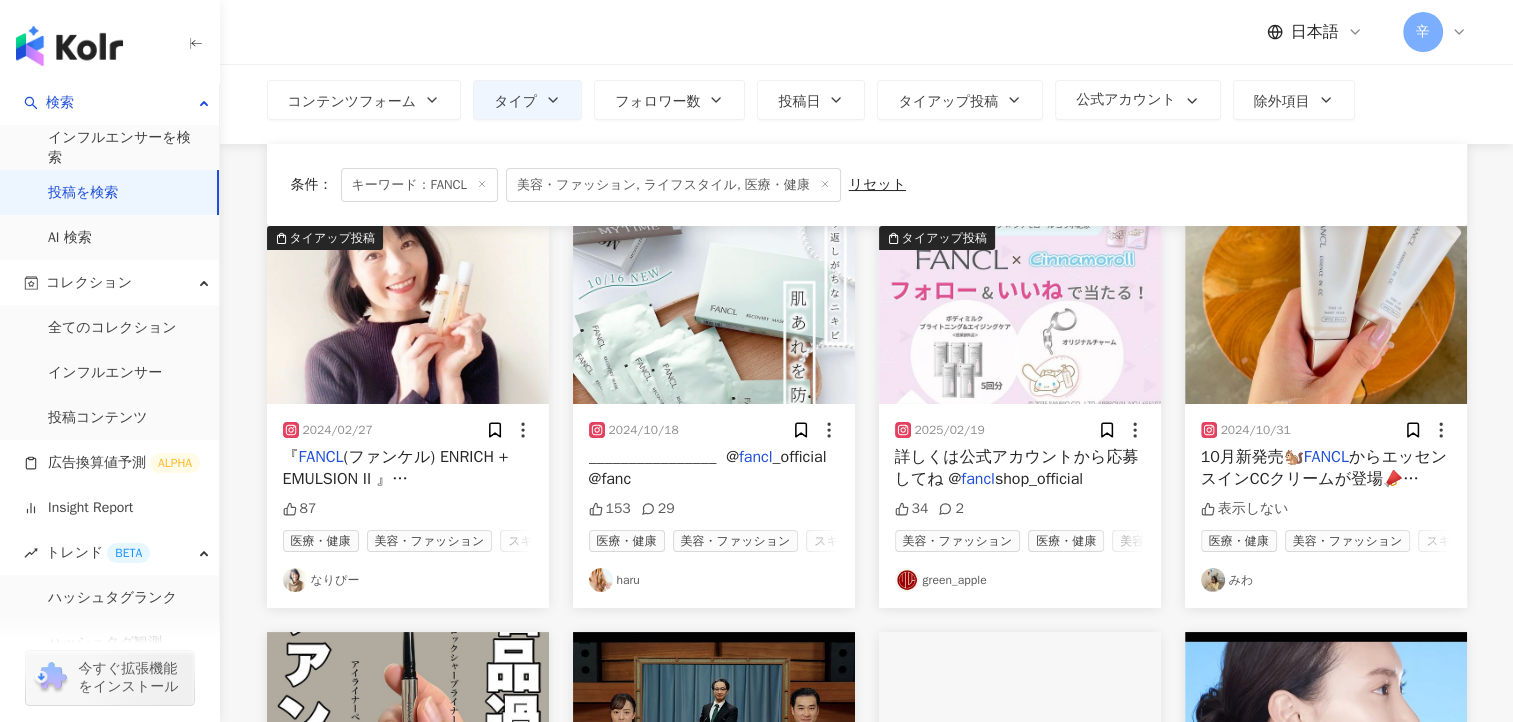 scroll, scrollTop: 0, scrollLeft: 0, axis: both 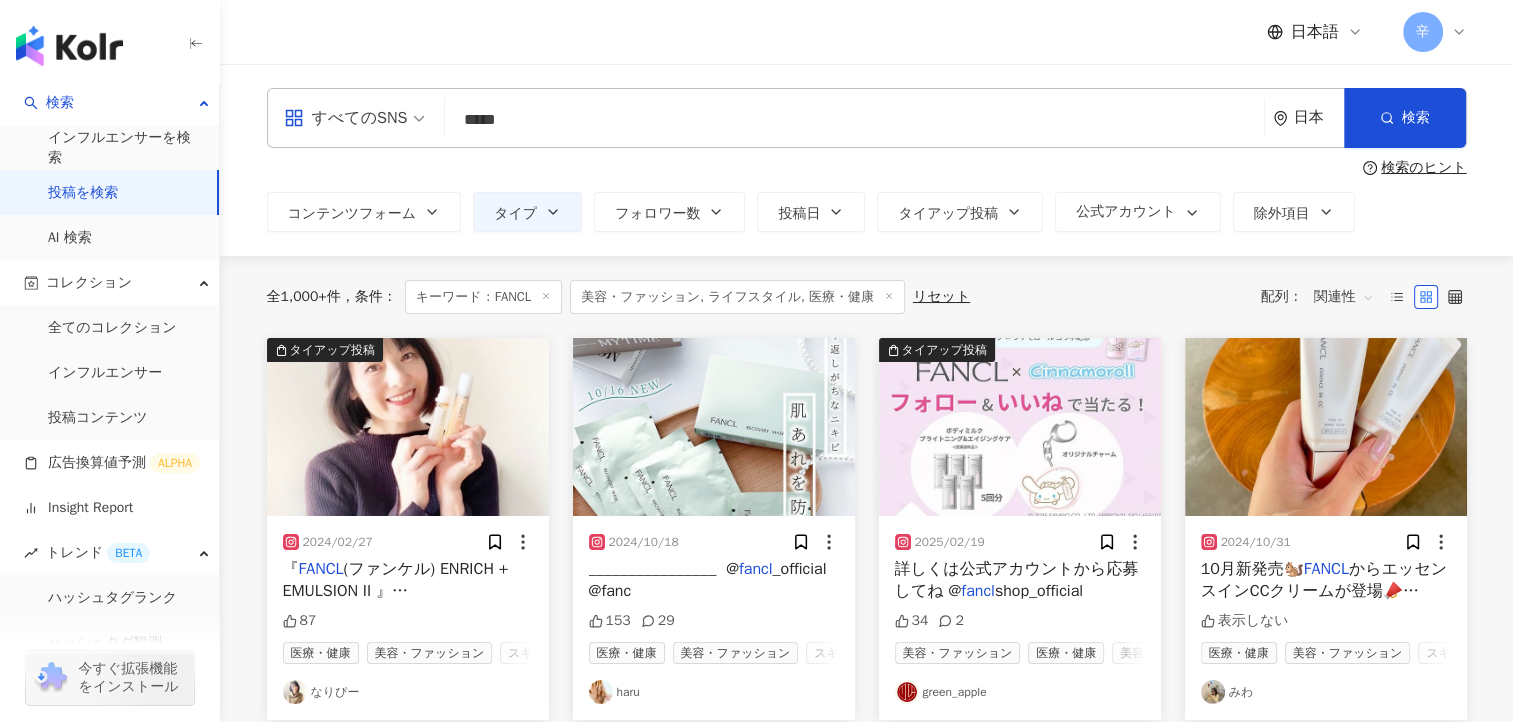 click on "関連性" at bounding box center (1344, 297) 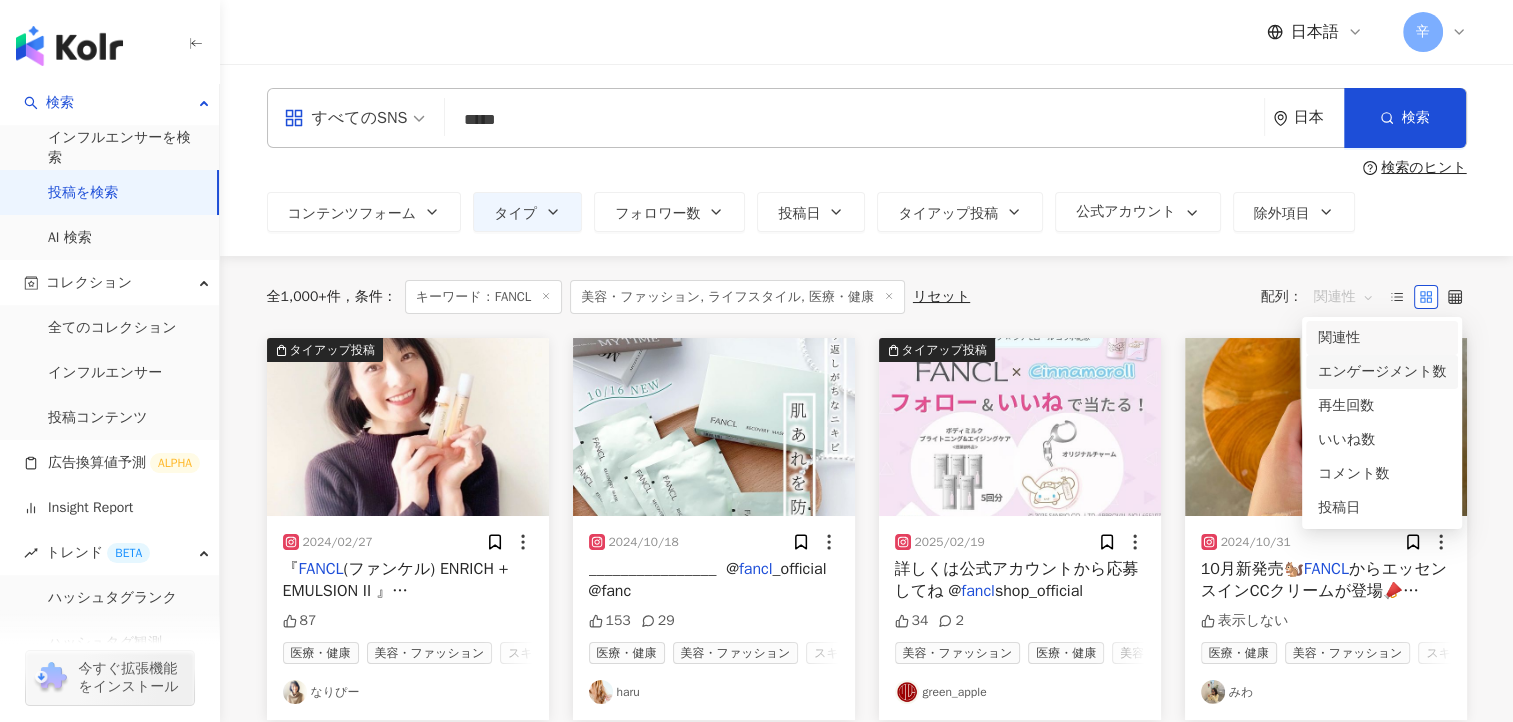 click on "エンゲージメント数" at bounding box center (1382, 372) 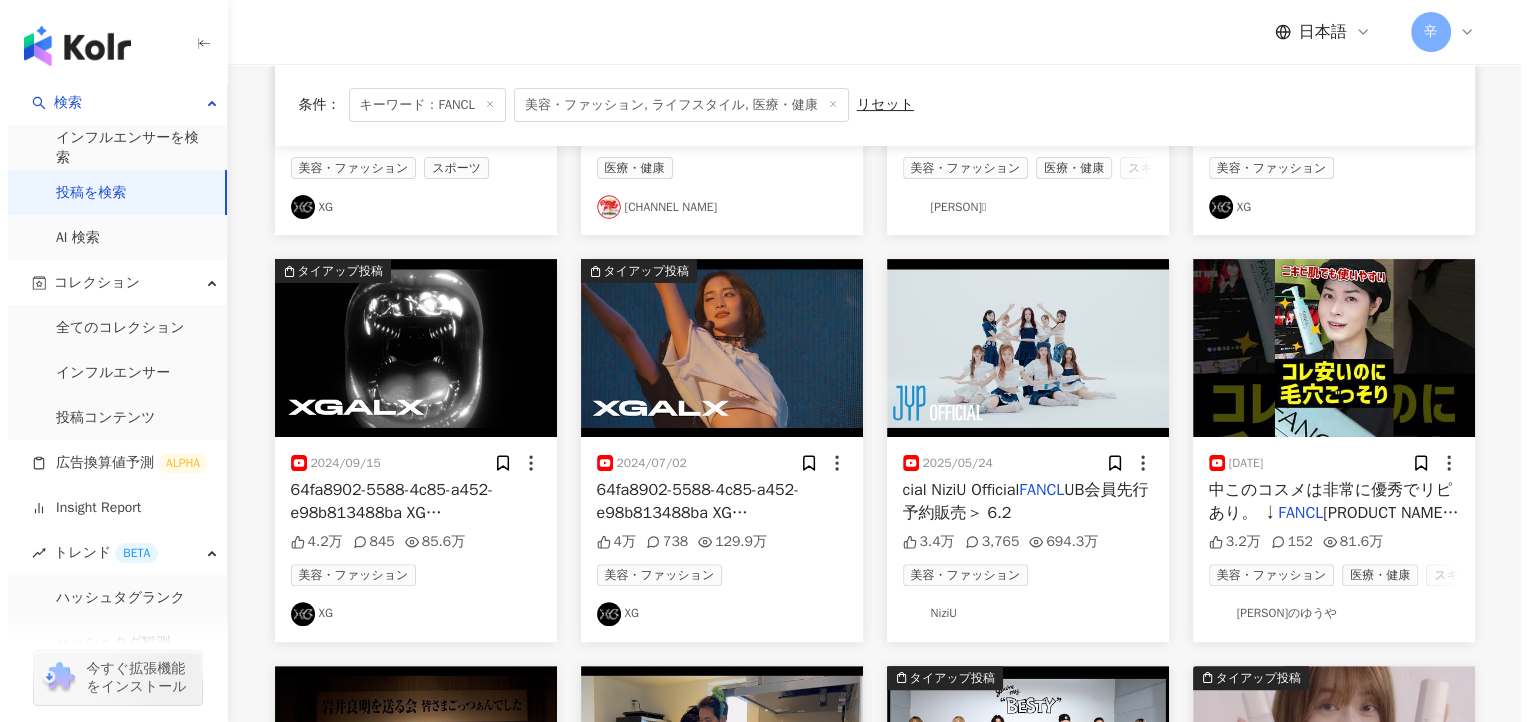 scroll, scrollTop: 0, scrollLeft: 0, axis: both 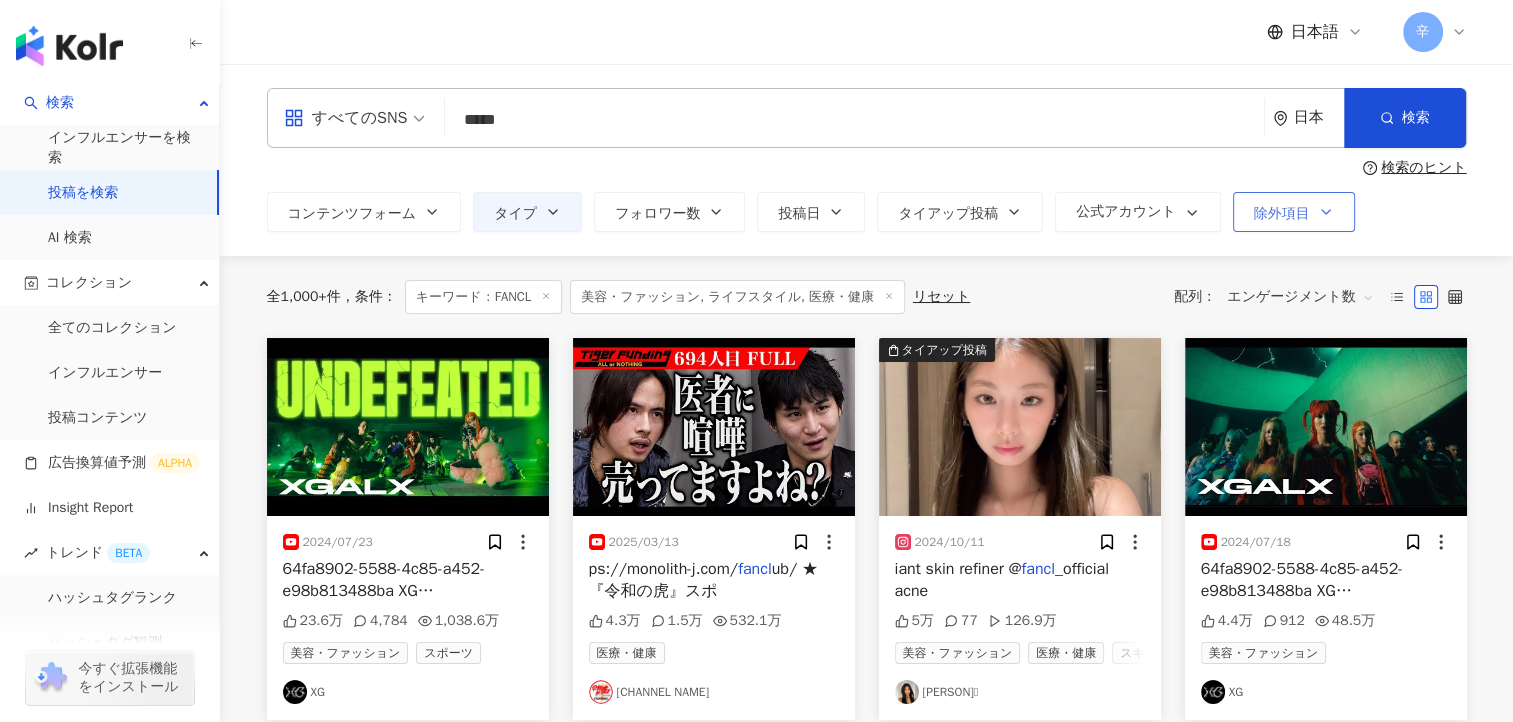 click on "除外項目" at bounding box center [1282, 214] 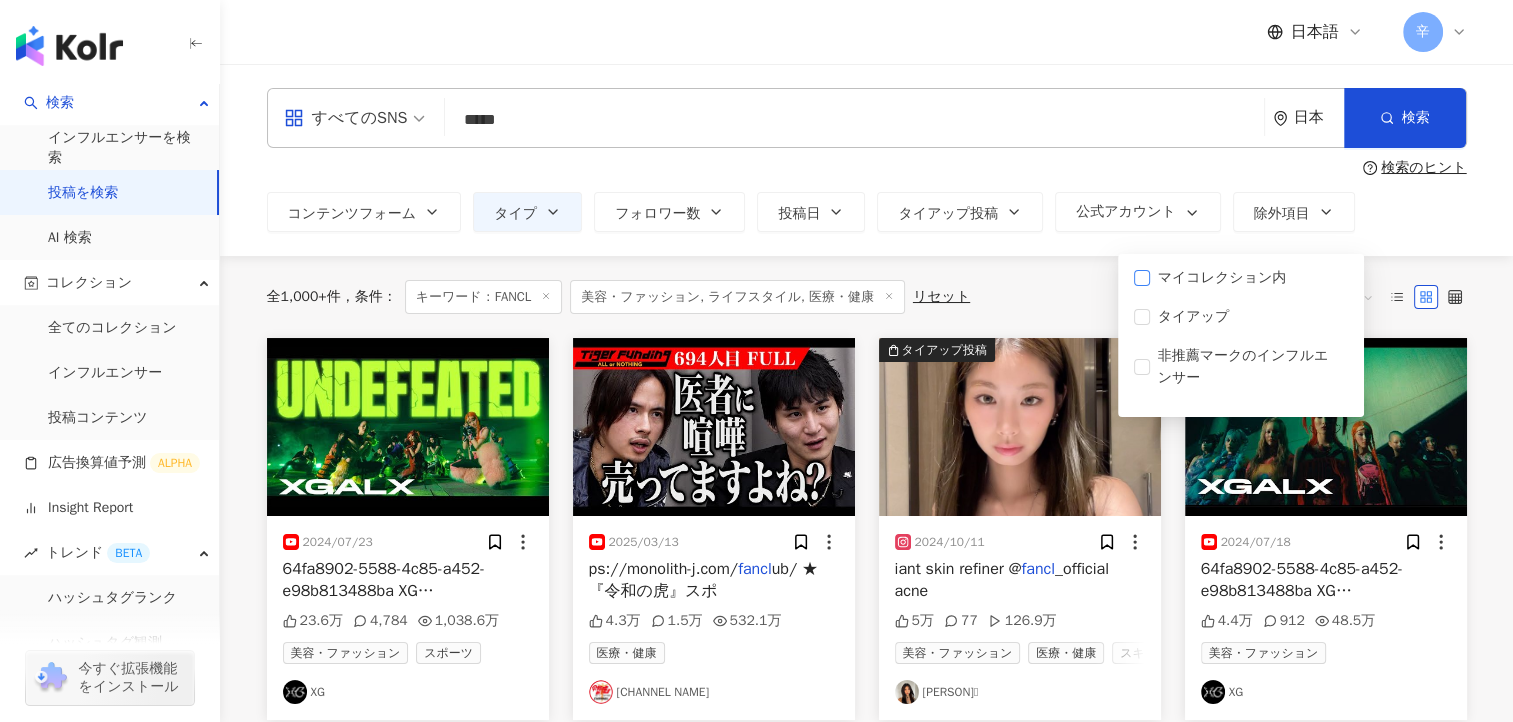 click on "マイコレクション内" at bounding box center [1222, 278] 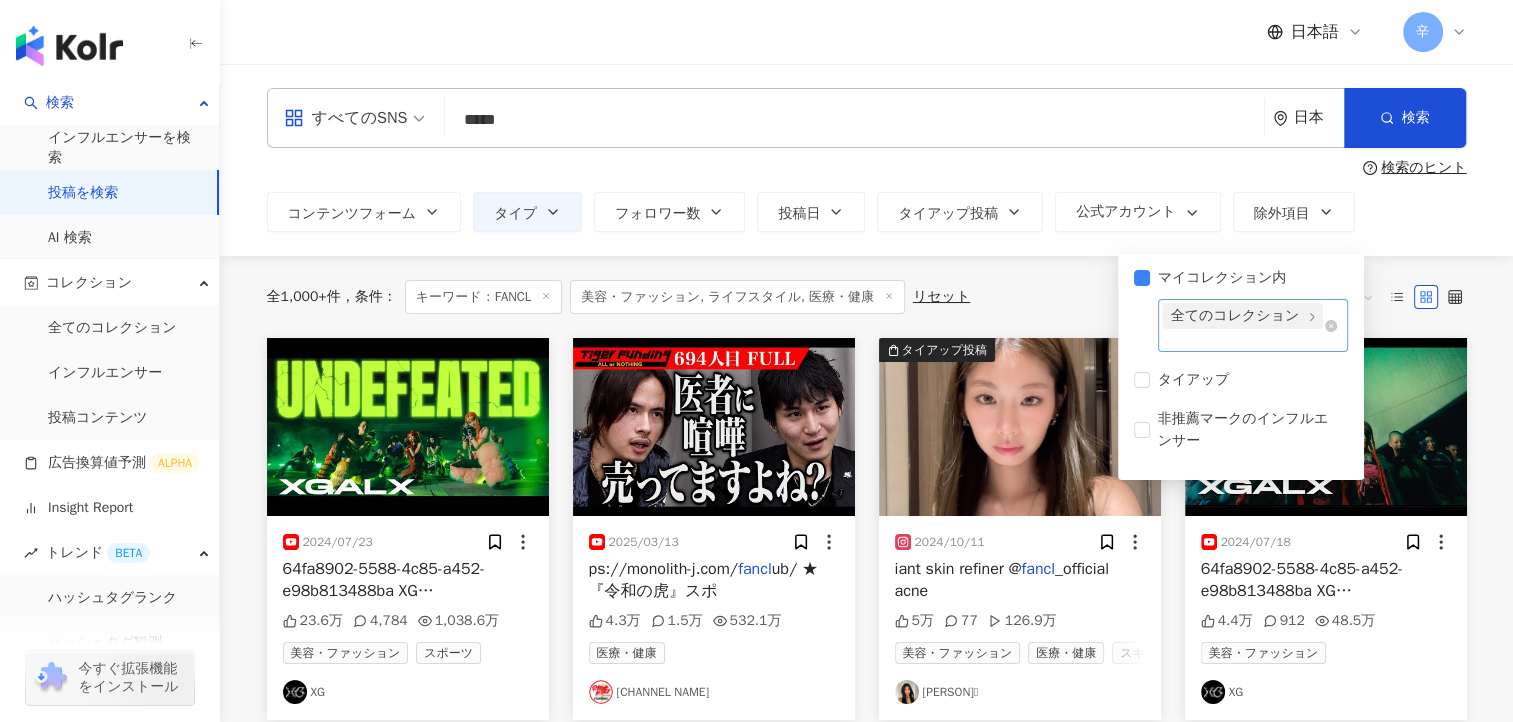 click on "全てのコレクション" at bounding box center (1242, 325) 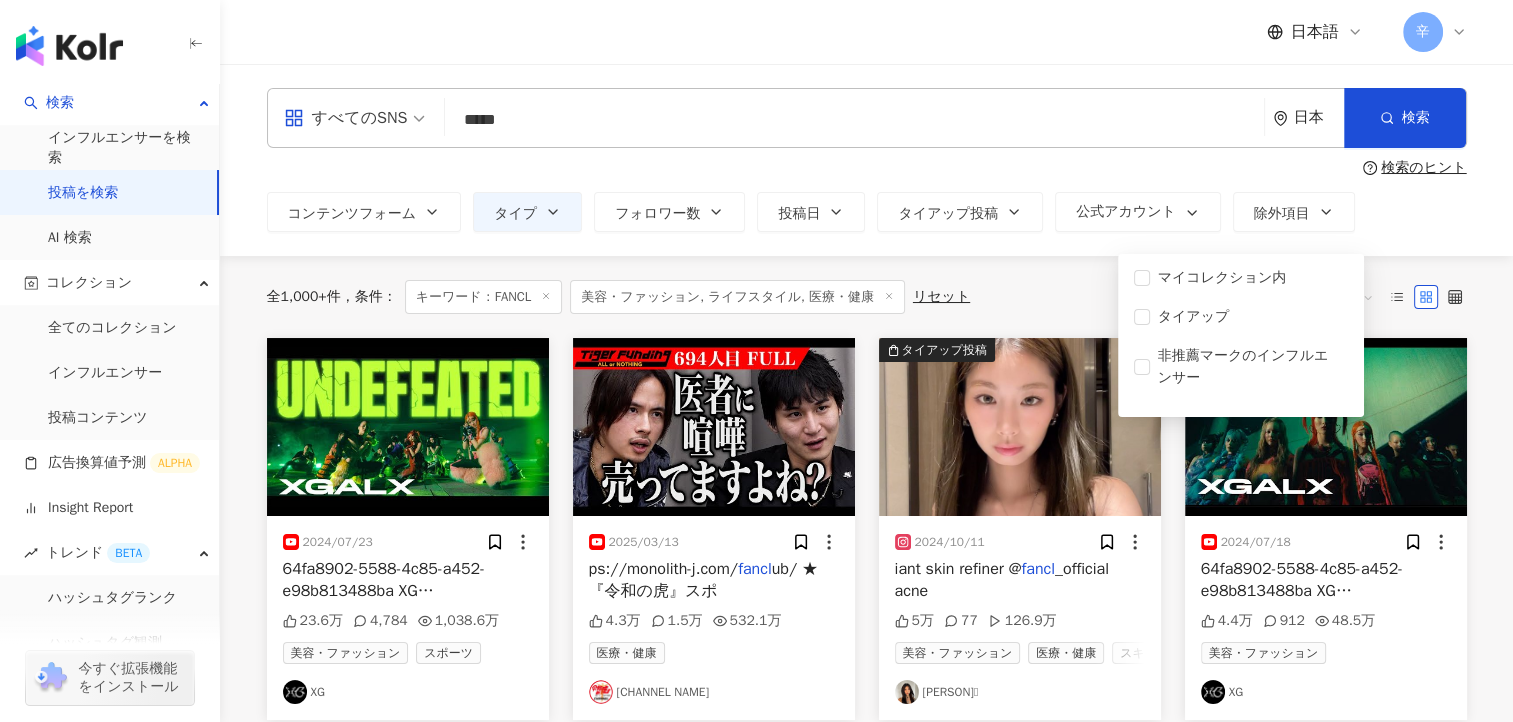 click on "検索のヒント" at bounding box center [867, 168] 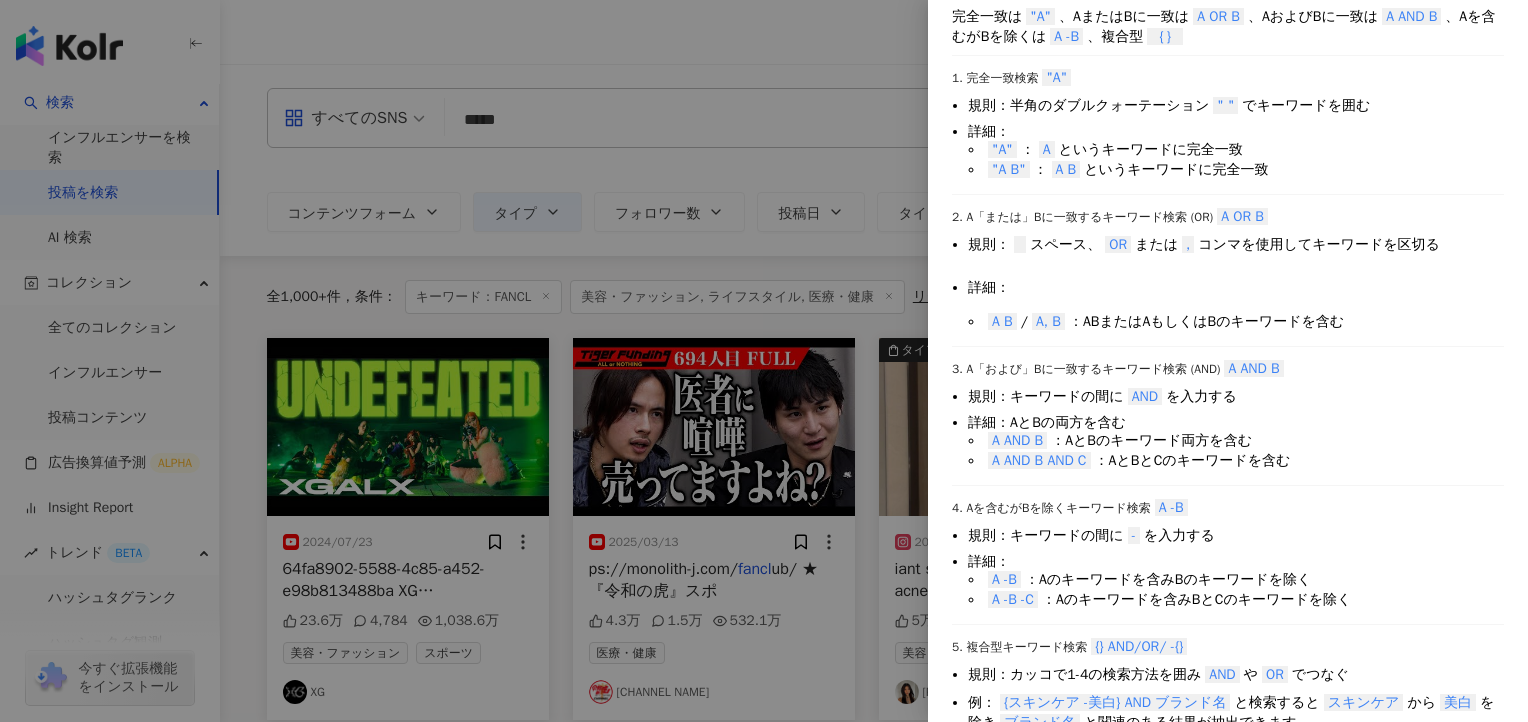scroll, scrollTop: 96, scrollLeft: 0, axis: vertical 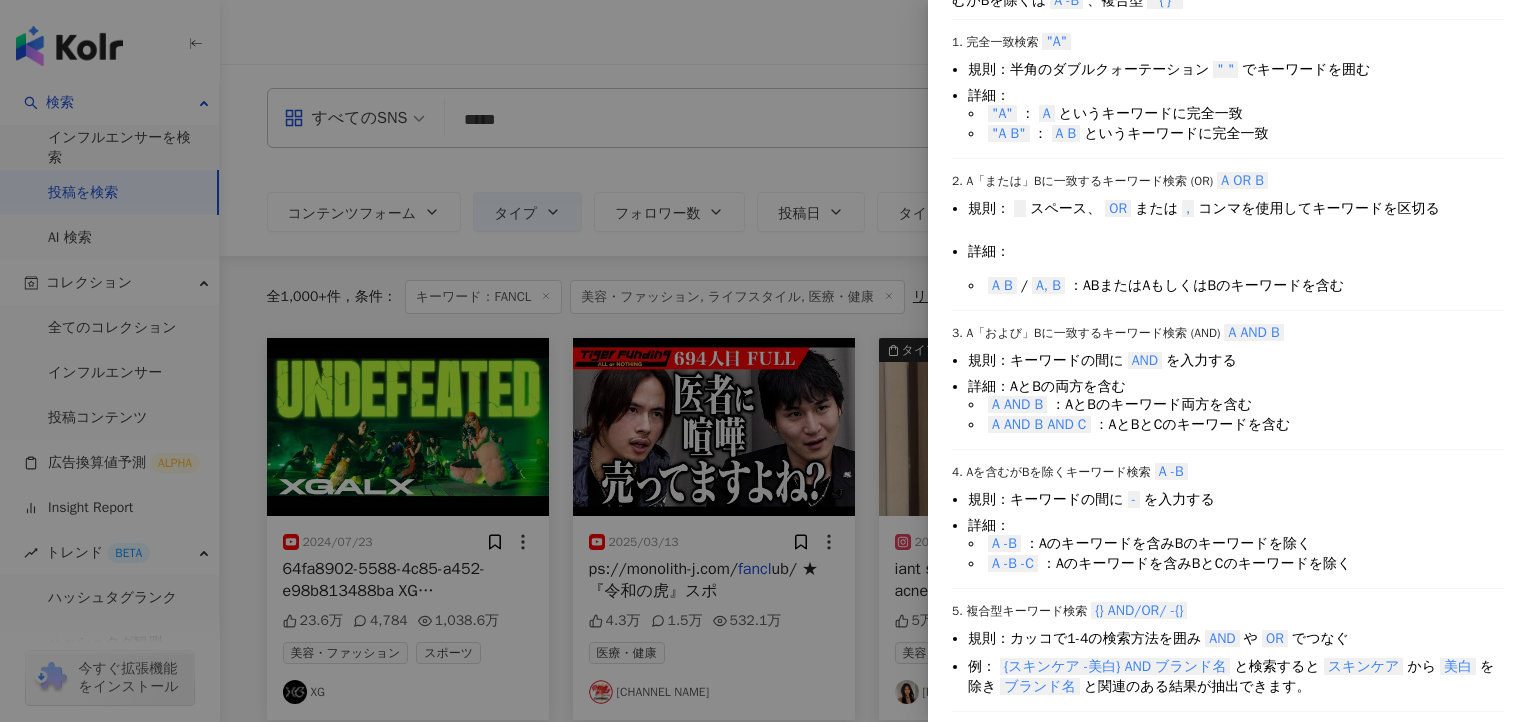 click at bounding box center [764, 361] 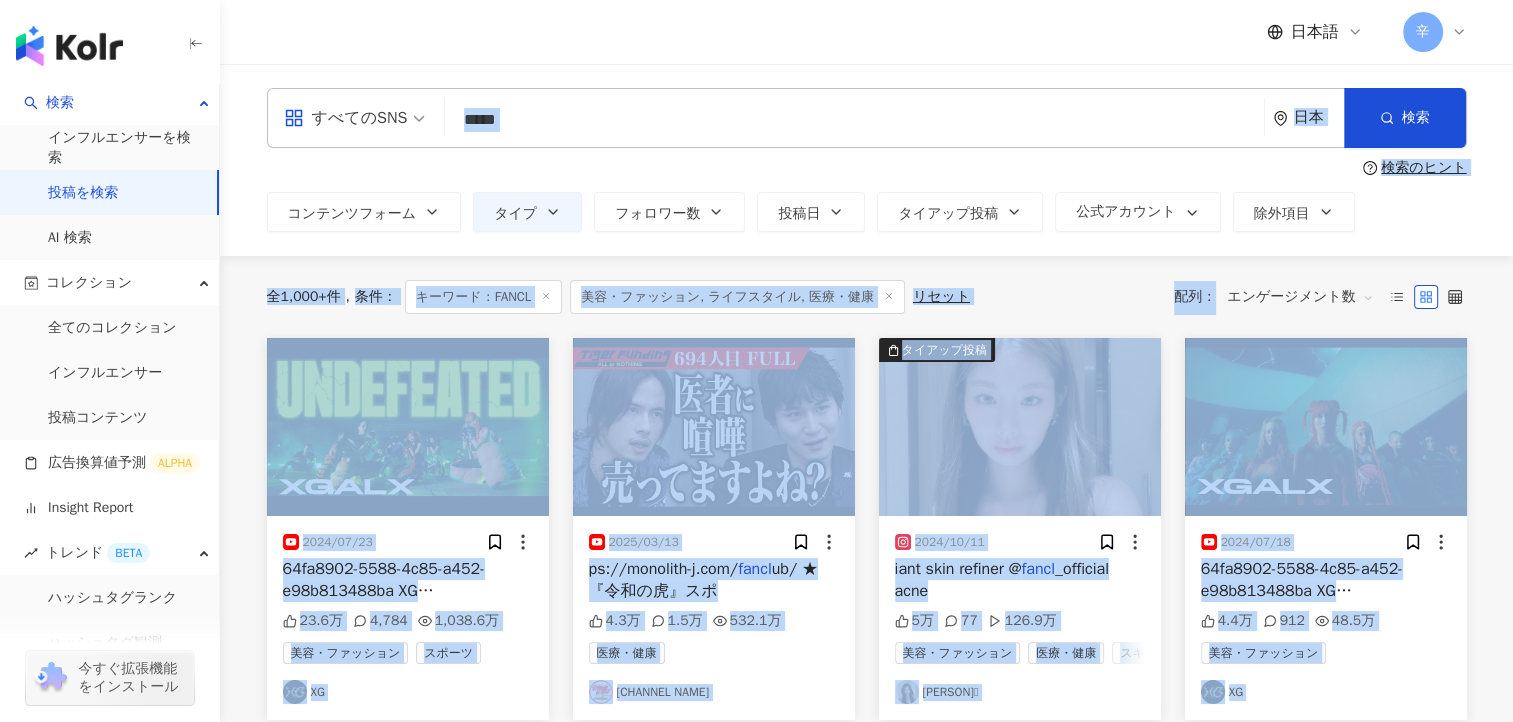 drag, startPoint x: 597, startPoint y: 124, endPoint x: 561, endPoint y: 121, distance: 36.124783 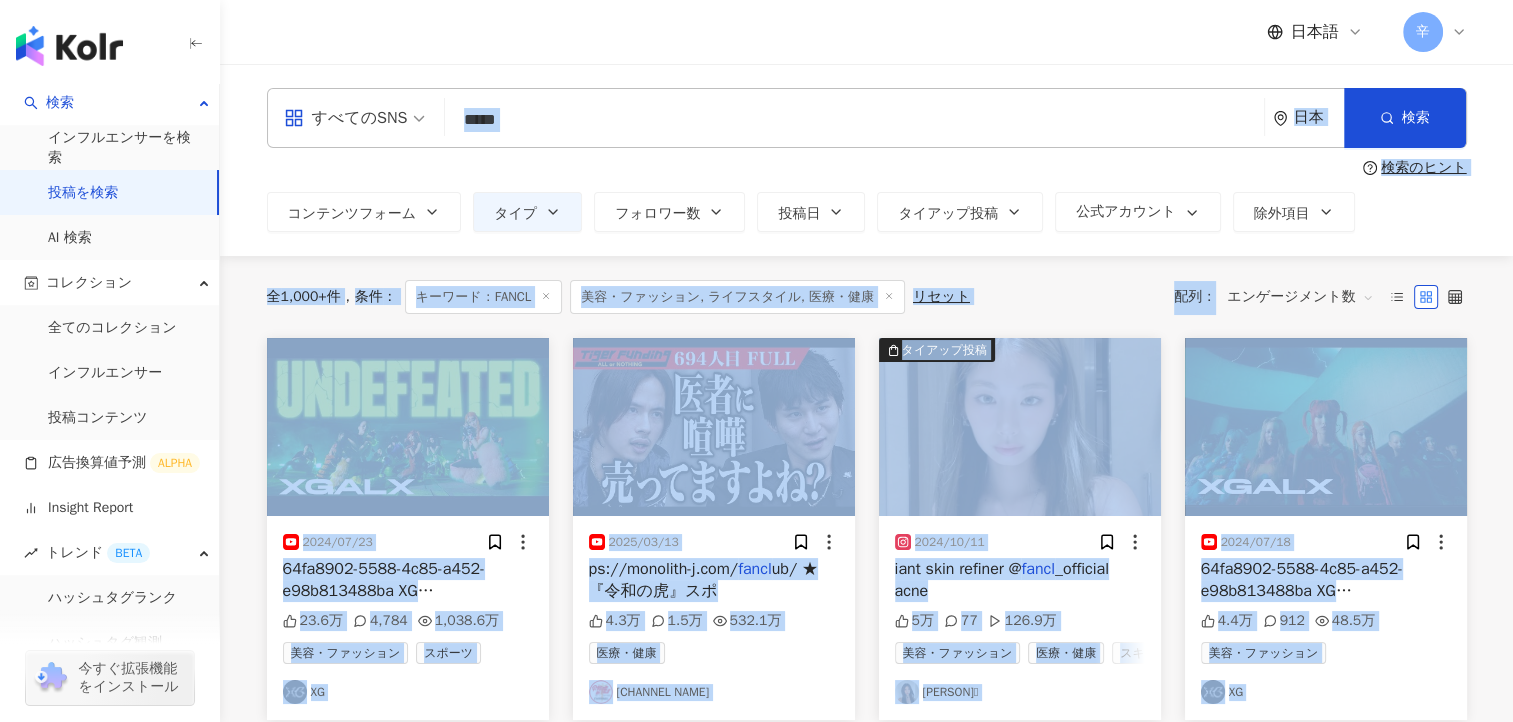 click on "*****" at bounding box center [854, 119] 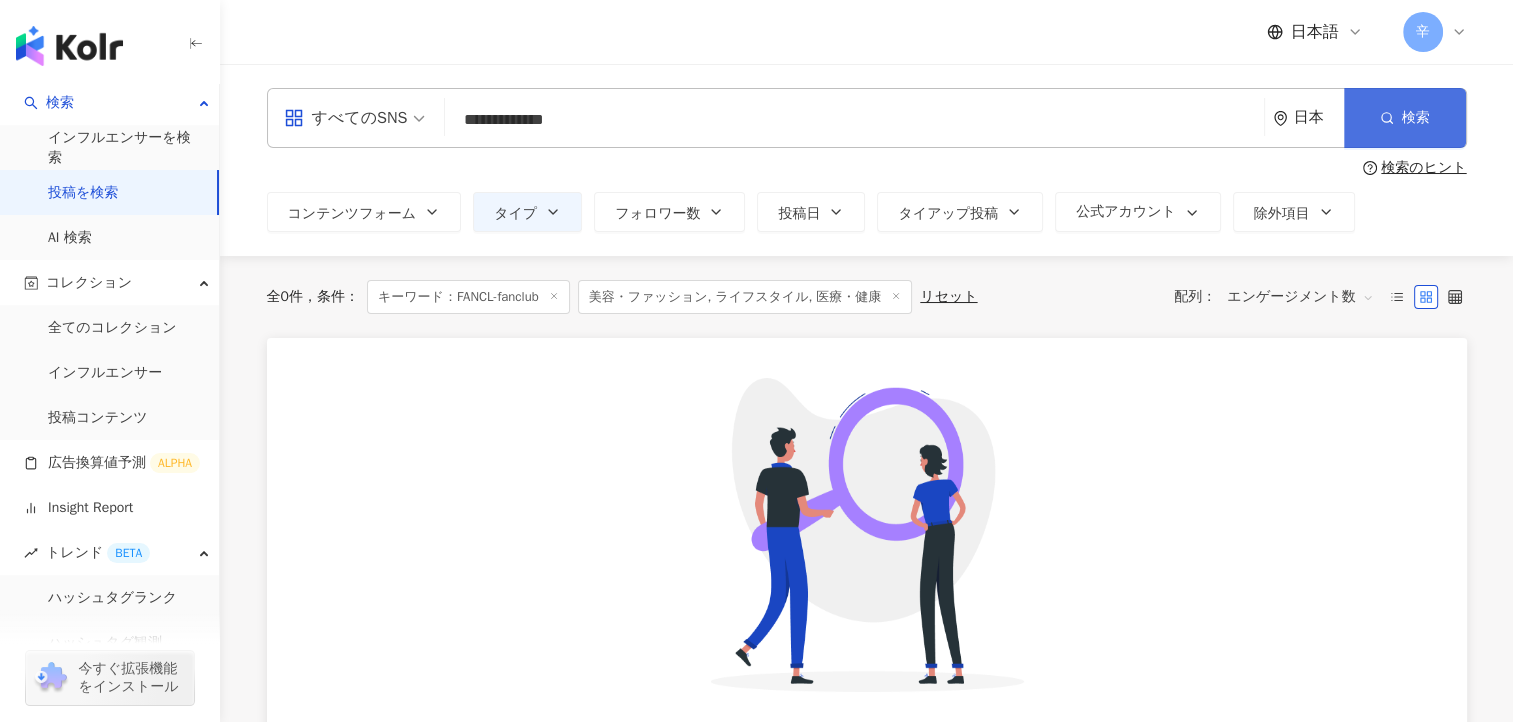 click on "検索" at bounding box center (1405, 118) 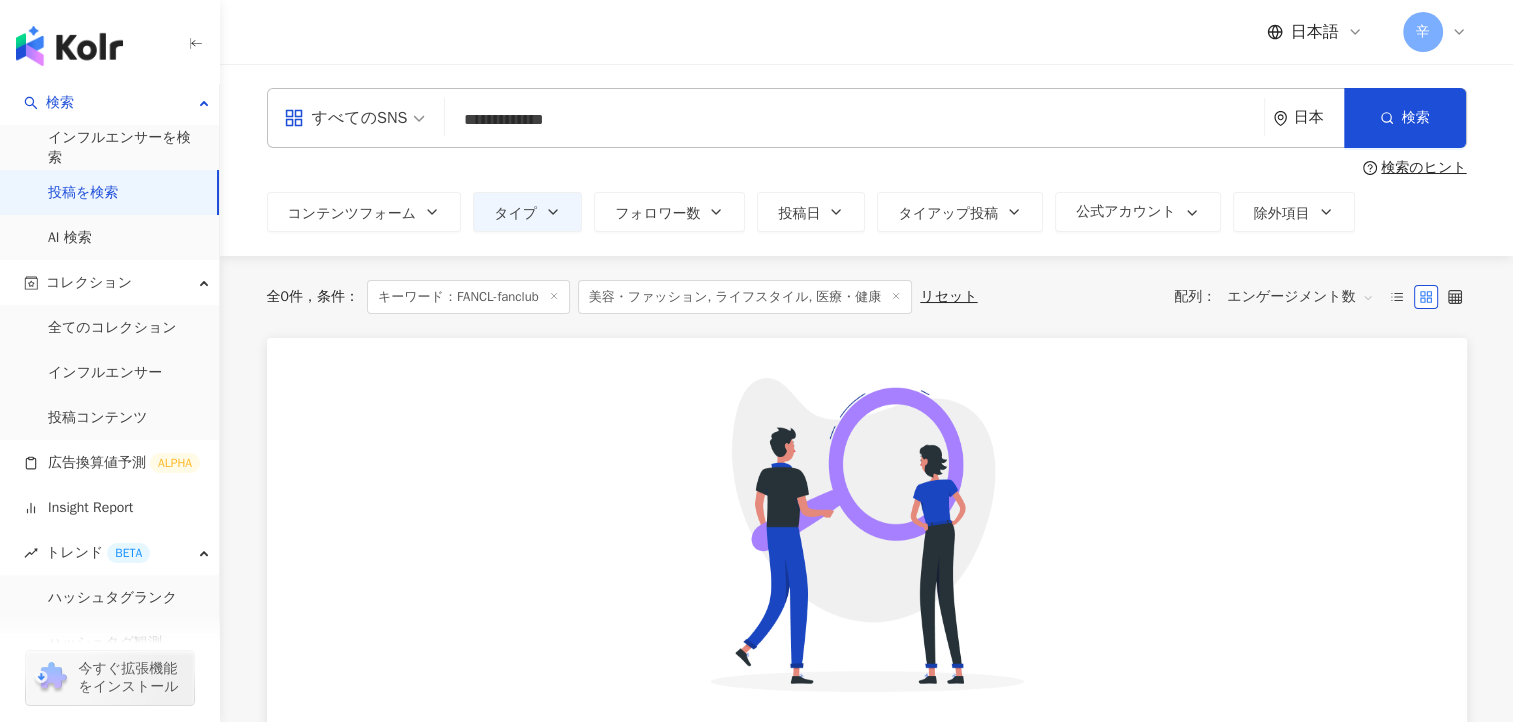click on "**********" at bounding box center (854, 119) 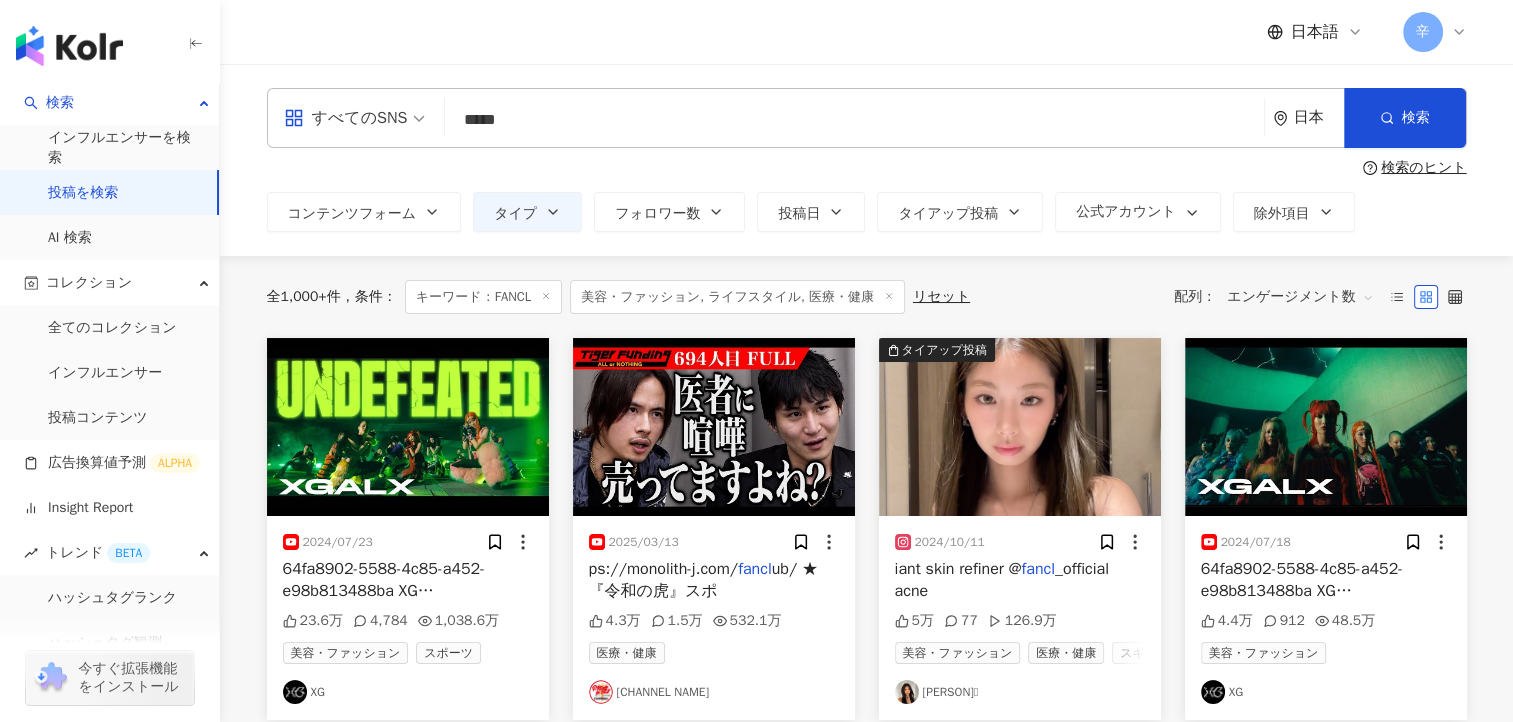 click on "すべてのSNS ***** 日本 検索 検索のヒント コンテンツフォーム タイプ フォロワー数 投稿日 タイアップ投稿 公式アカウント  除外項目  無制限 画像/テキスト すべての動画 非表示 表示 マイコレクション内 タイアップ 非推薦マークのインフルエンサー" at bounding box center (867, 160) 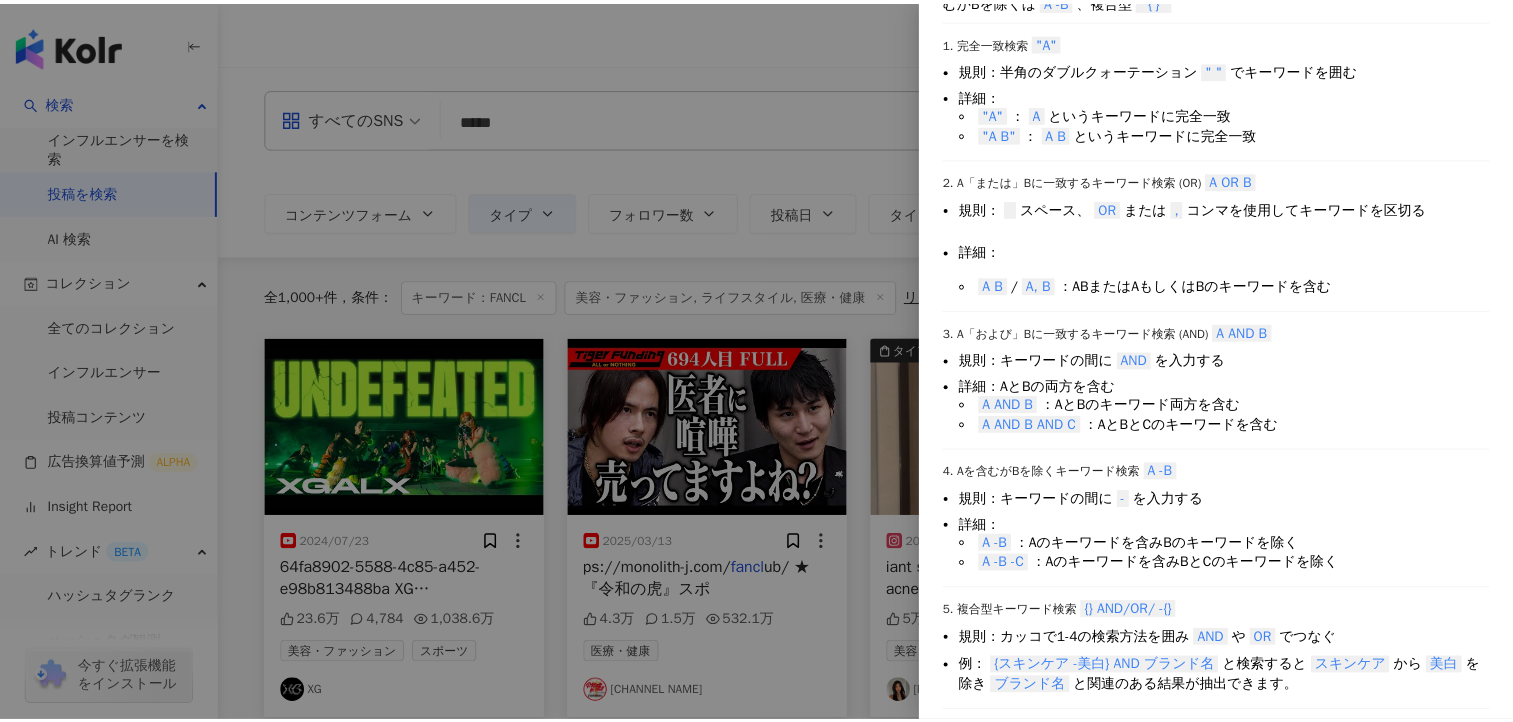 scroll, scrollTop: 120, scrollLeft: 0, axis: vertical 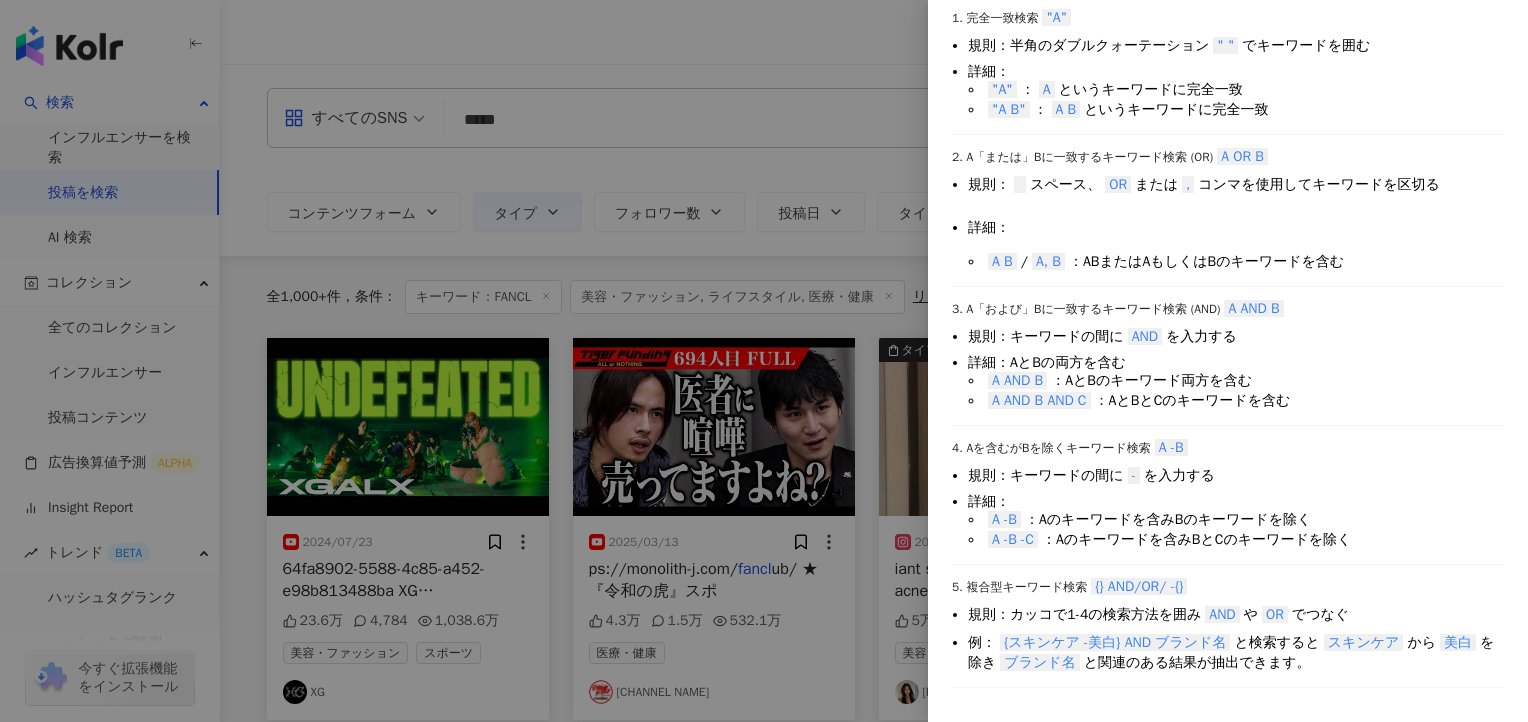 click at bounding box center (764, 361) 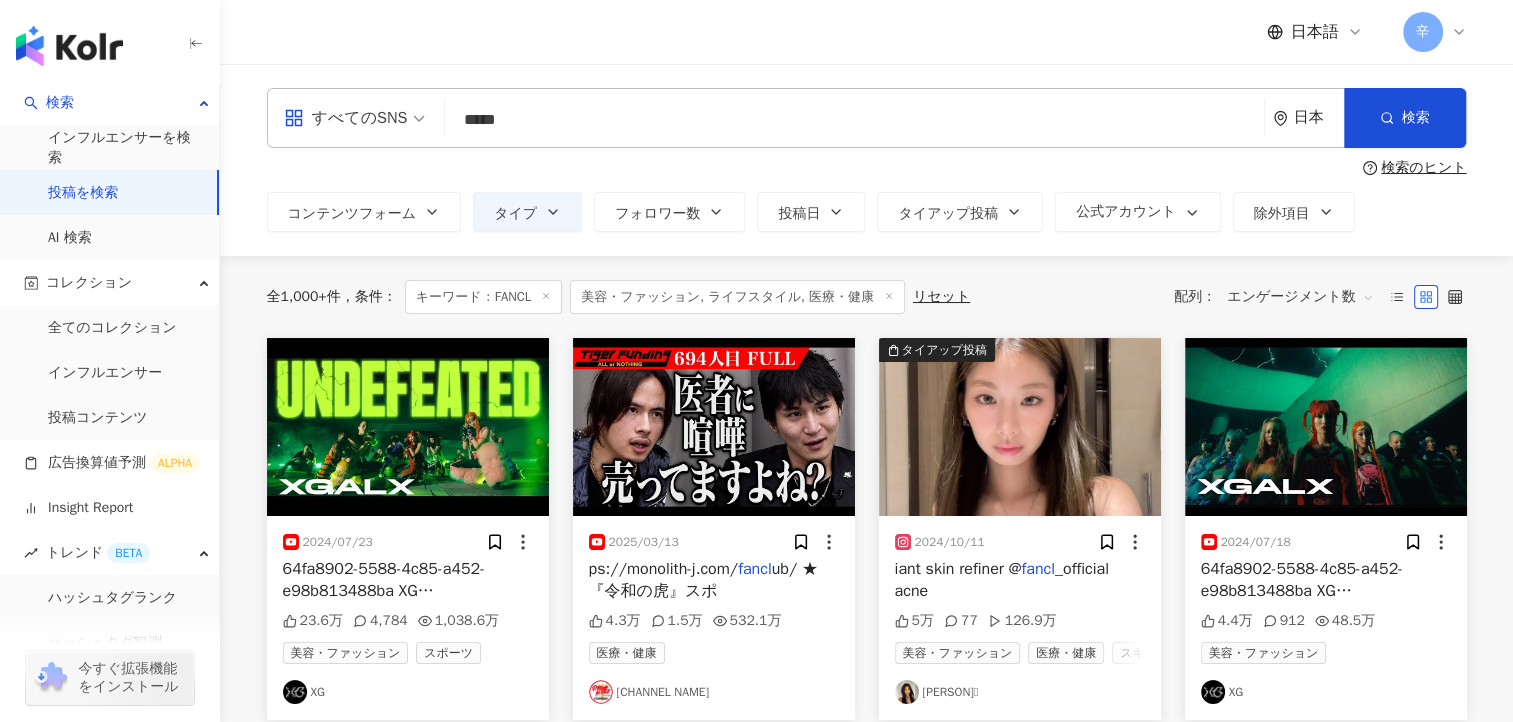 click on "*****" at bounding box center [854, 119] 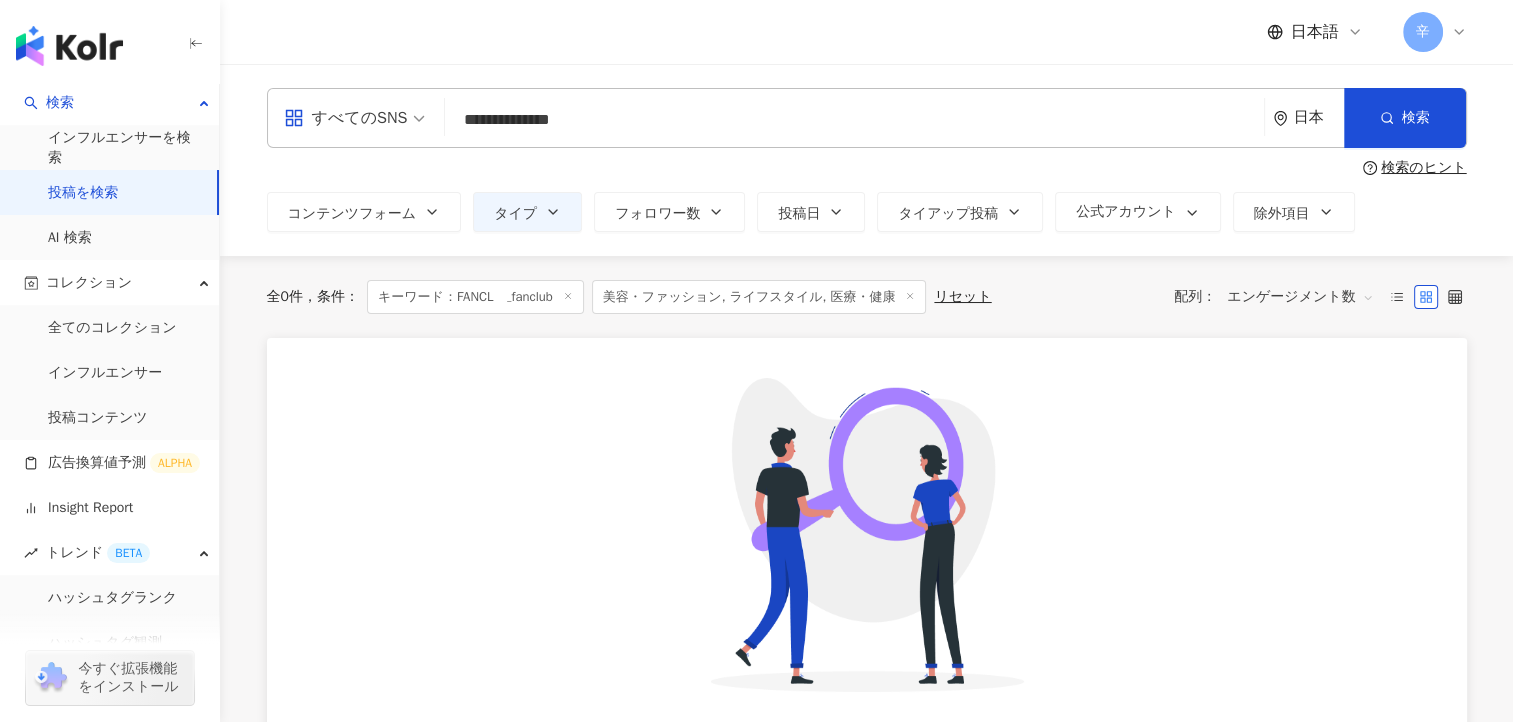 click on "**********" at bounding box center [866, 160] 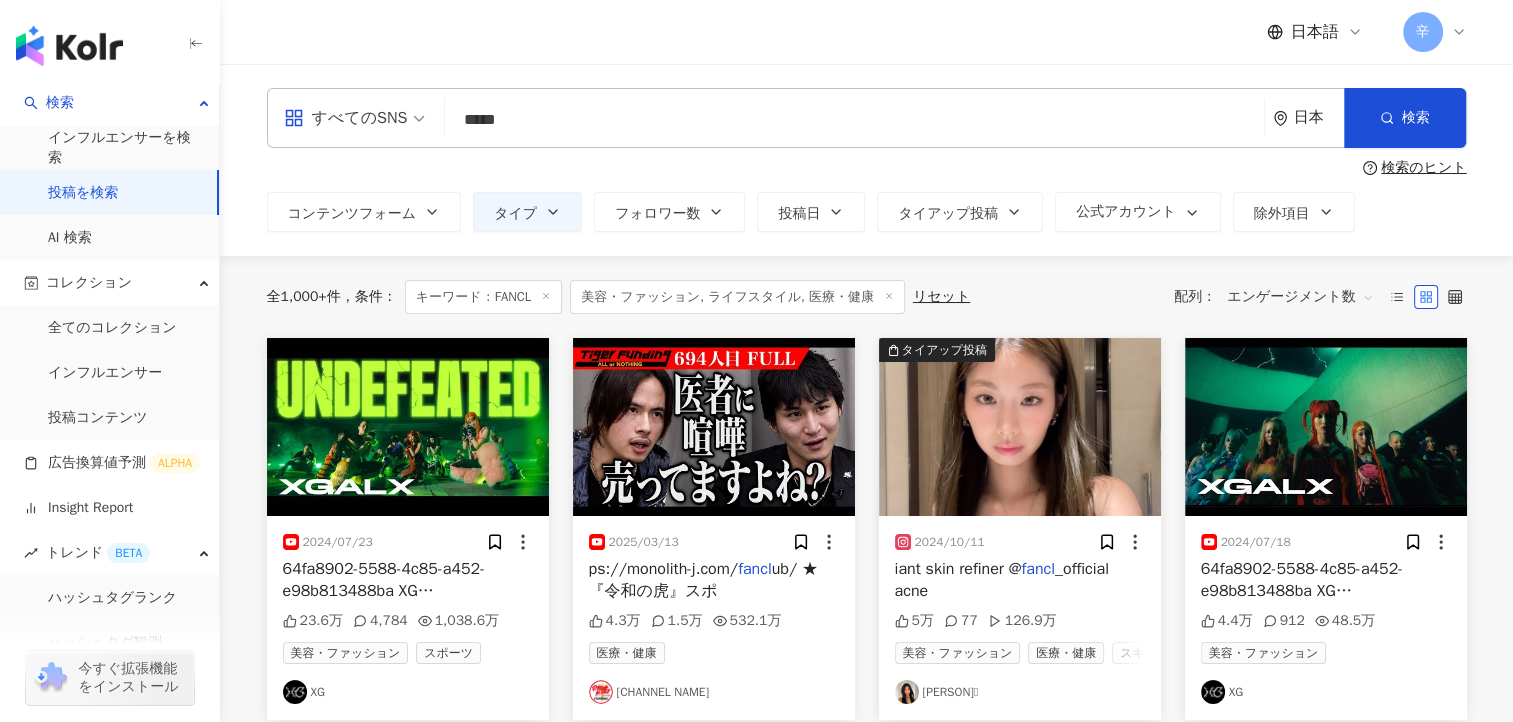 click on "検索のヒント" at bounding box center (867, 168) 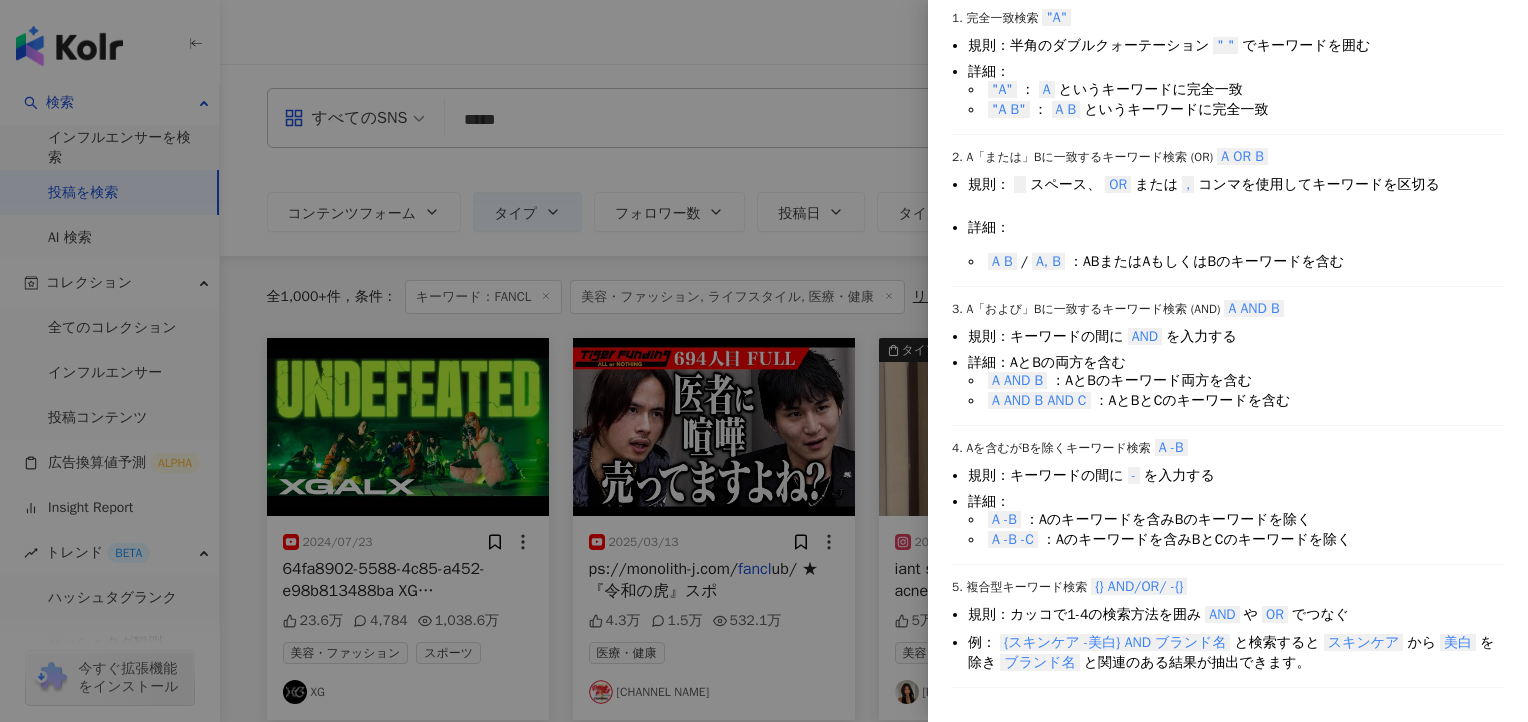 click at bounding box center (764, 361) 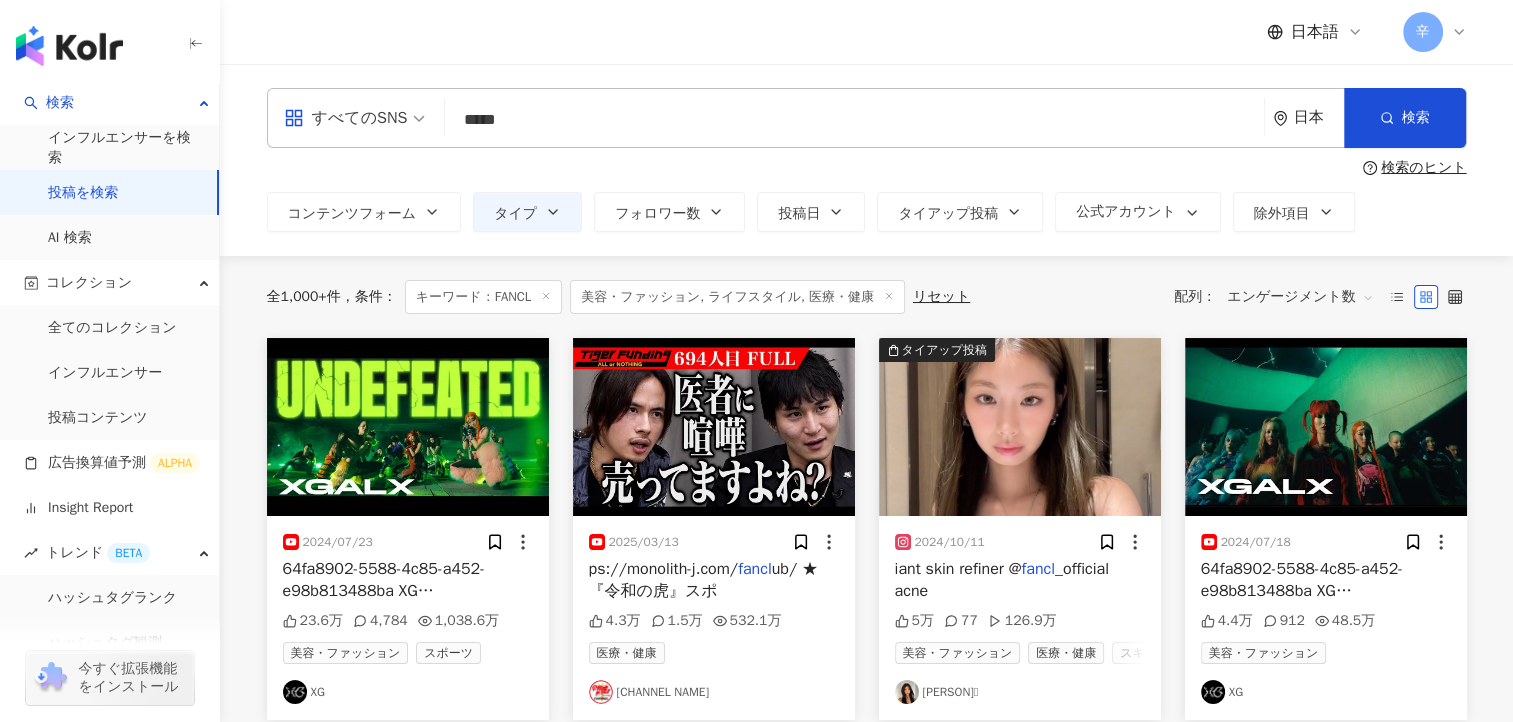 click on "*****" at bounding box center [854, 119] 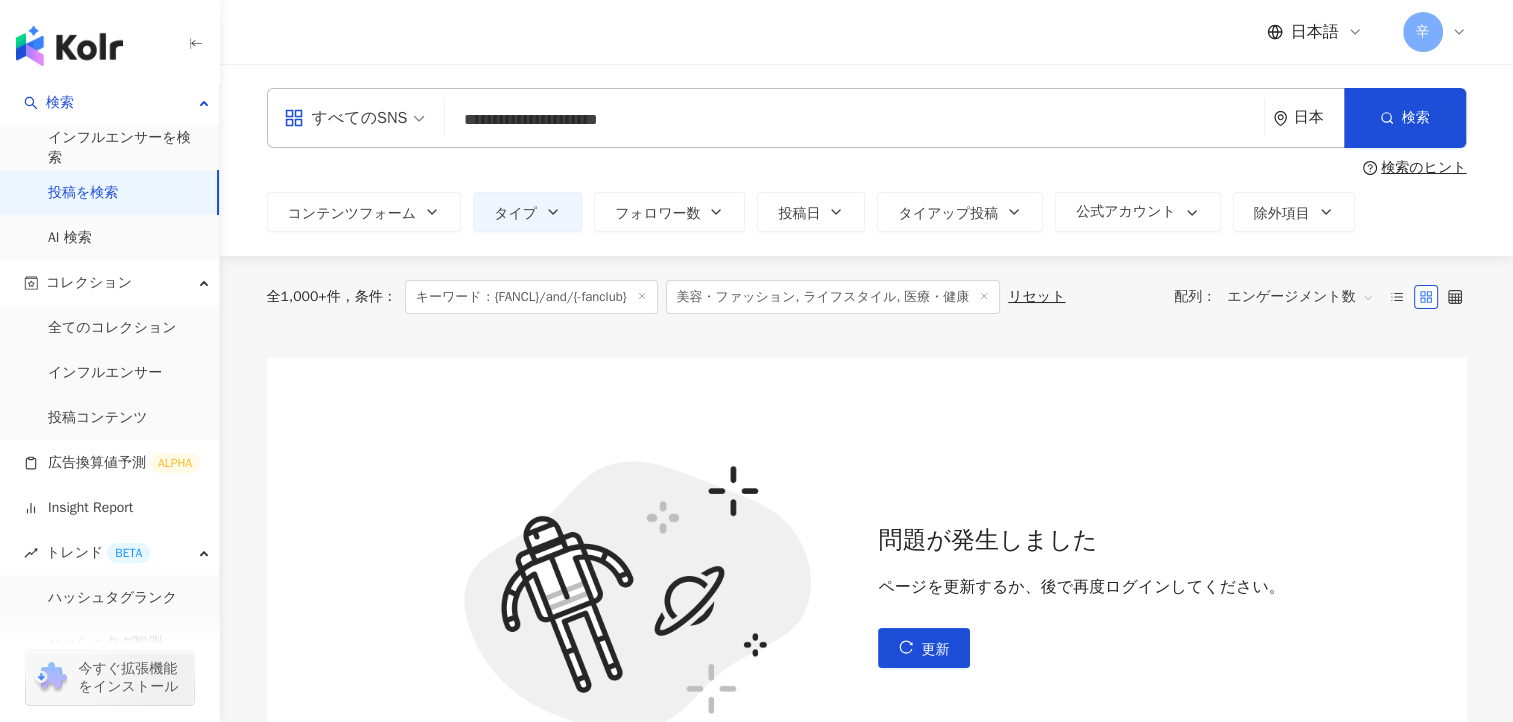 click on "検索のヒント" at bounding box center (867, 168) 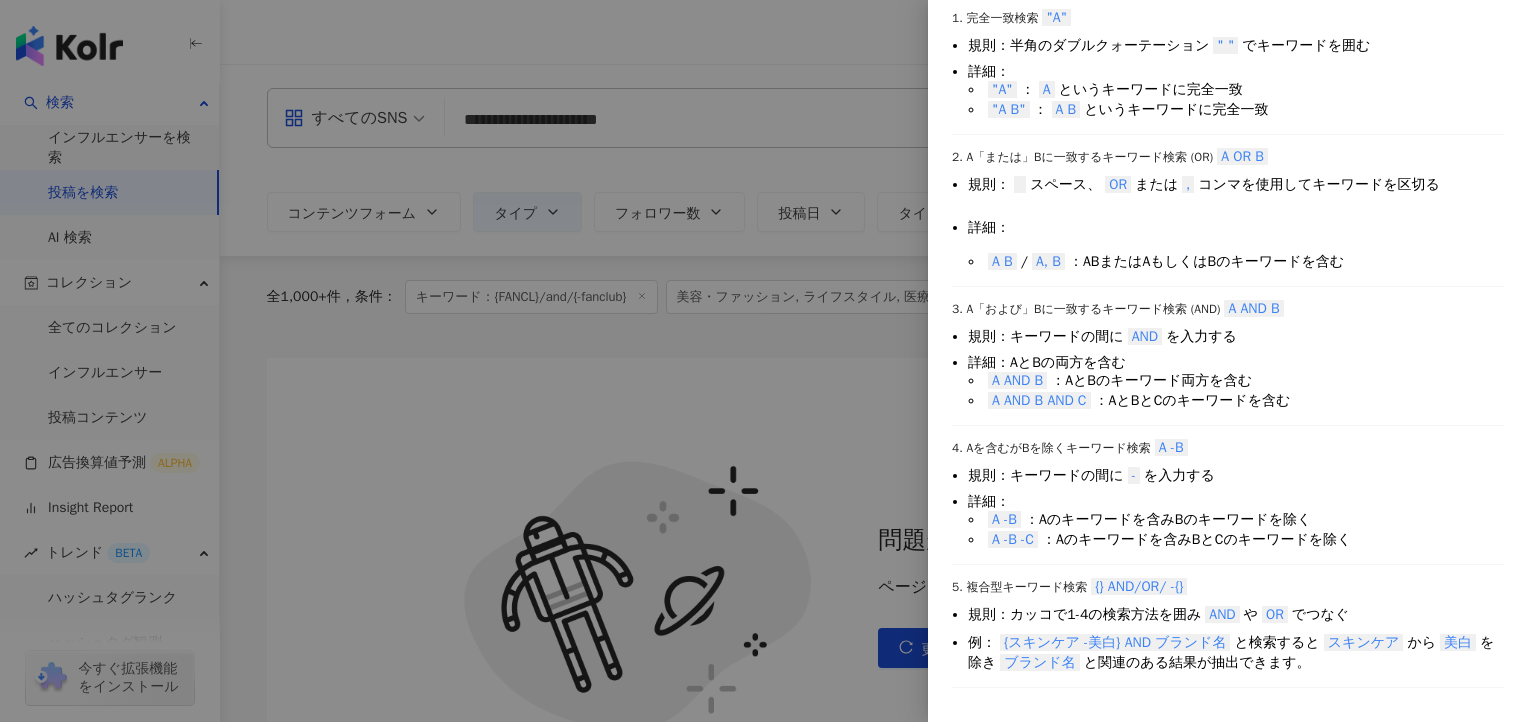 click at bounding box center (764, 361) 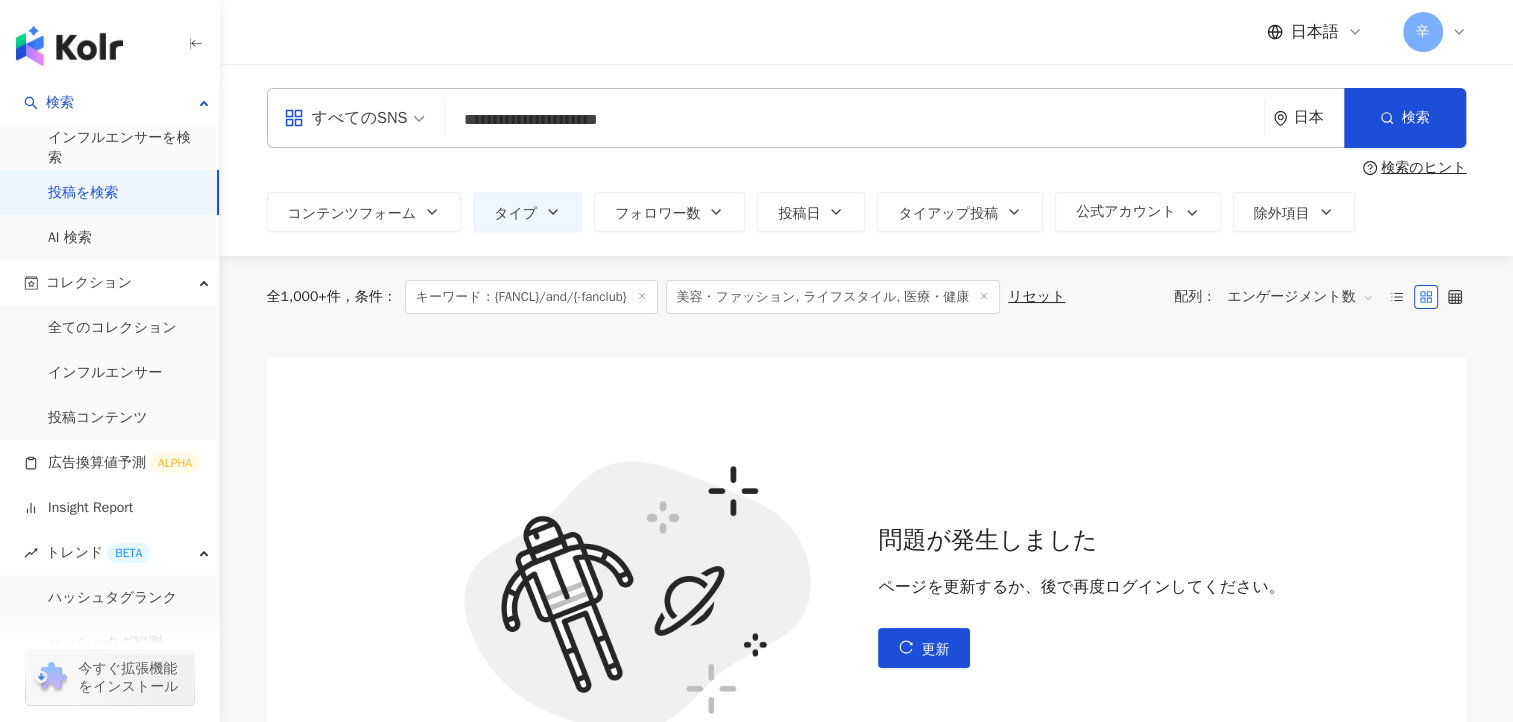 click on "**********" at bounding box center (854, 119) 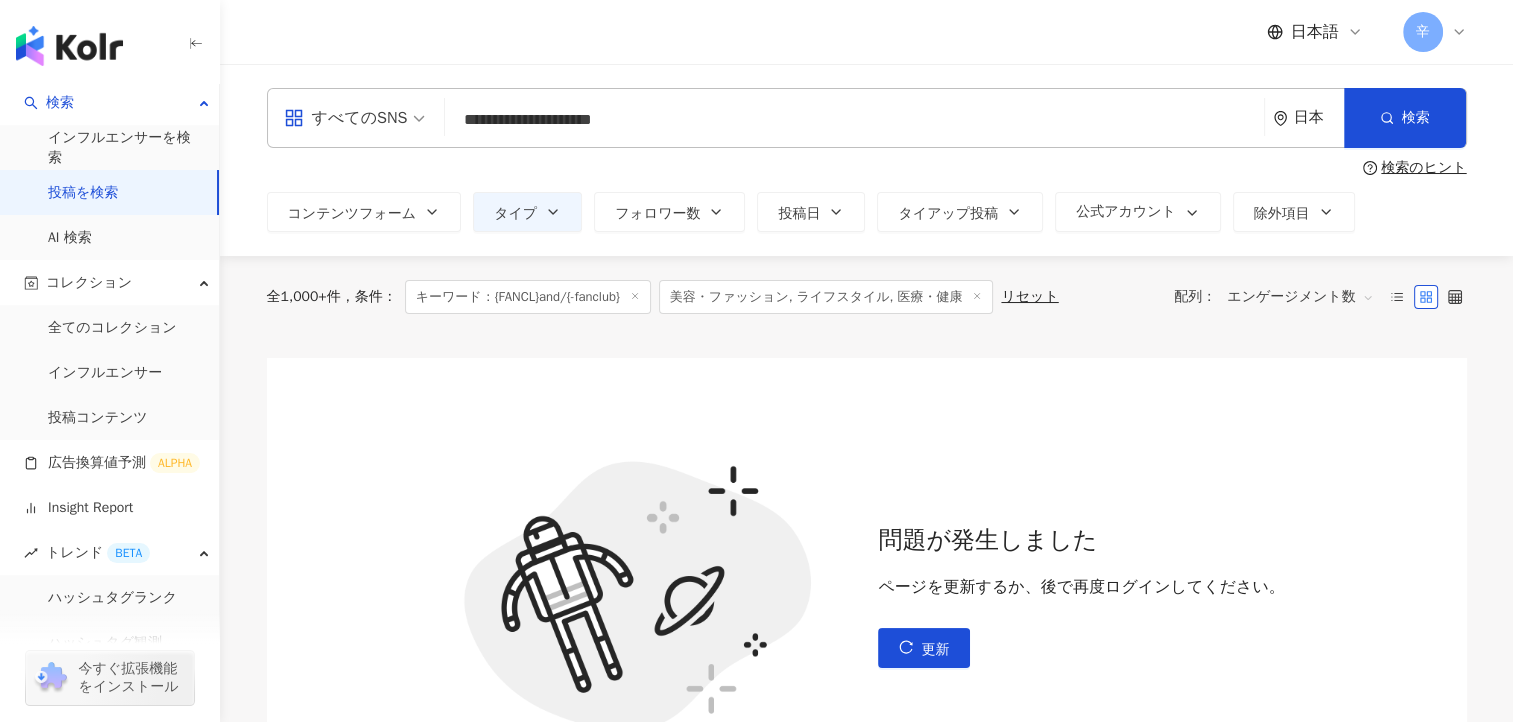 click on "コンテンツフォーム タイプ フォロワー数 投稿日 タイアップ投稿 公式アカウント  除外項目  無制限 画像/テキスト すべての動画 非表示 表示 マイコレクション内 タイアップ 非推薦マークのインフルエンサー" at bounding box center (867, 212) 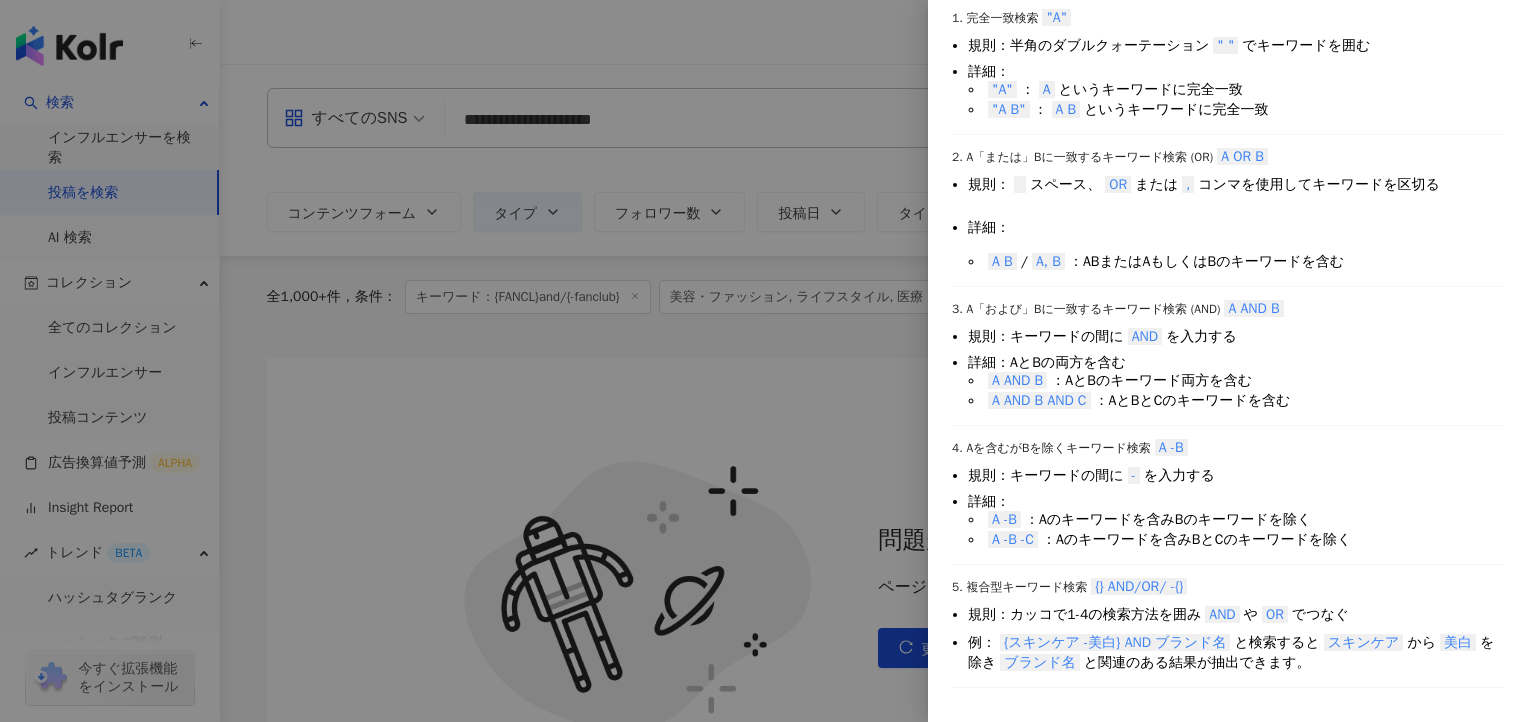 click at bounding box center [764, 361] 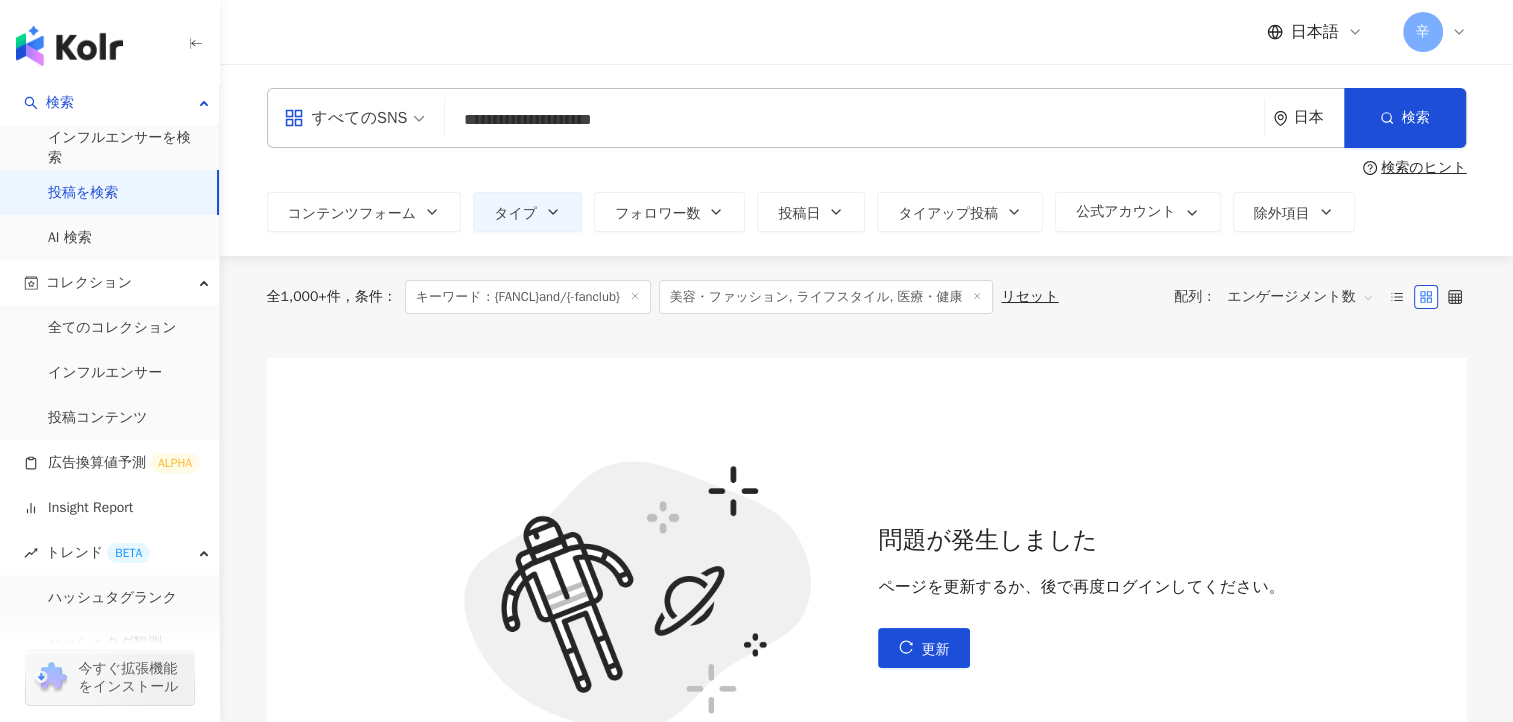 click on "**********" at bounding box center [854, 119] 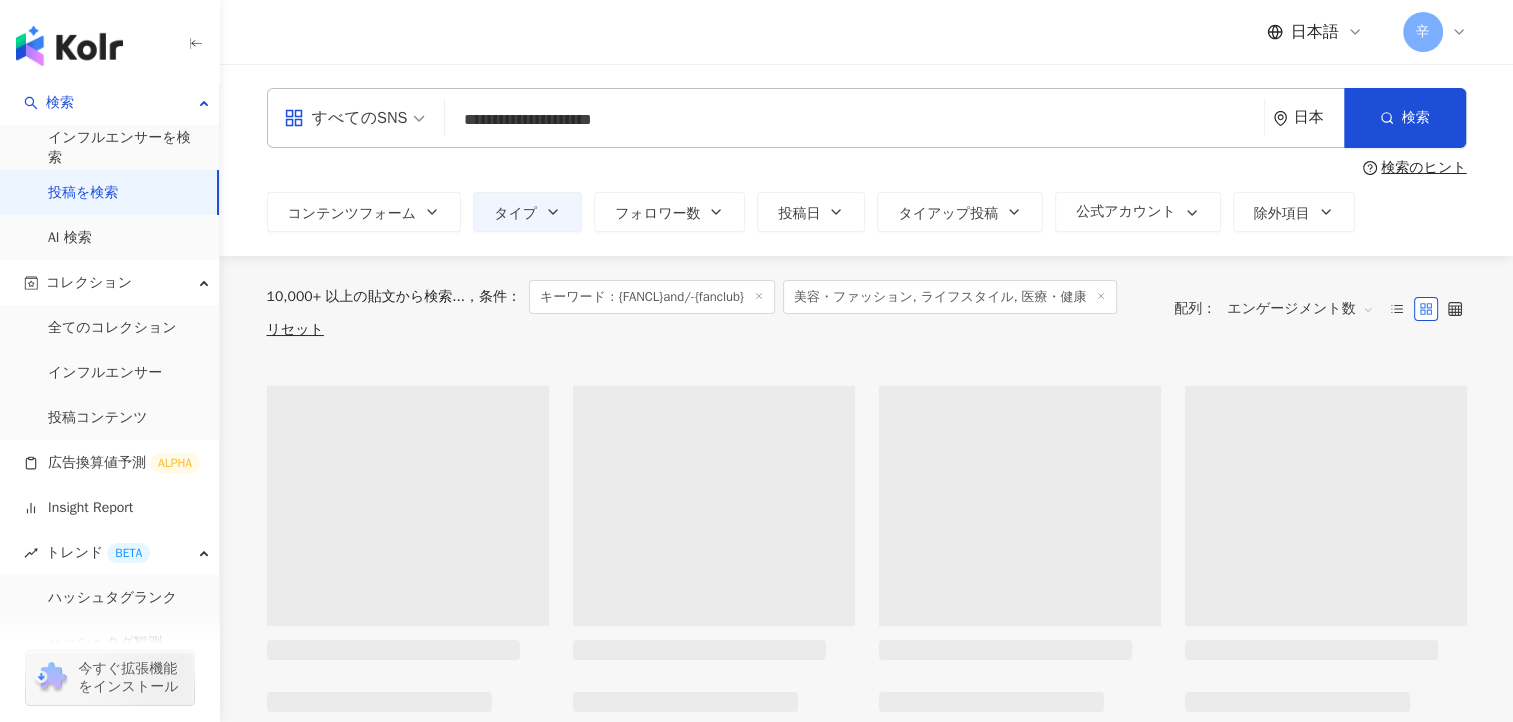 click on "コンテンツフォーム タイプ フォロワー数 投稿日 タイアップ投稿 公式アカウント  除外項目  無制限 画像/テキスト すべての動画 非表示 表示 マイコレクション内 タイアップ 非推薦マークのインフルエンサー" at bounding box center (867, 212) 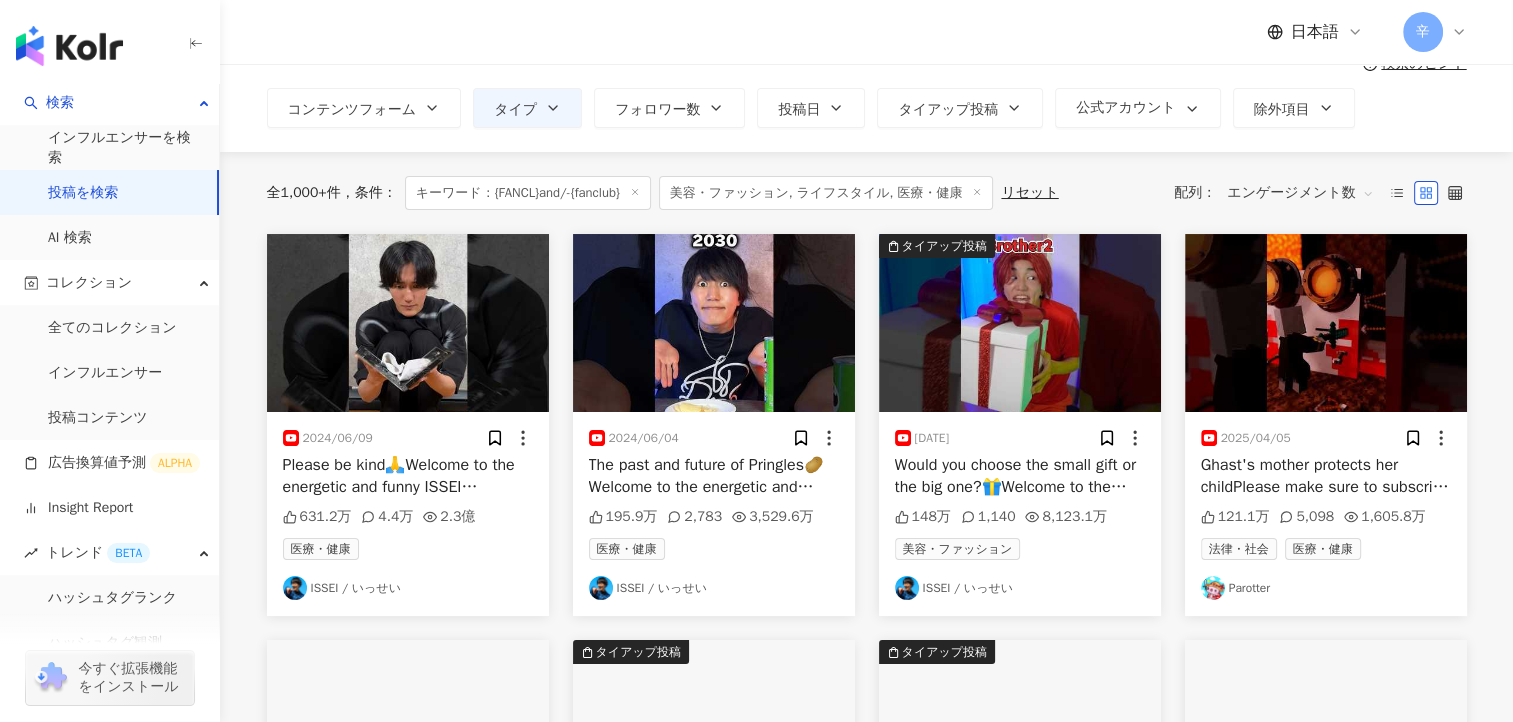 scroll, scrollTop: 0, scrollLeft: 0, axis: both 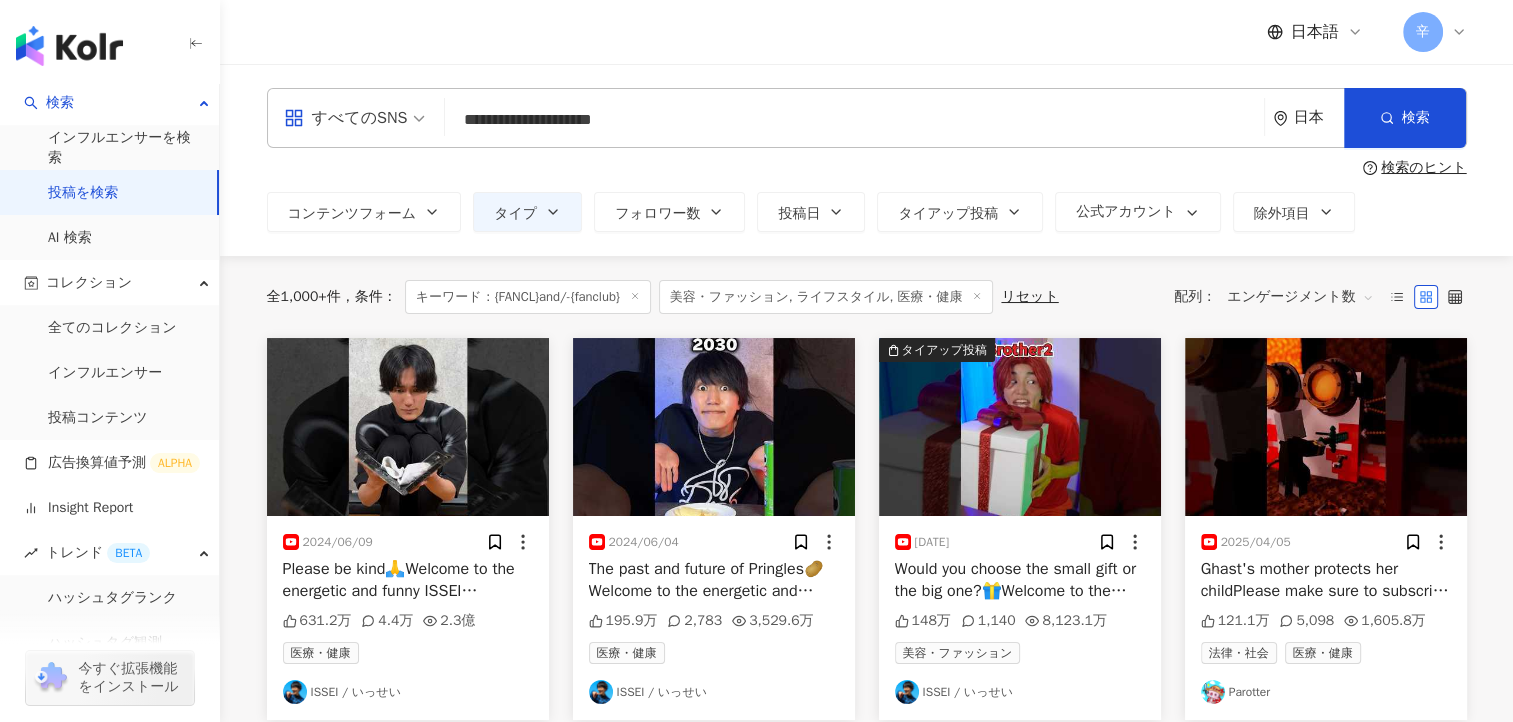 click on "検索のヒント" at bounding box center (867, 168) 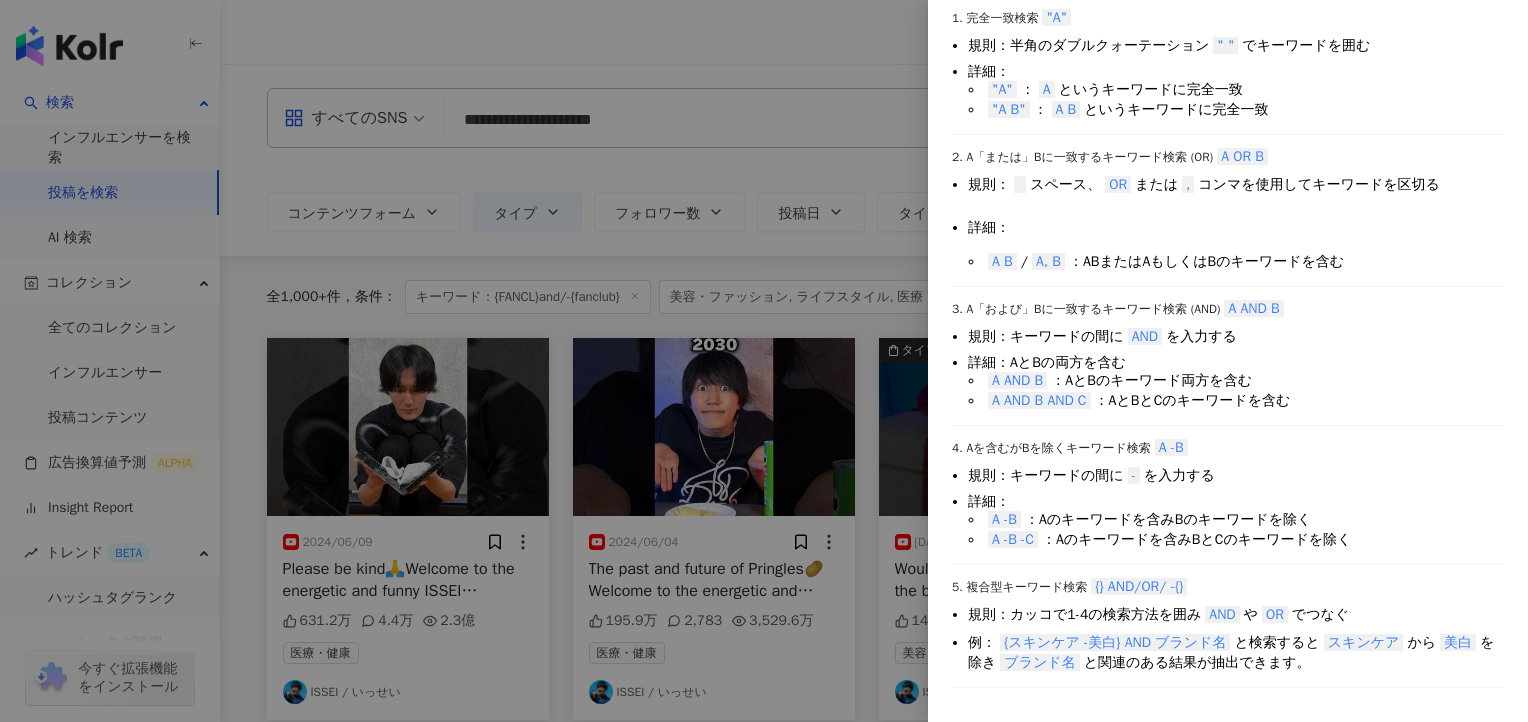 click at bounding box center (764, 361) 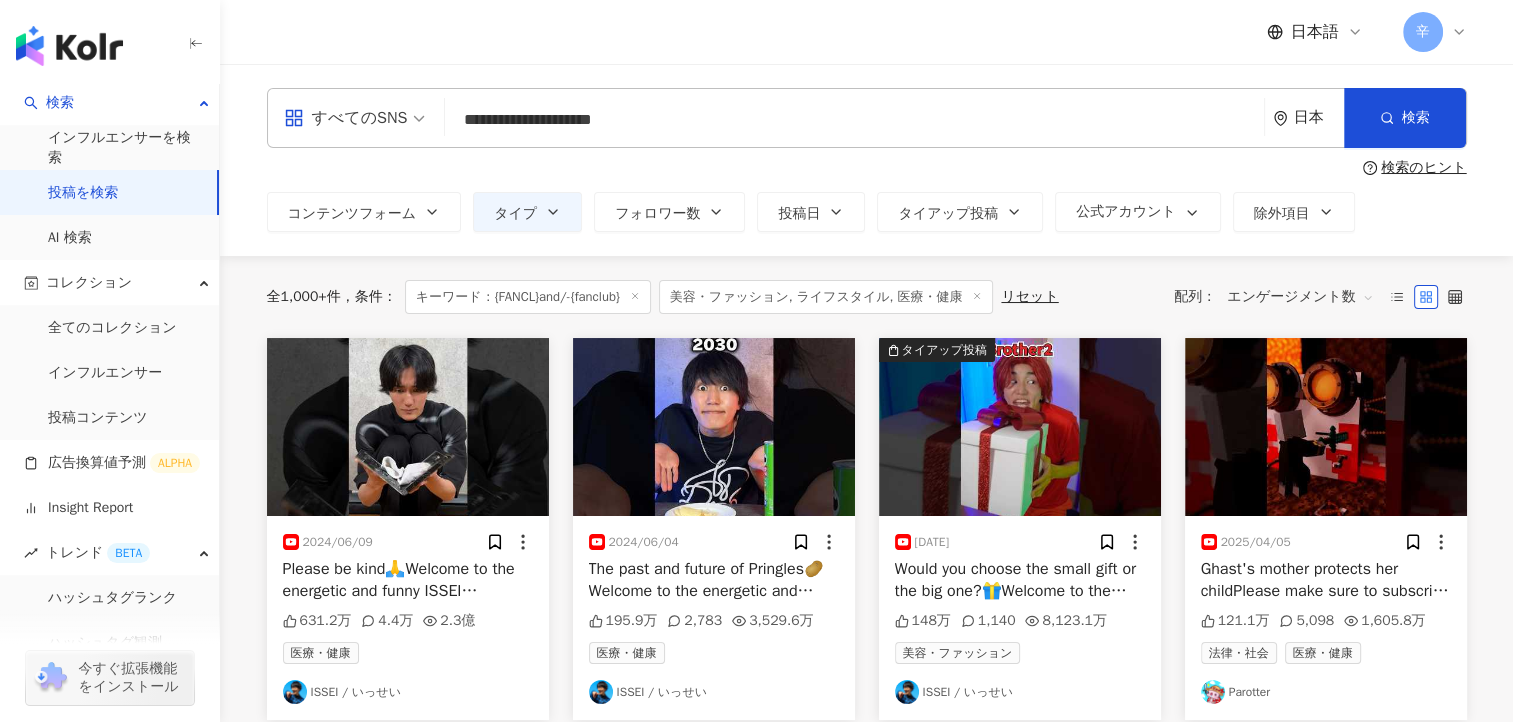 click on "**********" at bounding box center [854, 119] 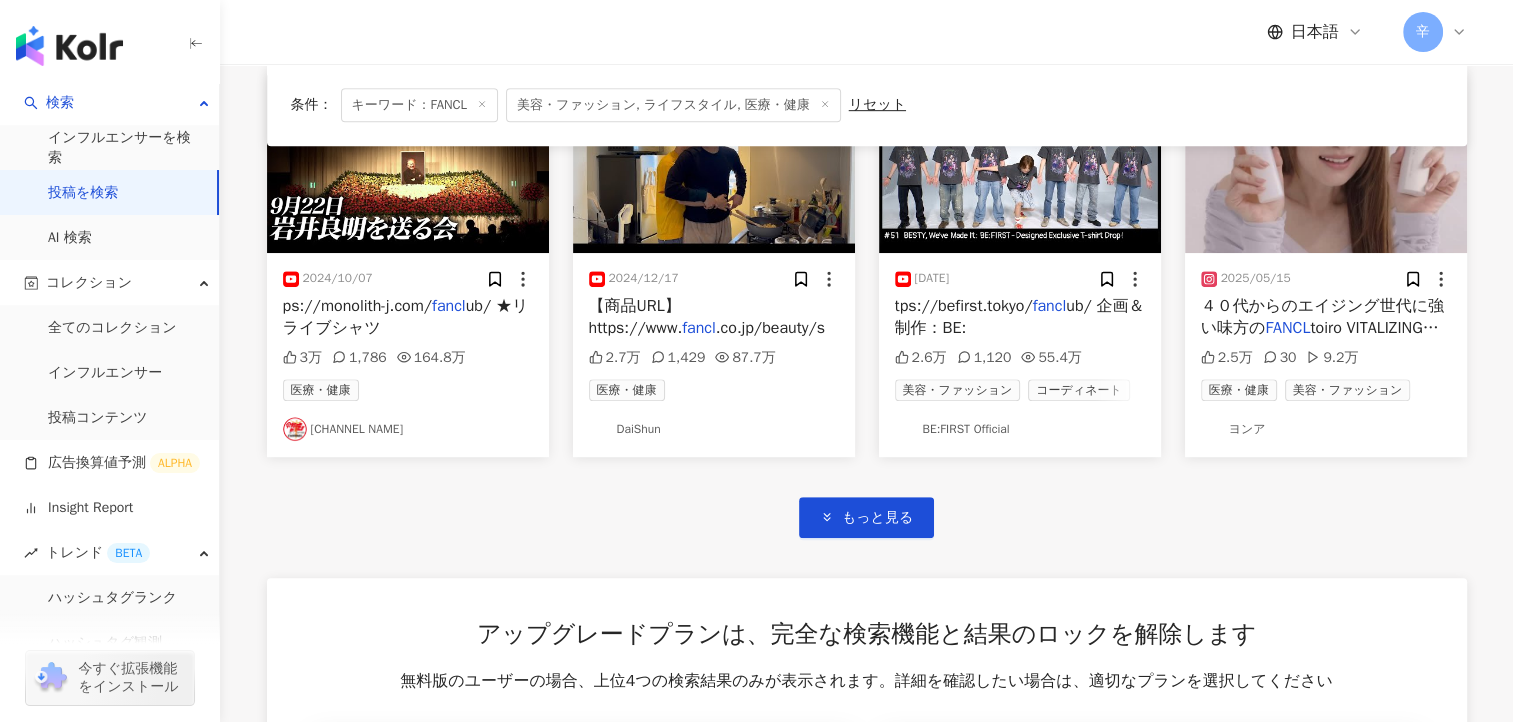 scroll, scrollTop: 1073, scrollLeft: 0, axis: vertical 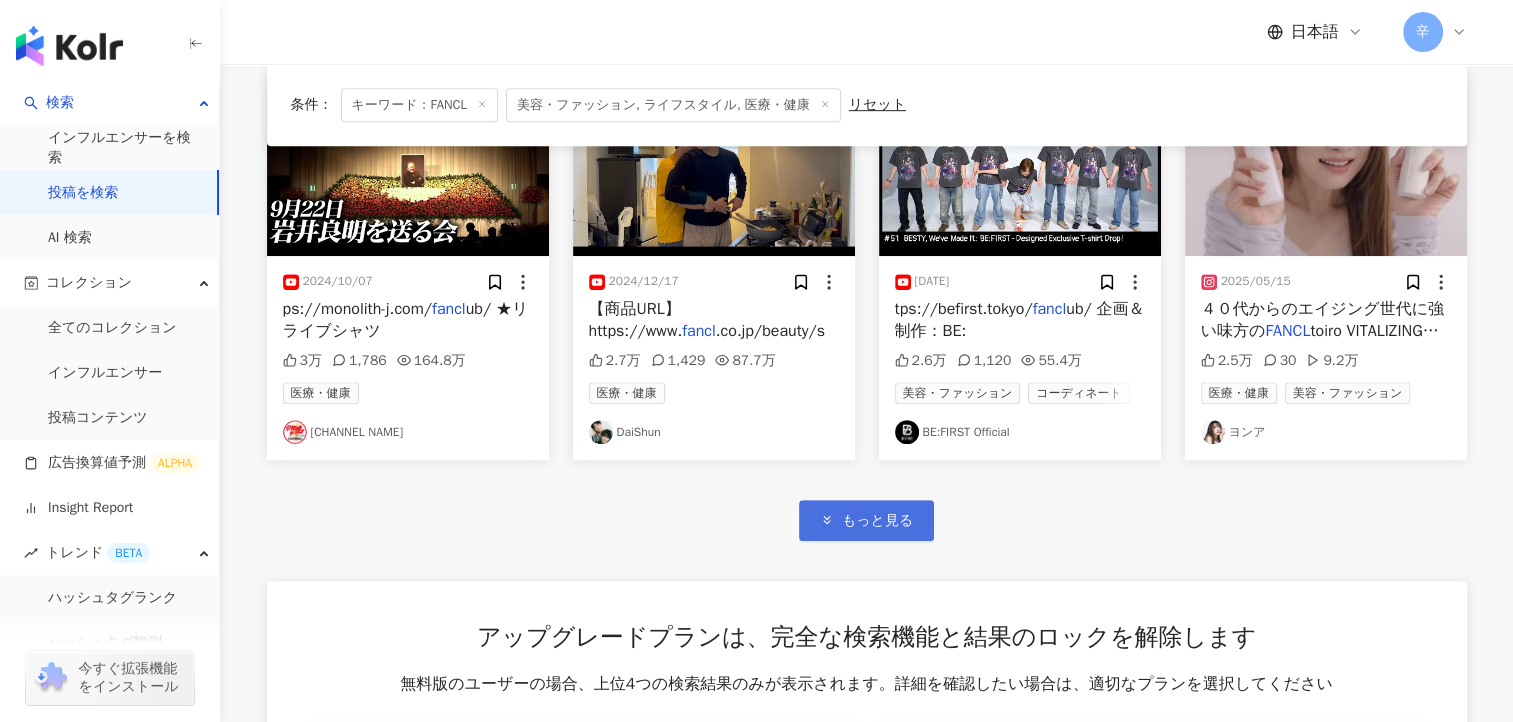 click on "もっと見る" at bounding box center [877, 521] 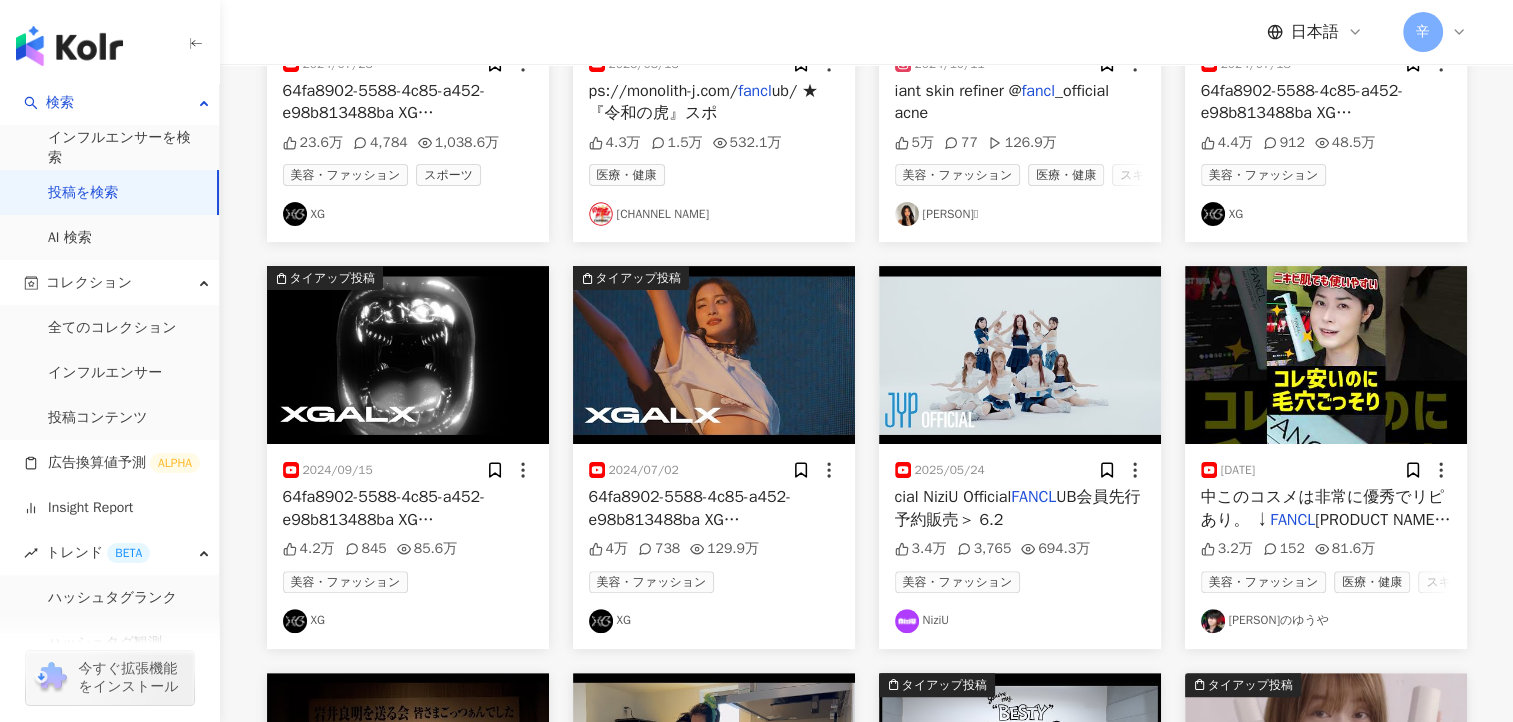scroll, scrollTop: 0, scrollLeft: 0, axis: both 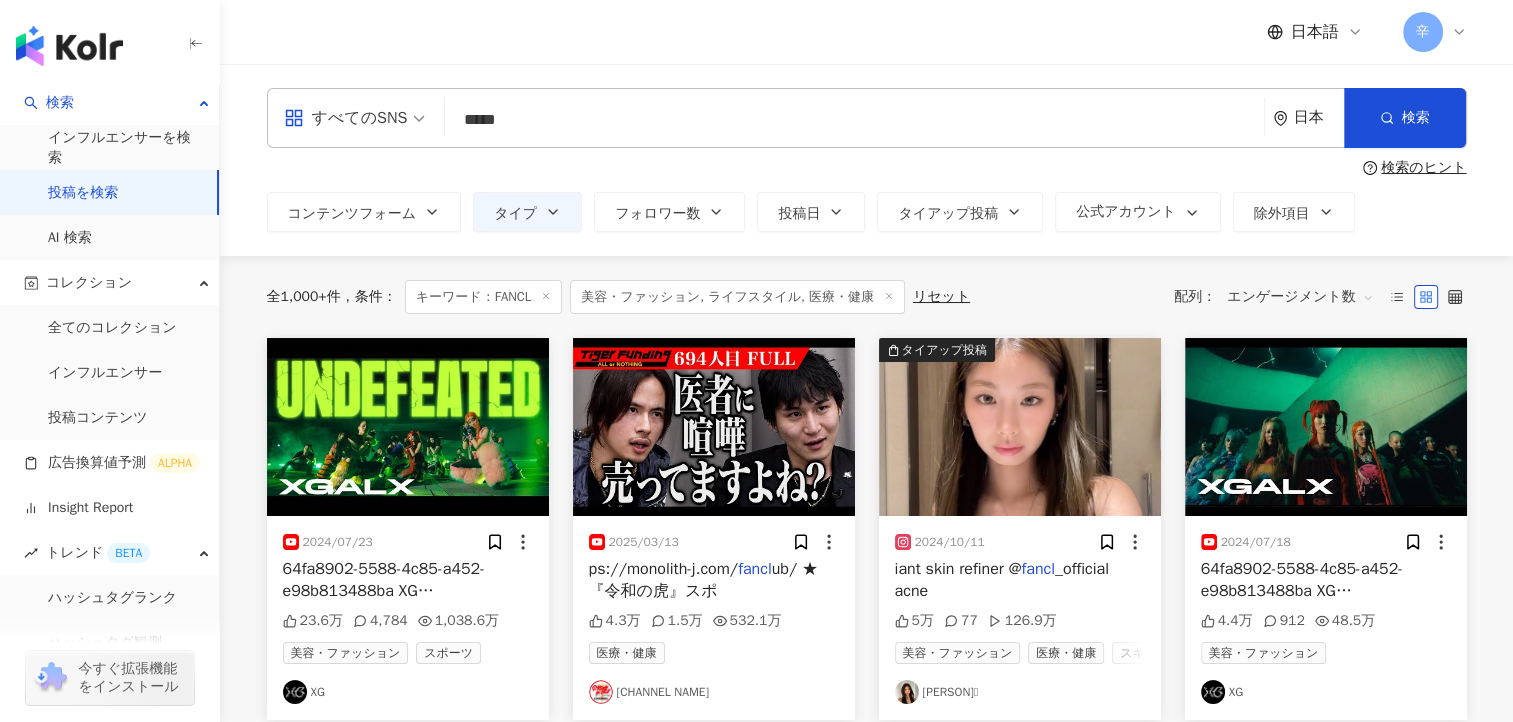 click on "*****" at bounding box center (854, 119) 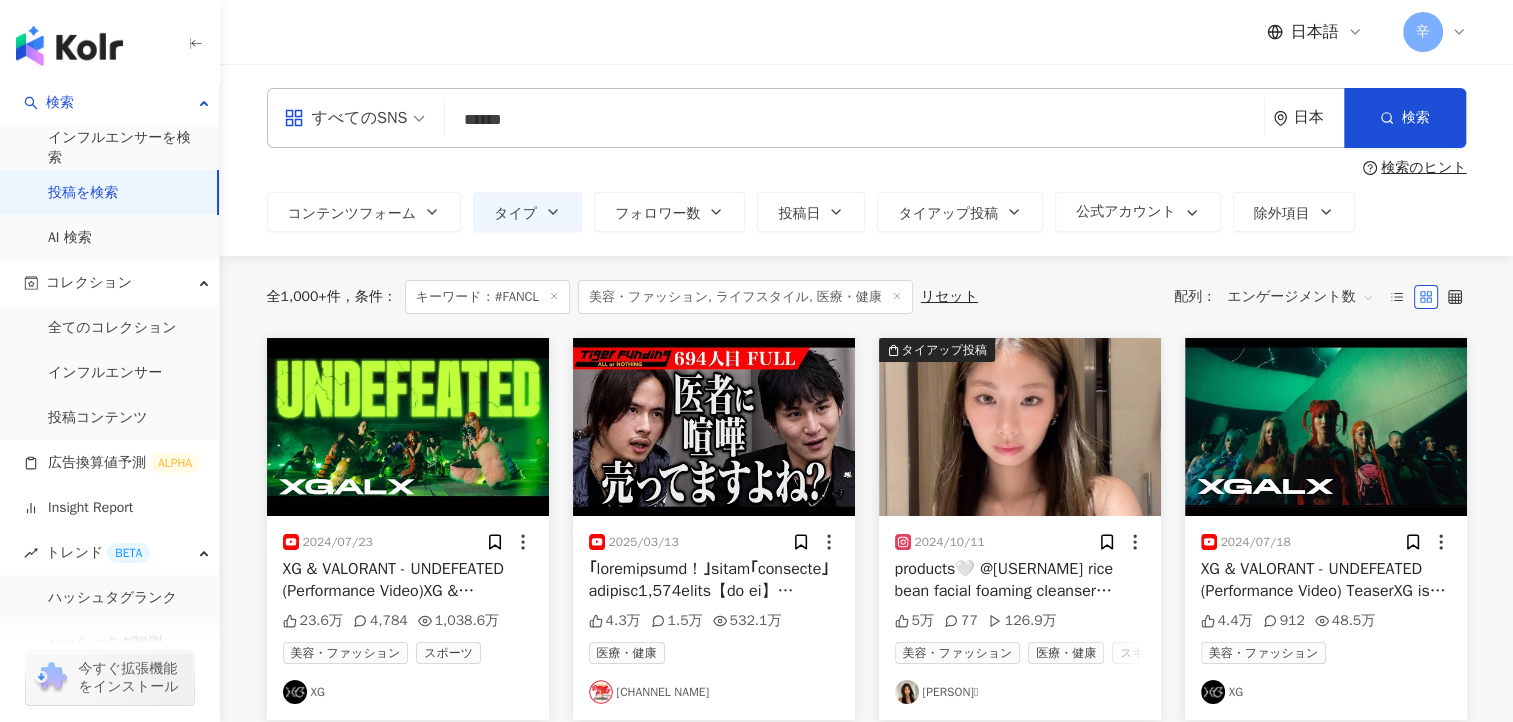 type on "******" 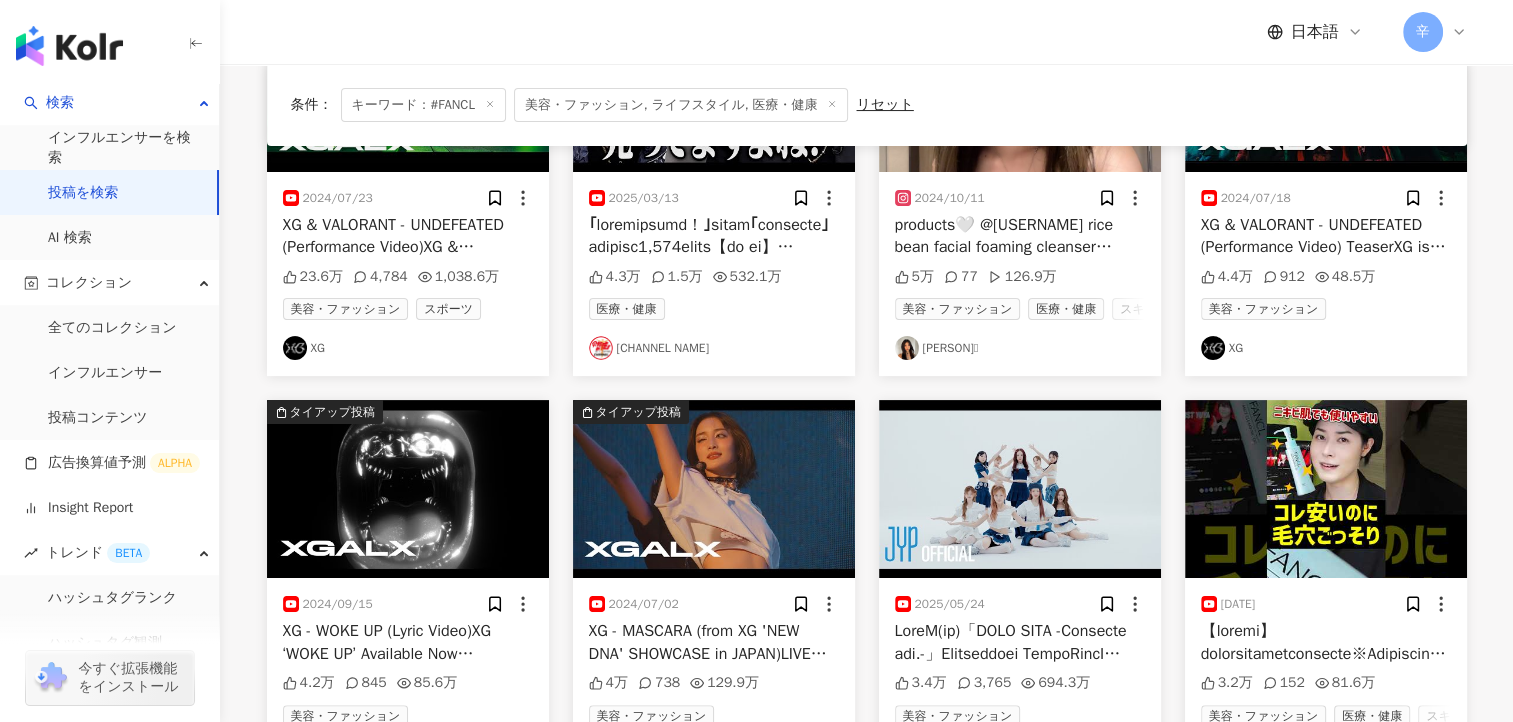 scroll, scrollTop: 909, scrollLeft: 0, axis: vertical 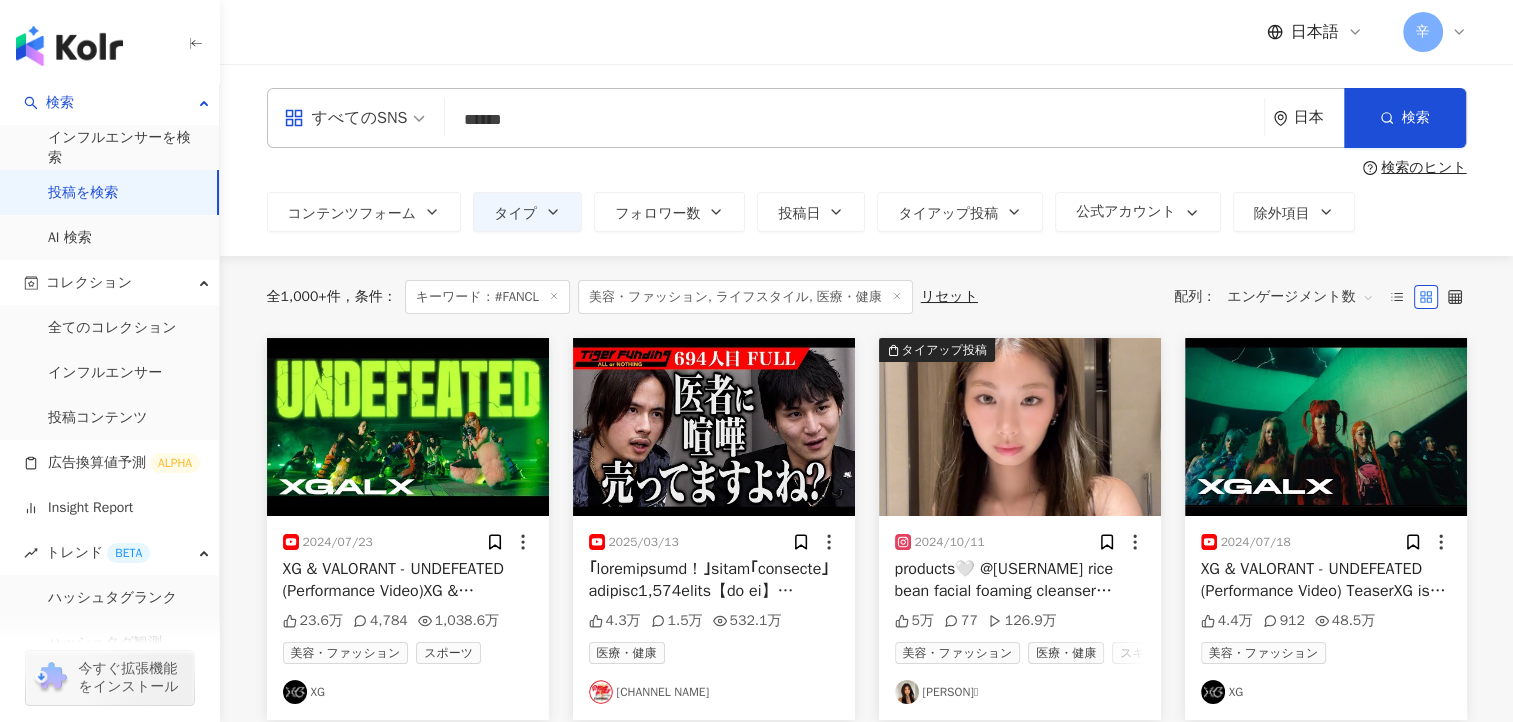 click on "日本" at bounding box center (1319, 117) 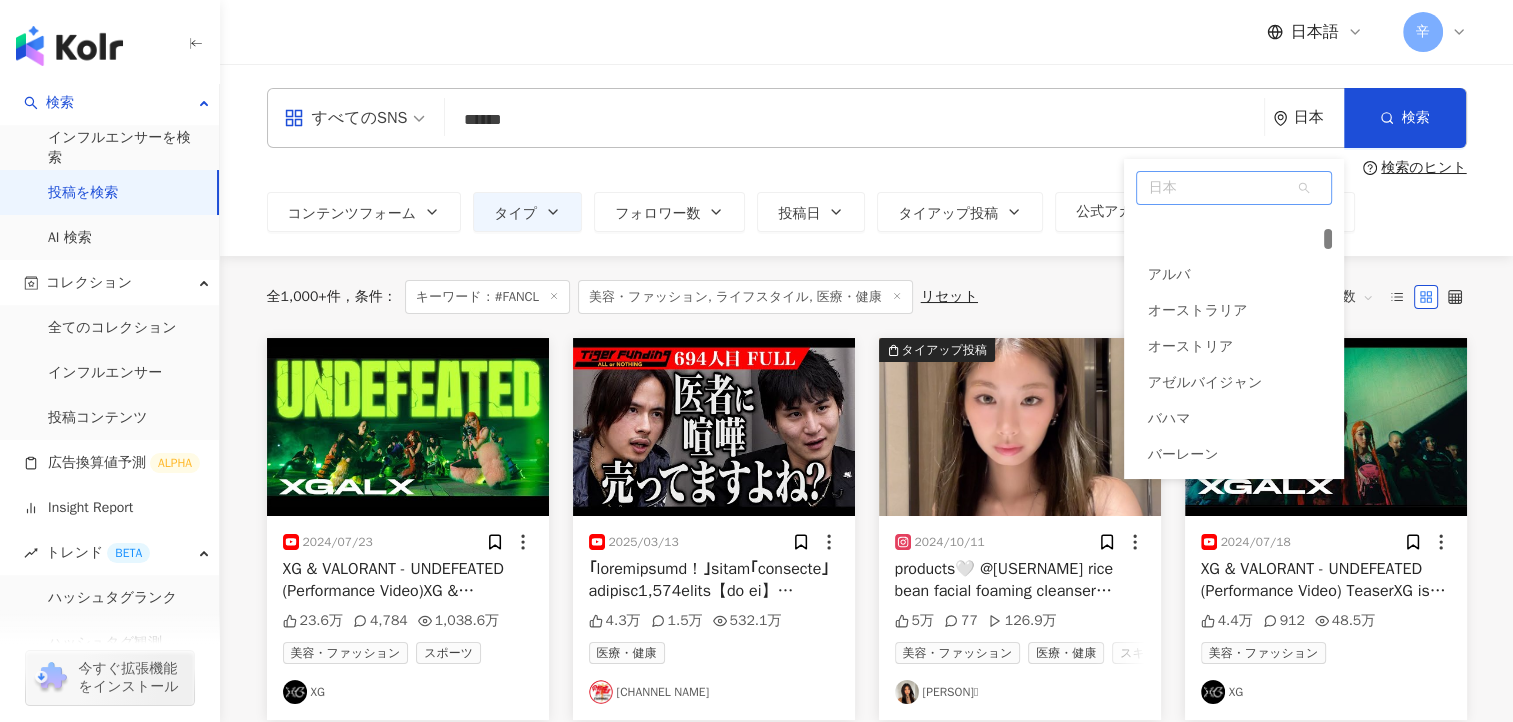 scroll, scrollTop: 880, scrollLeft: 0, axis: vertical 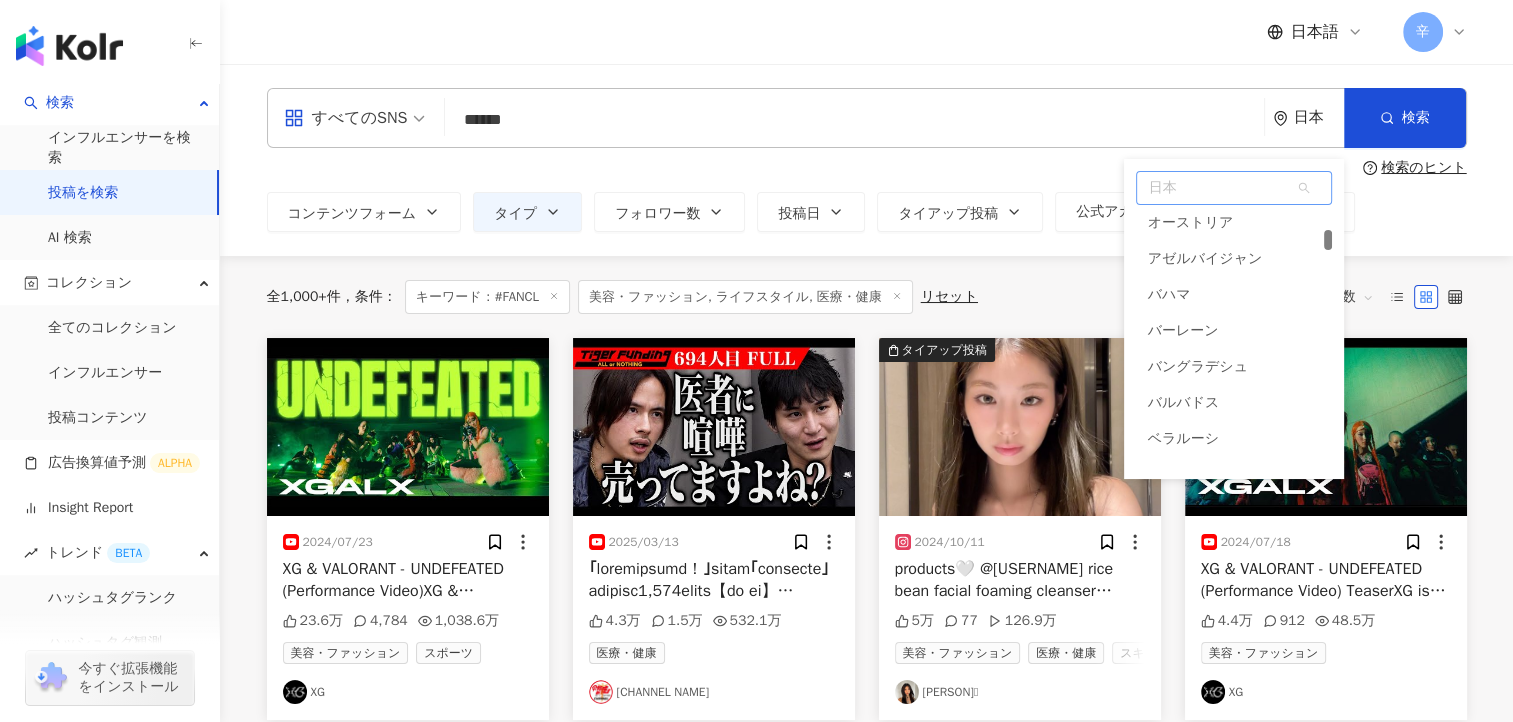 drag, startPoint x: 1324, startPoint y: 223, endPoint x: 1326, endPoint y: 244, distance: 21.095022 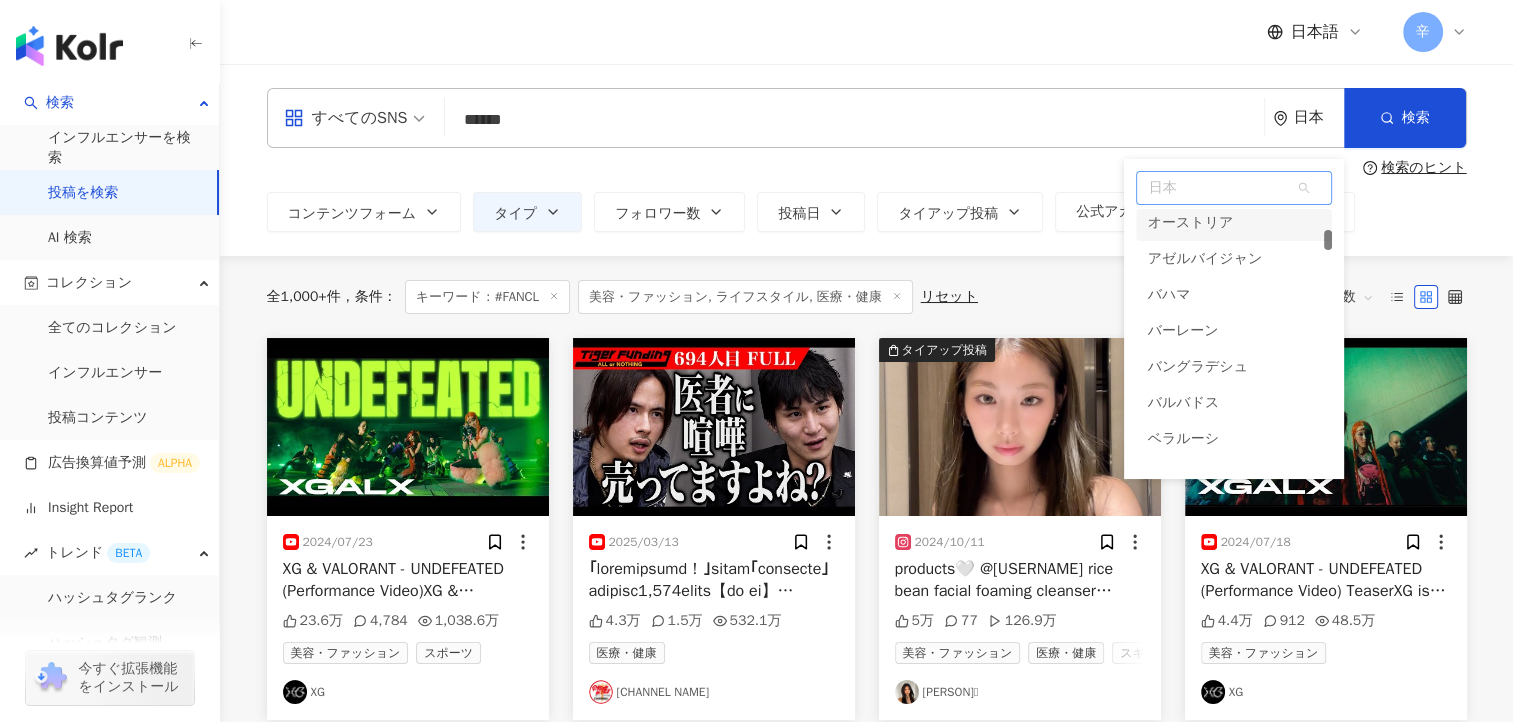 click on "日本" at bounding box center [1234, 188] 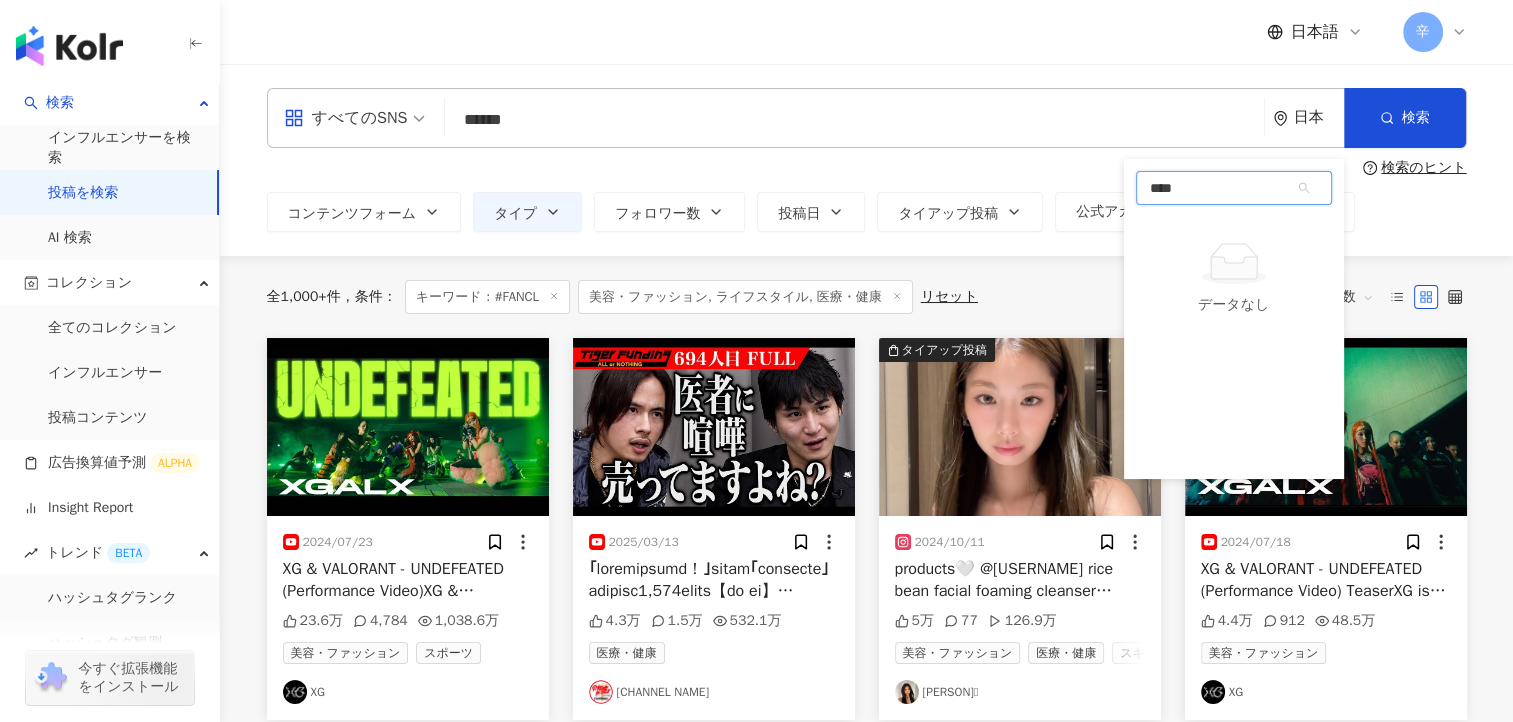 type on "****" 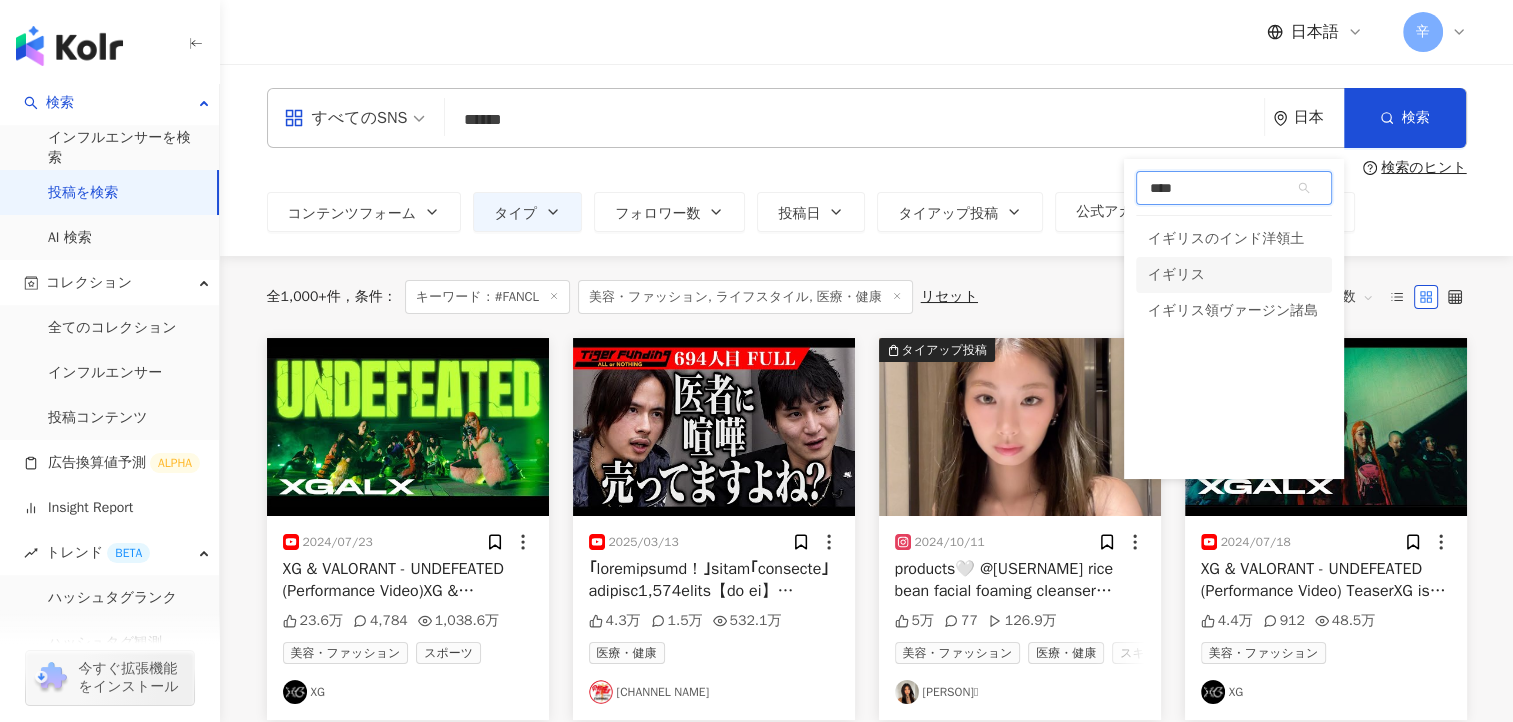click on "イギリス" at bounding box center [1176, 275] 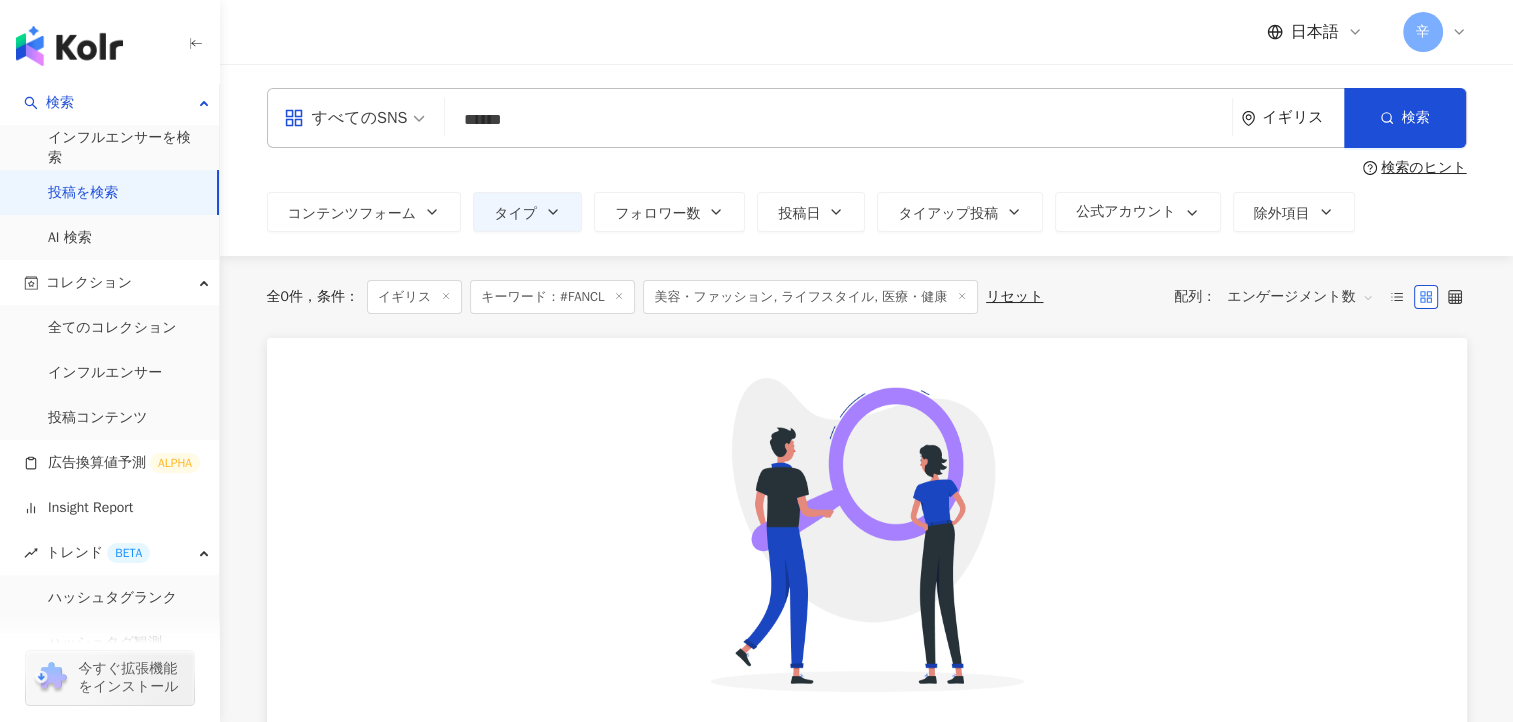 click on "******" at bounding box center (838, 119) 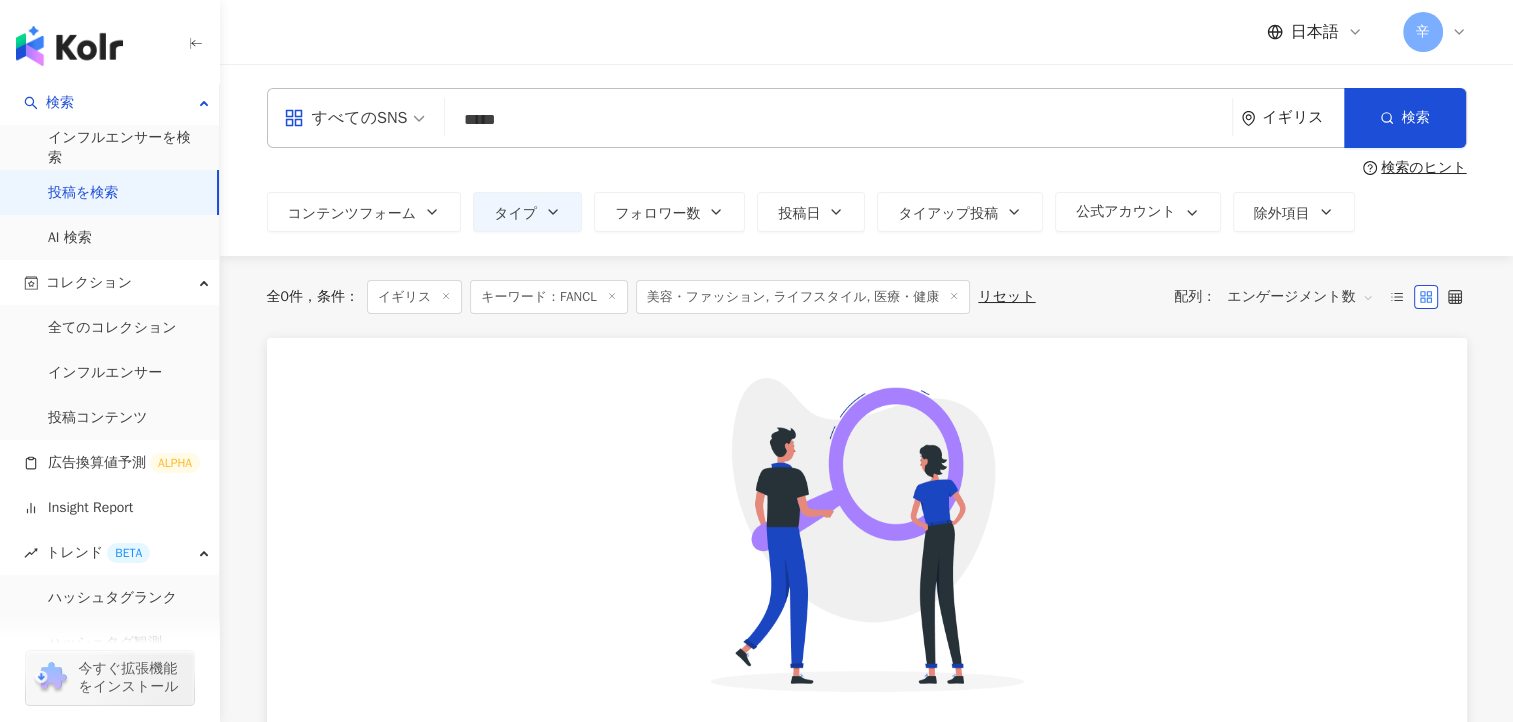 click on "*****" at bounding box center (838, 119) 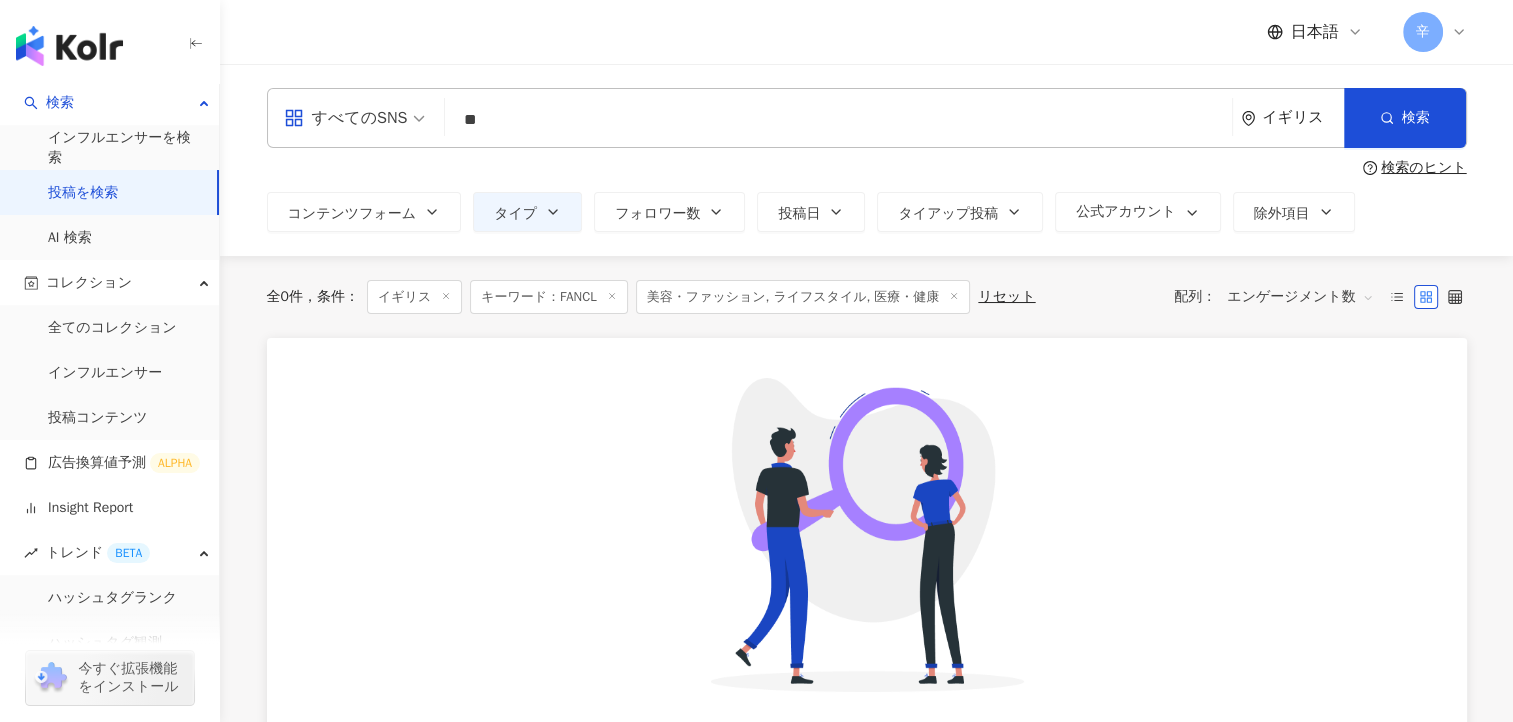 type on "*" 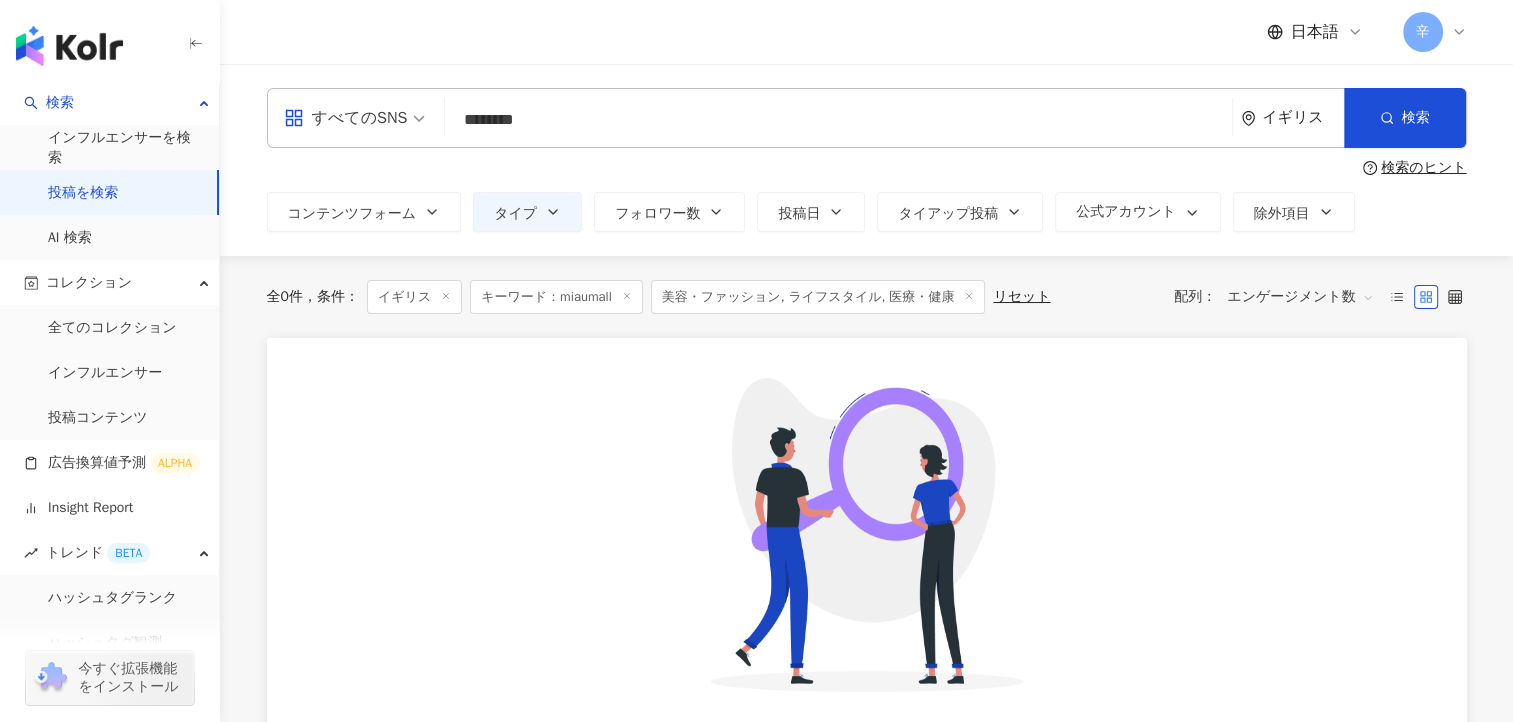 click 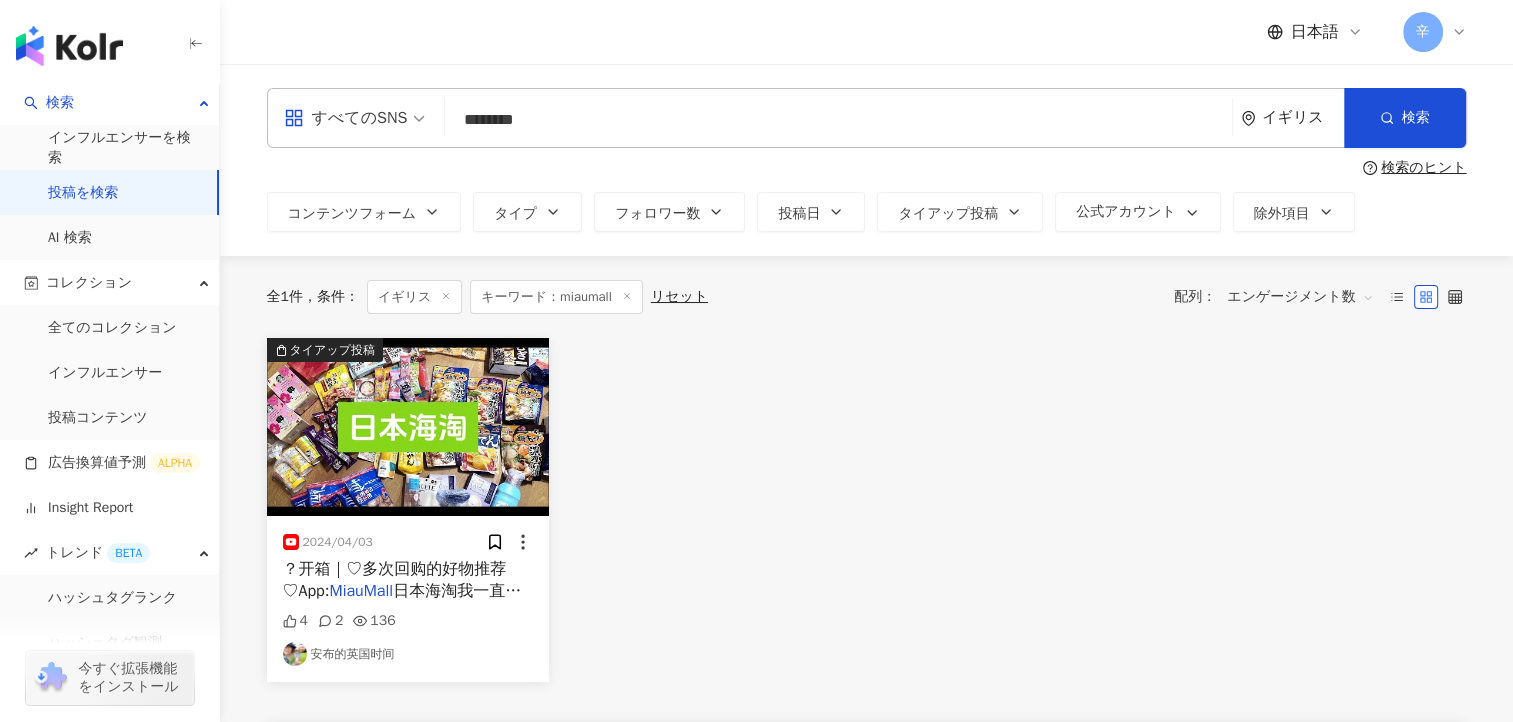 drag, startPoint x: 539, startPoint y: 115, endPoint x: 260, endPoint y: 54, distance: 285.5906 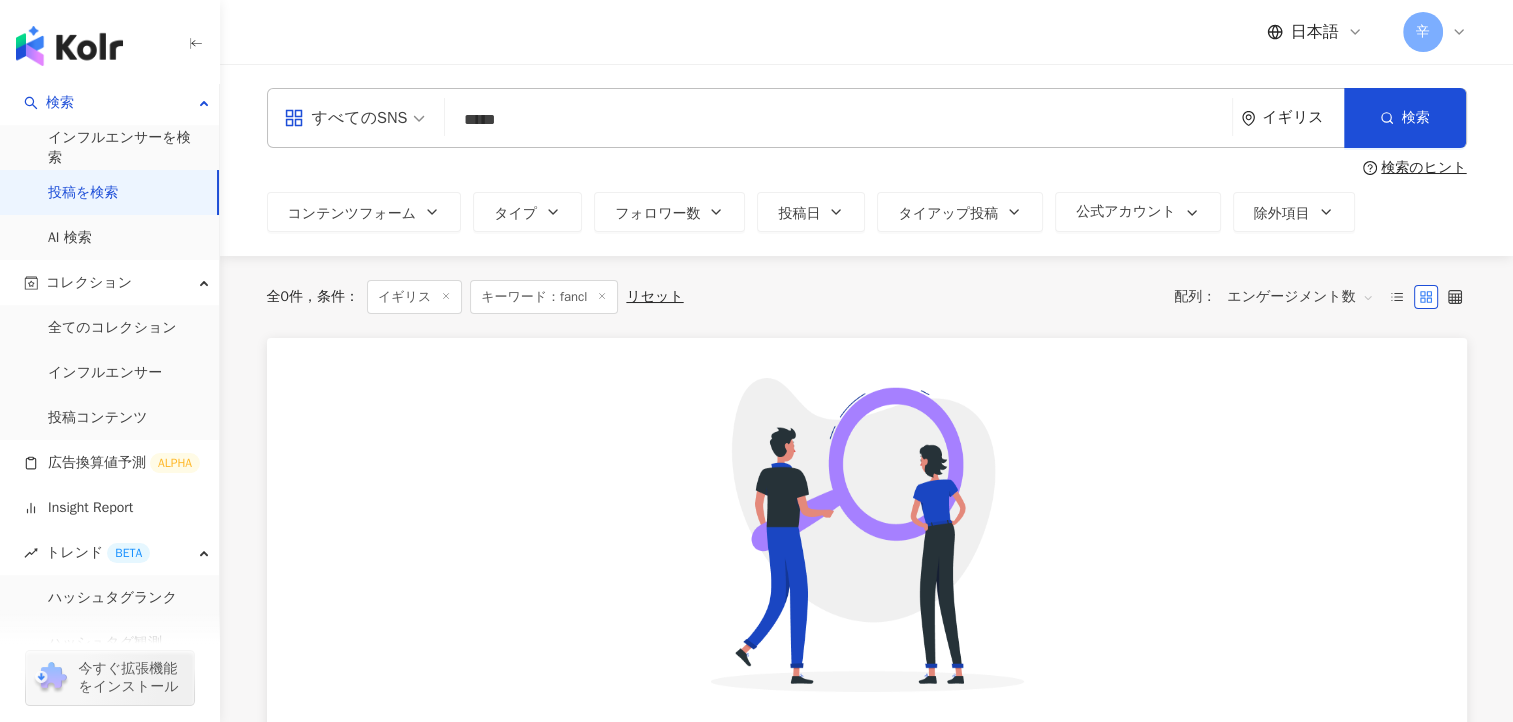 click on "すべてのSNS" at bounding box center (346, 118) 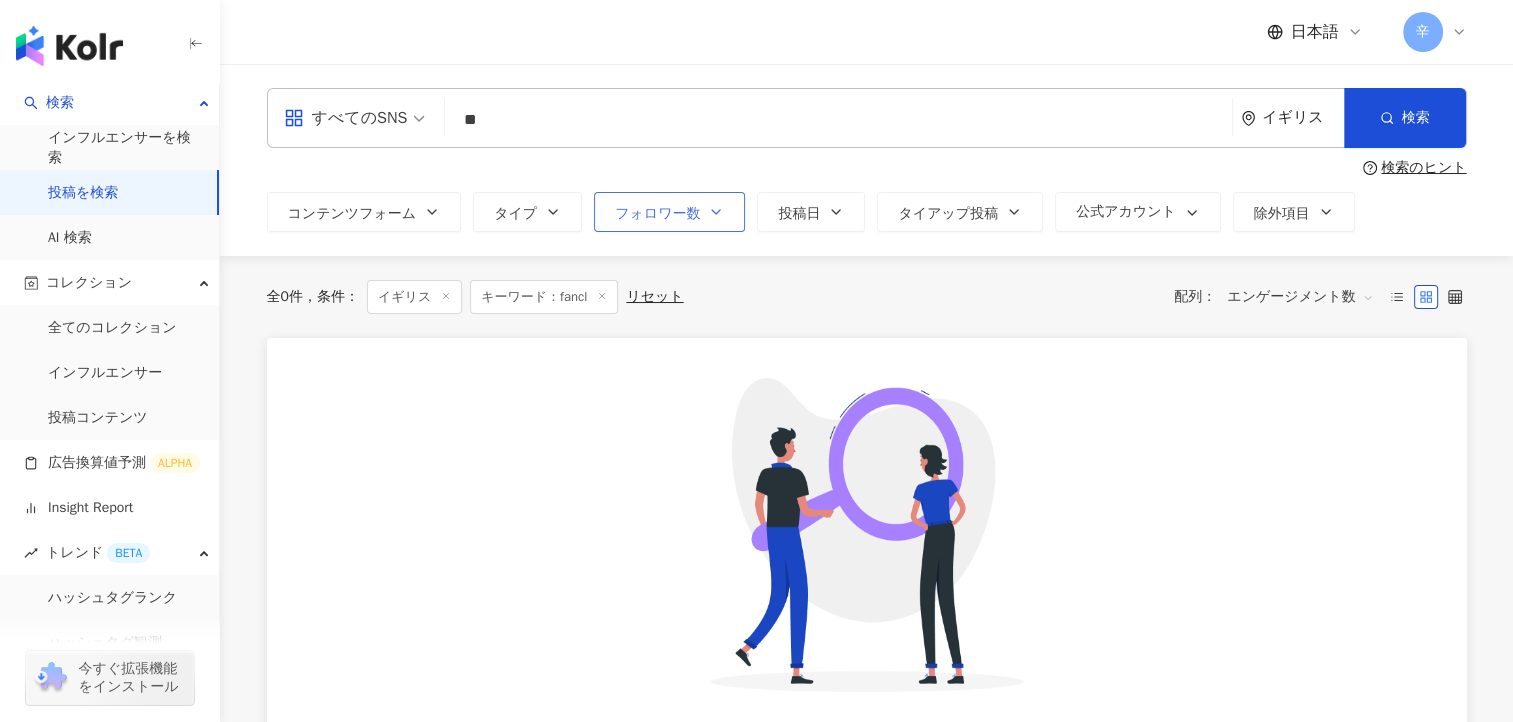 type on "*" 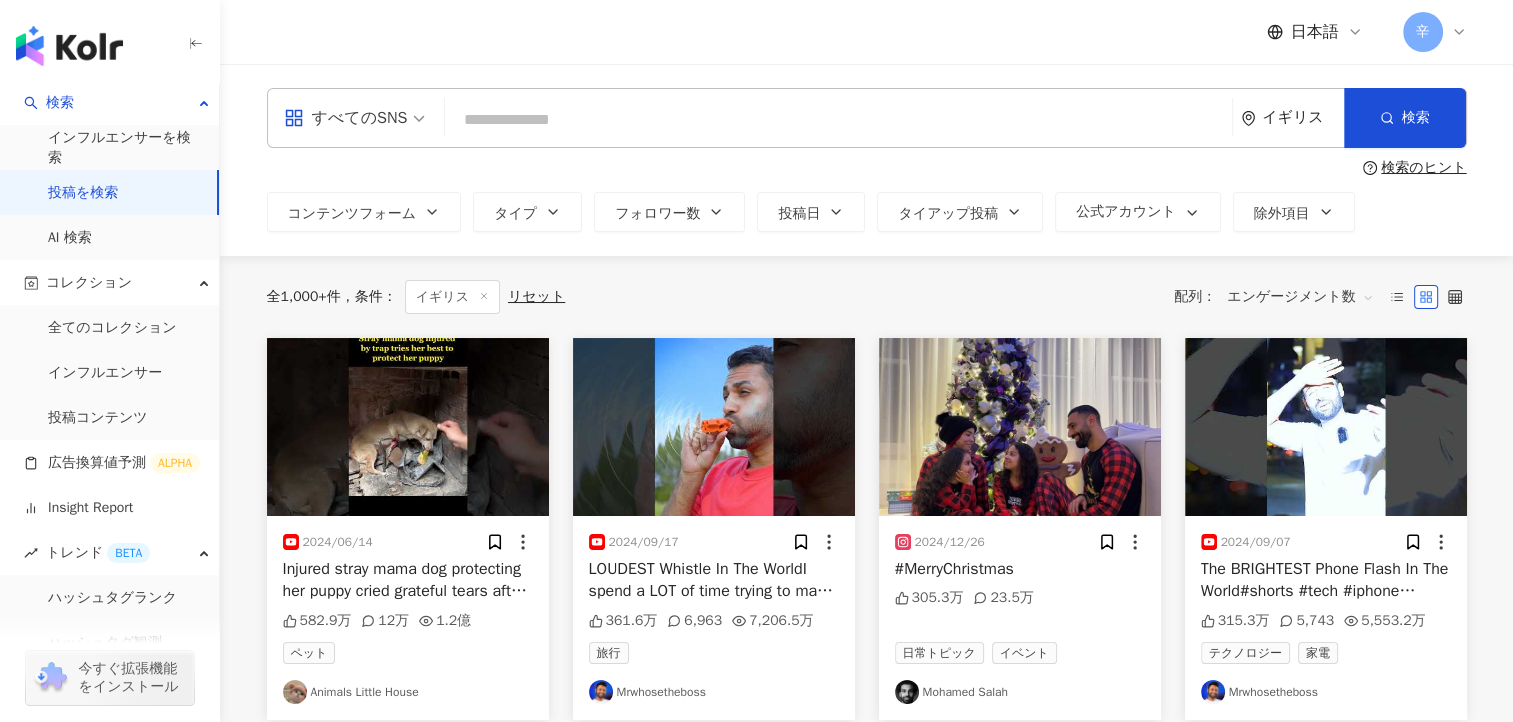type 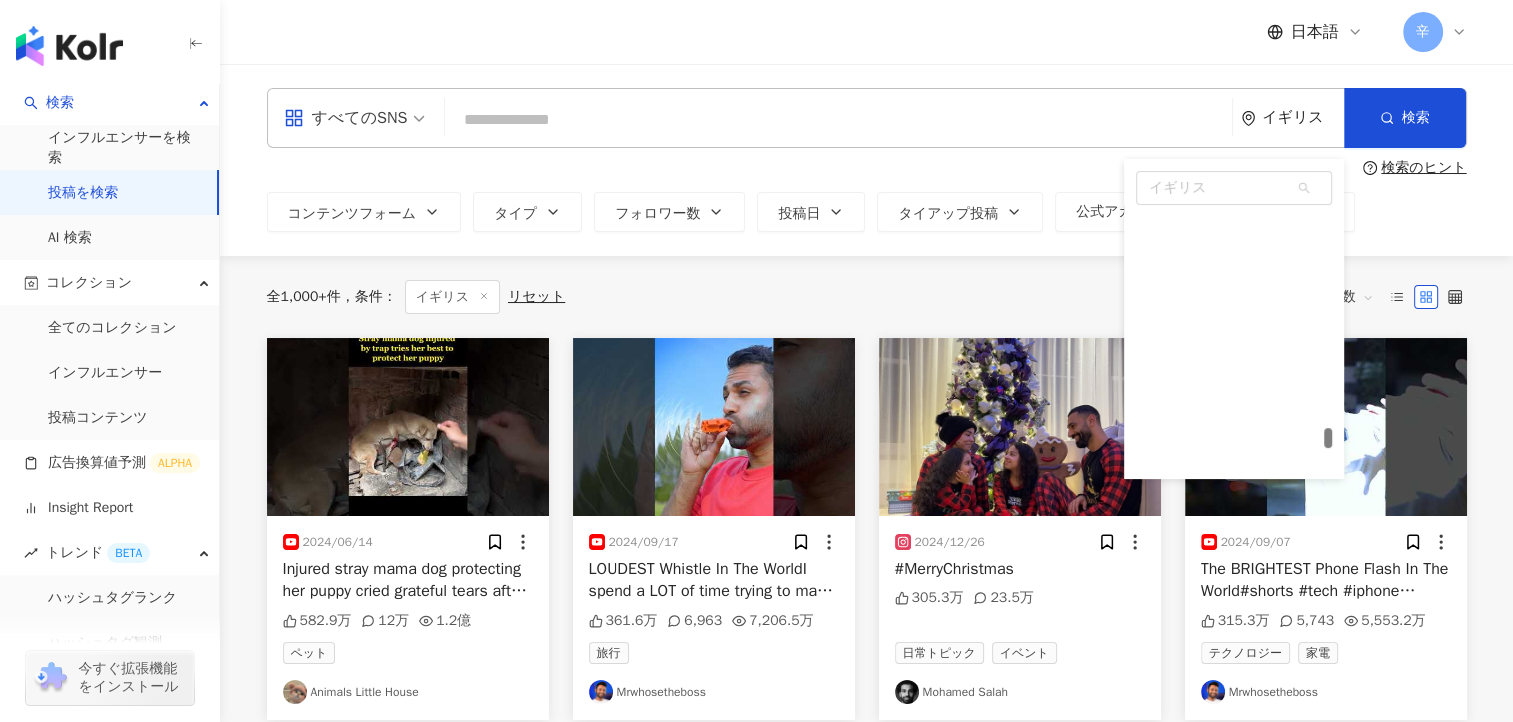 scroll, scrollTop: 9250, scrollLeft: 0, axis: vertical 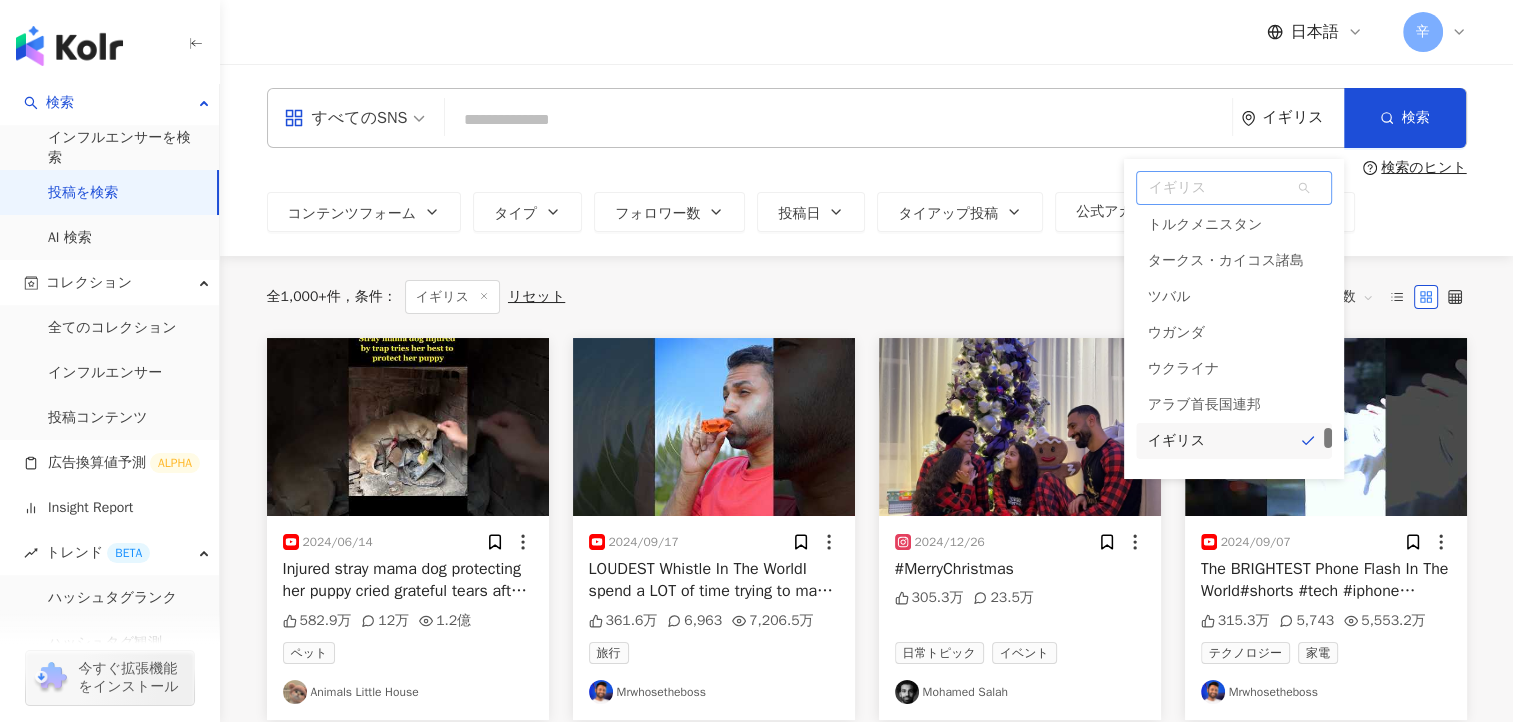 click on "イギリス" at bounding box center (1234, 188) 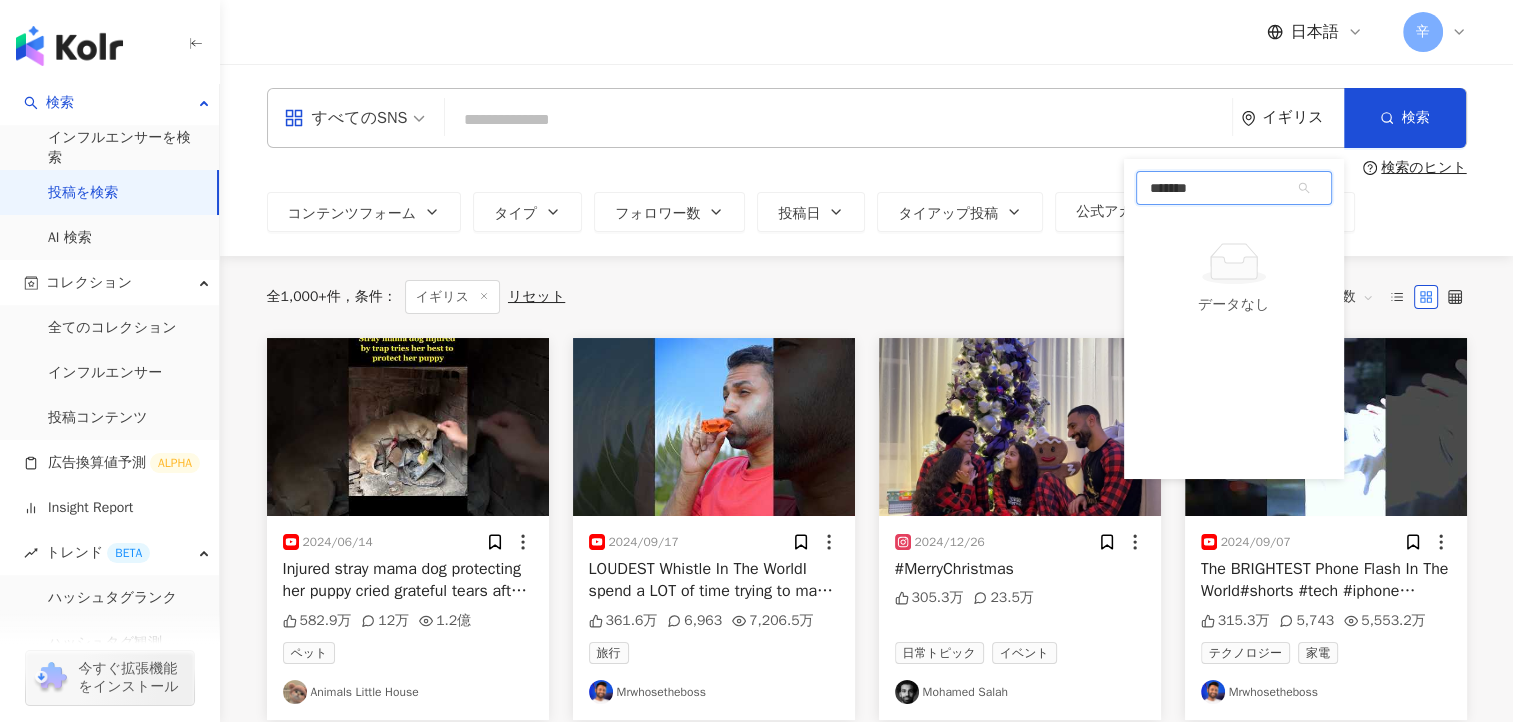 type on "*******" 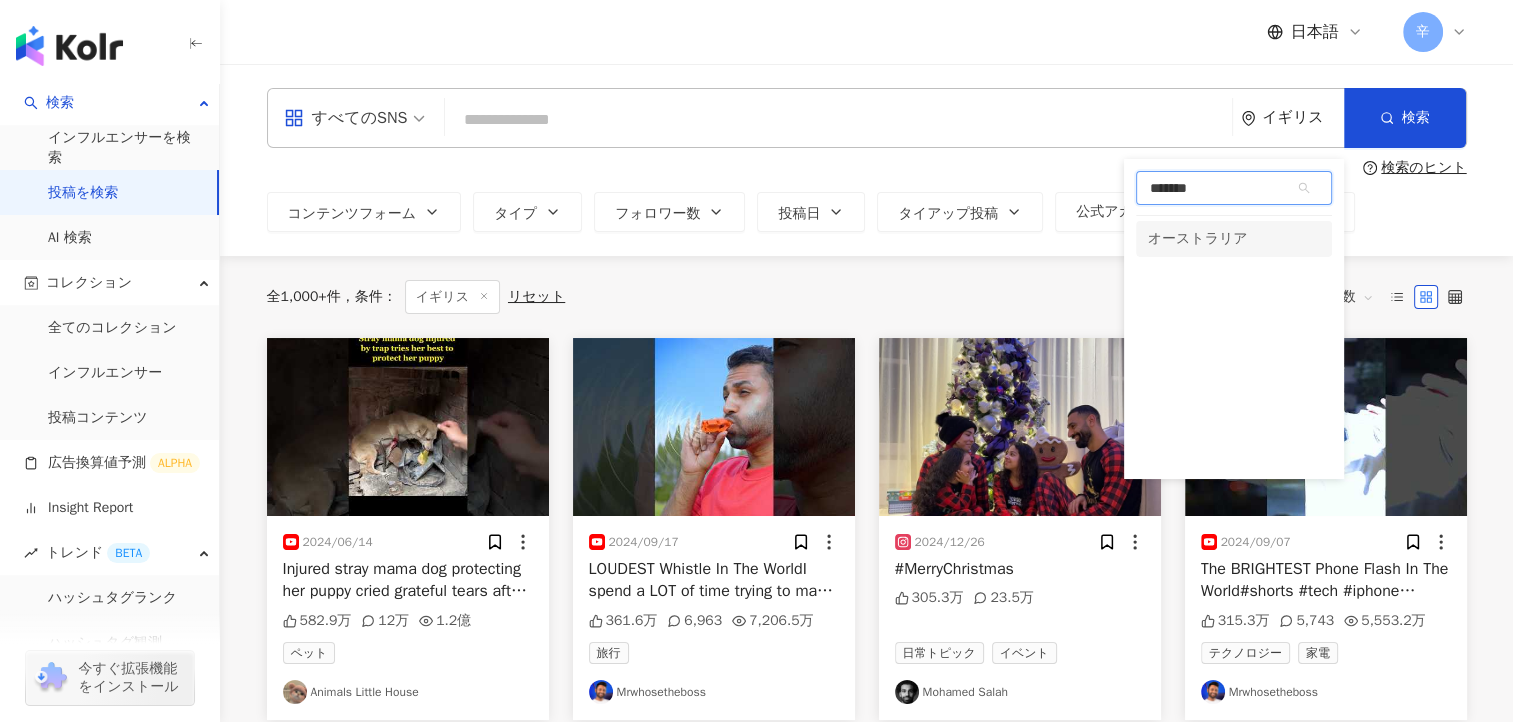 click on "オーストラリア" at bounding box center (1198, 239) 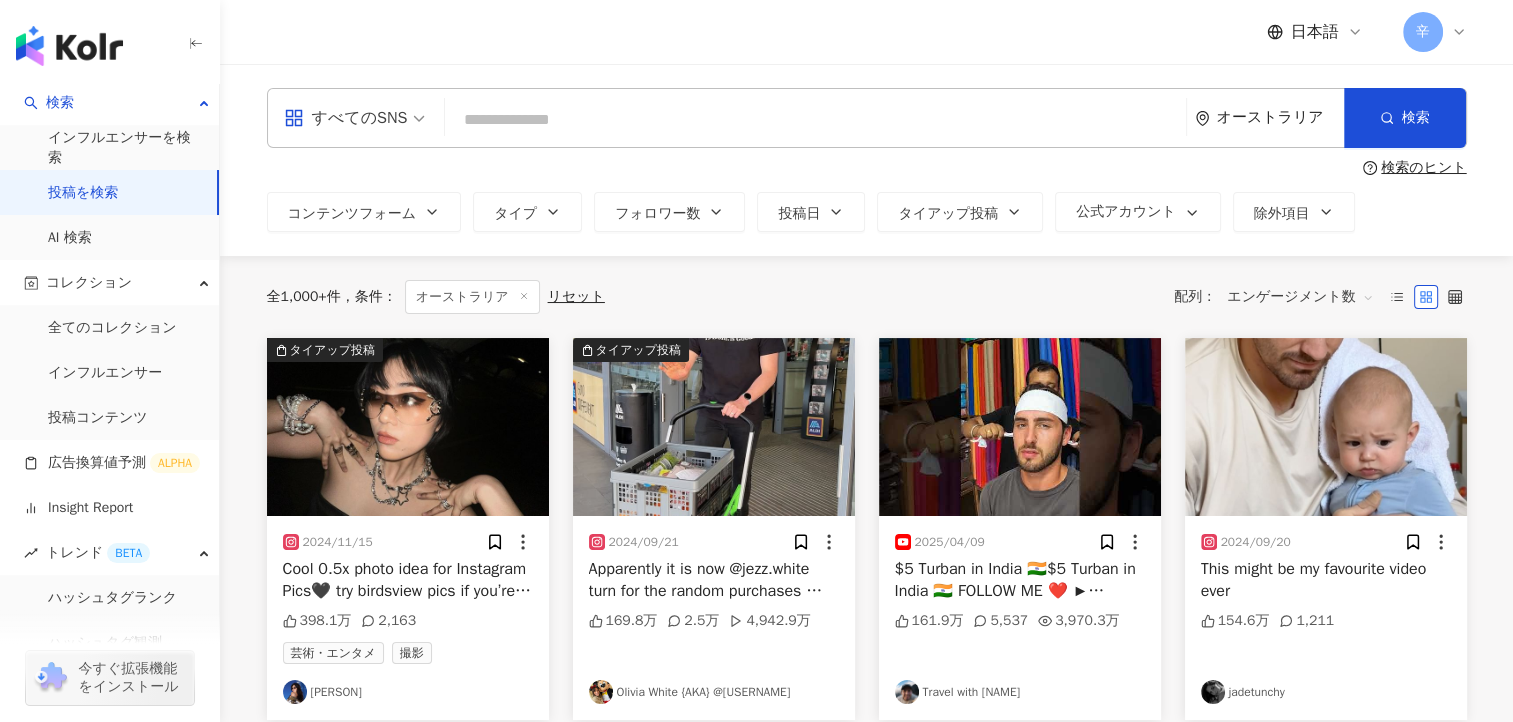 click at bounding box center [815, 119] 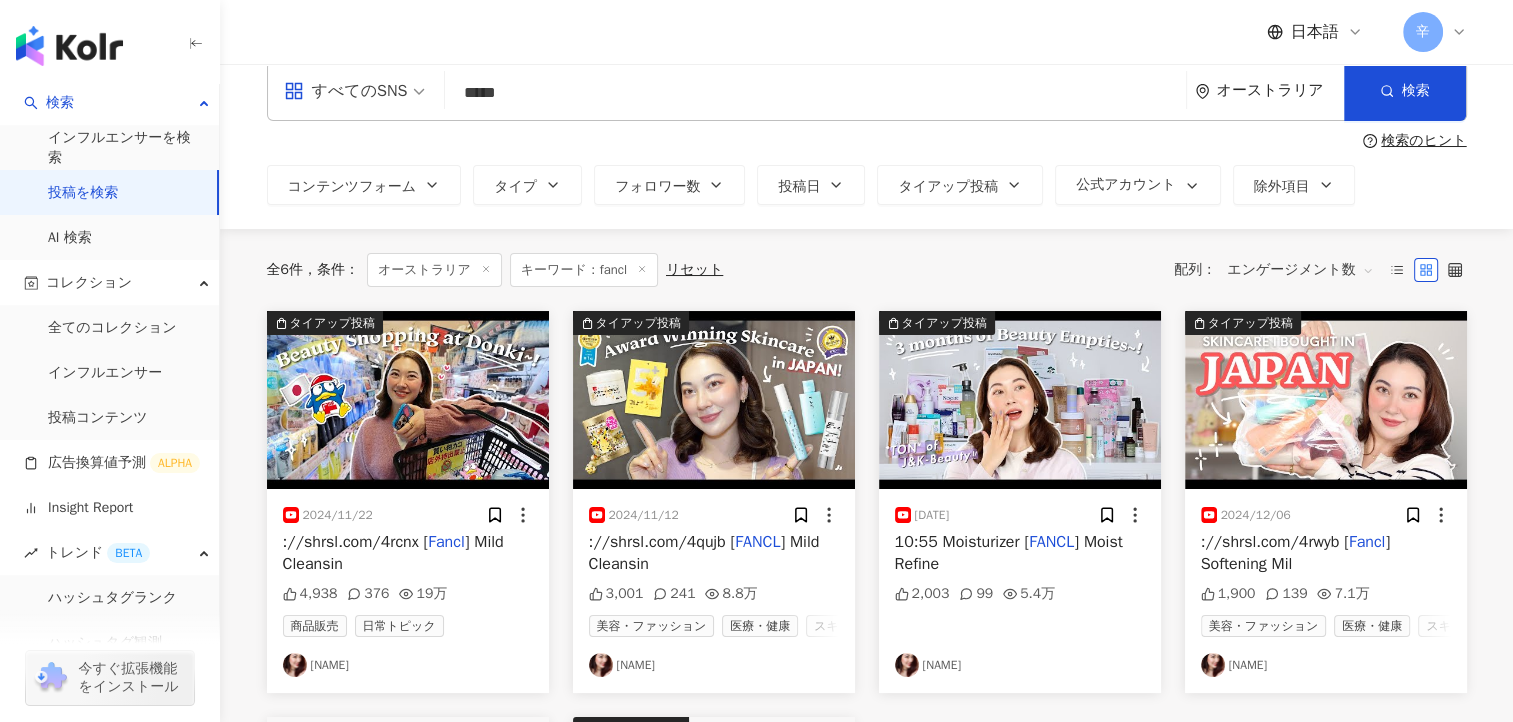 scroll, scrollTop: 0, scrollLeft: 0, axis: both 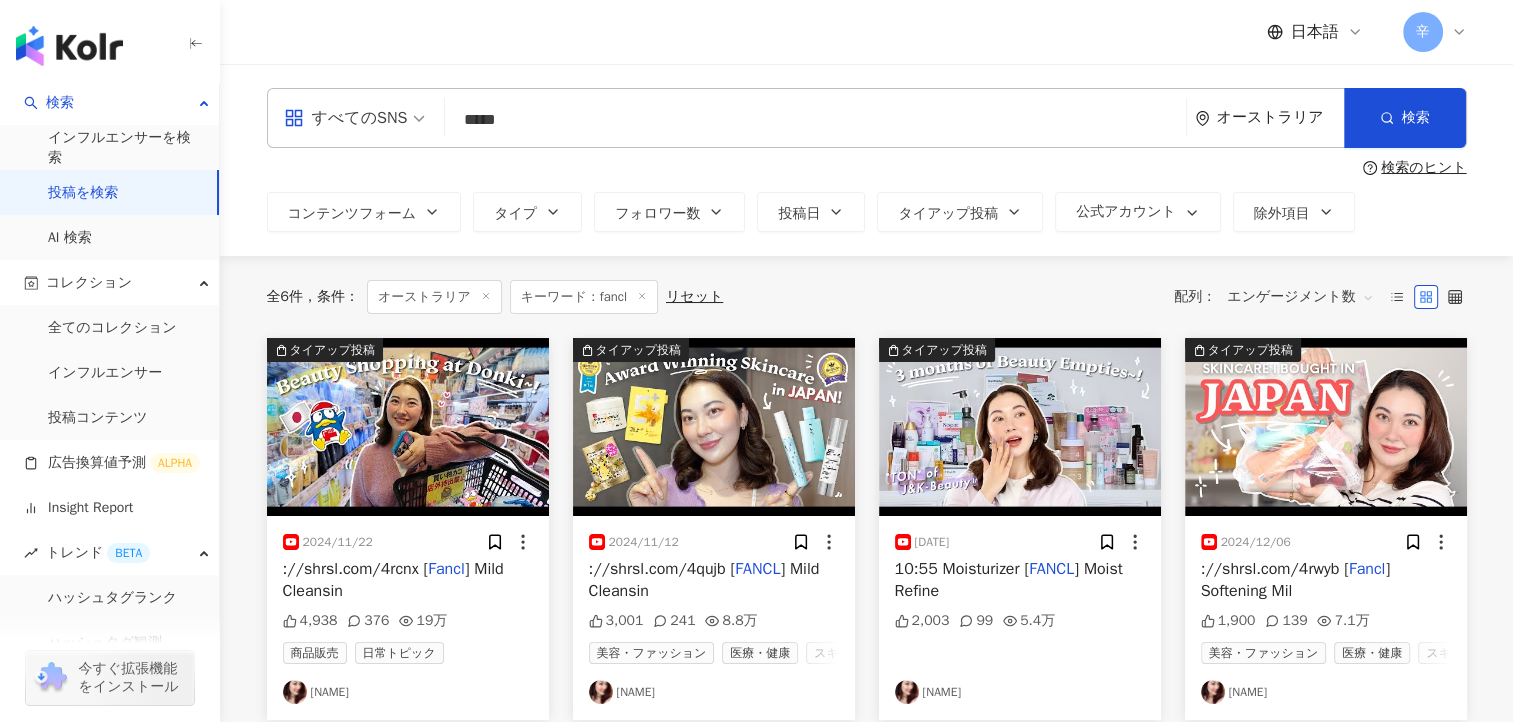 click on "*****" at bounding box center [815, 119] 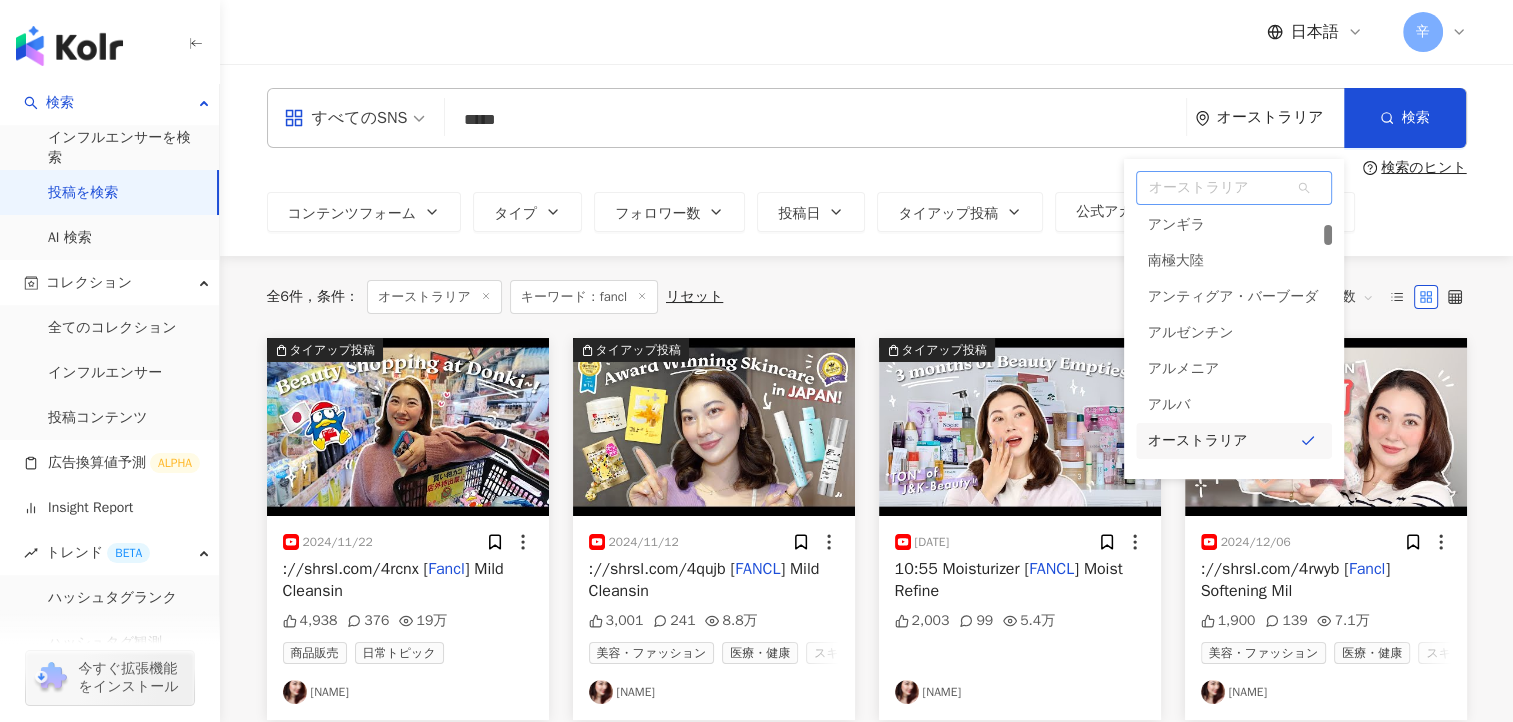 click on "オーストラリア" at bounding box center (1234, 188) 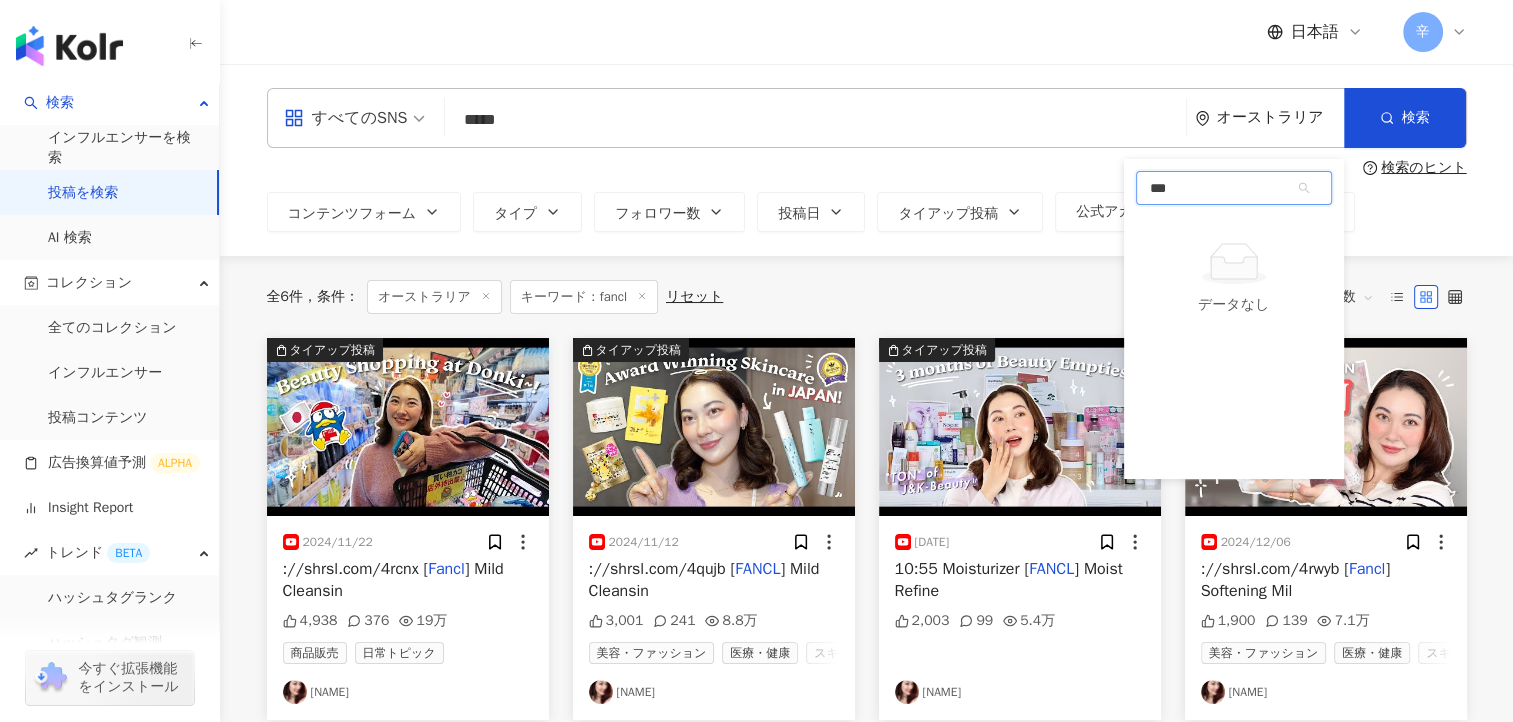 type on "***" 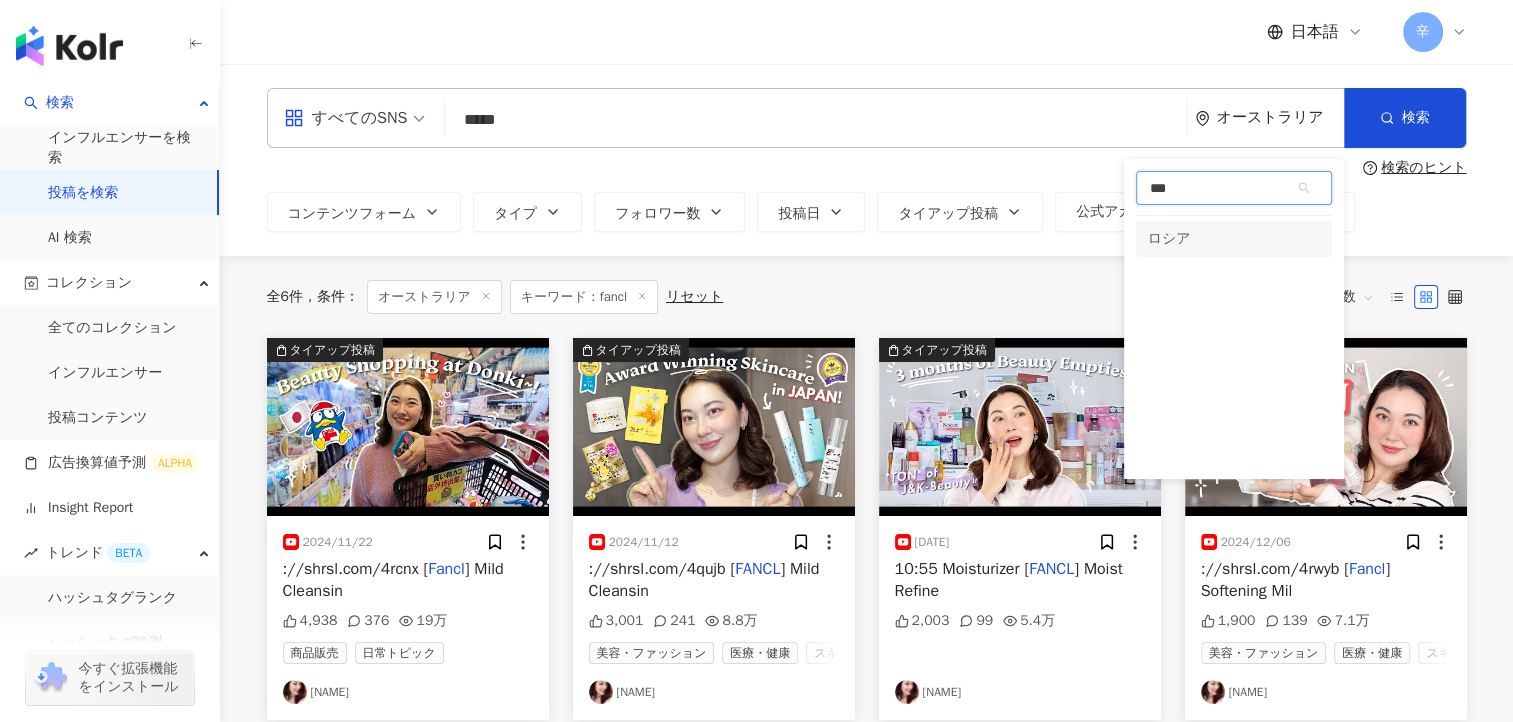 click on "ロシア" at bounding box center [1169, 239] 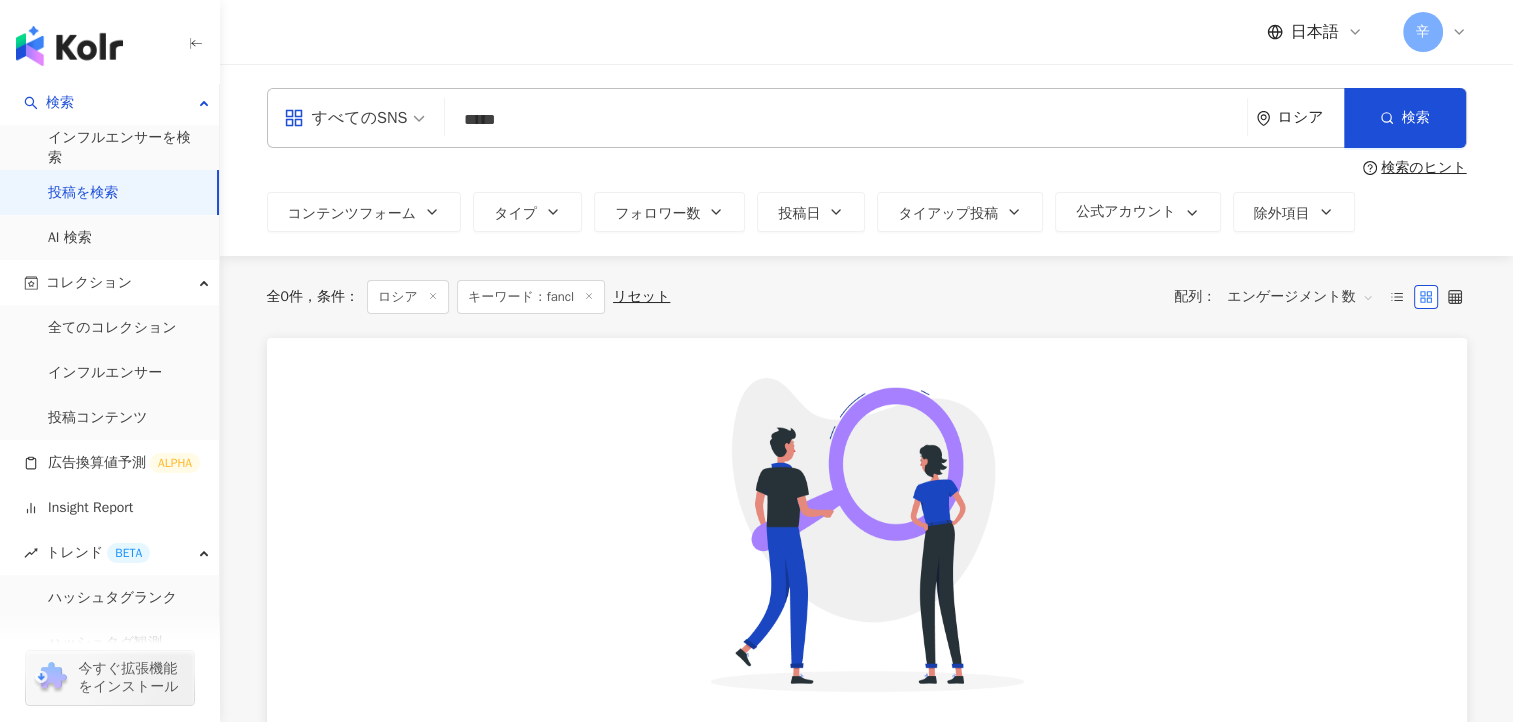 click on "*****" at bounding box center (846, 119) 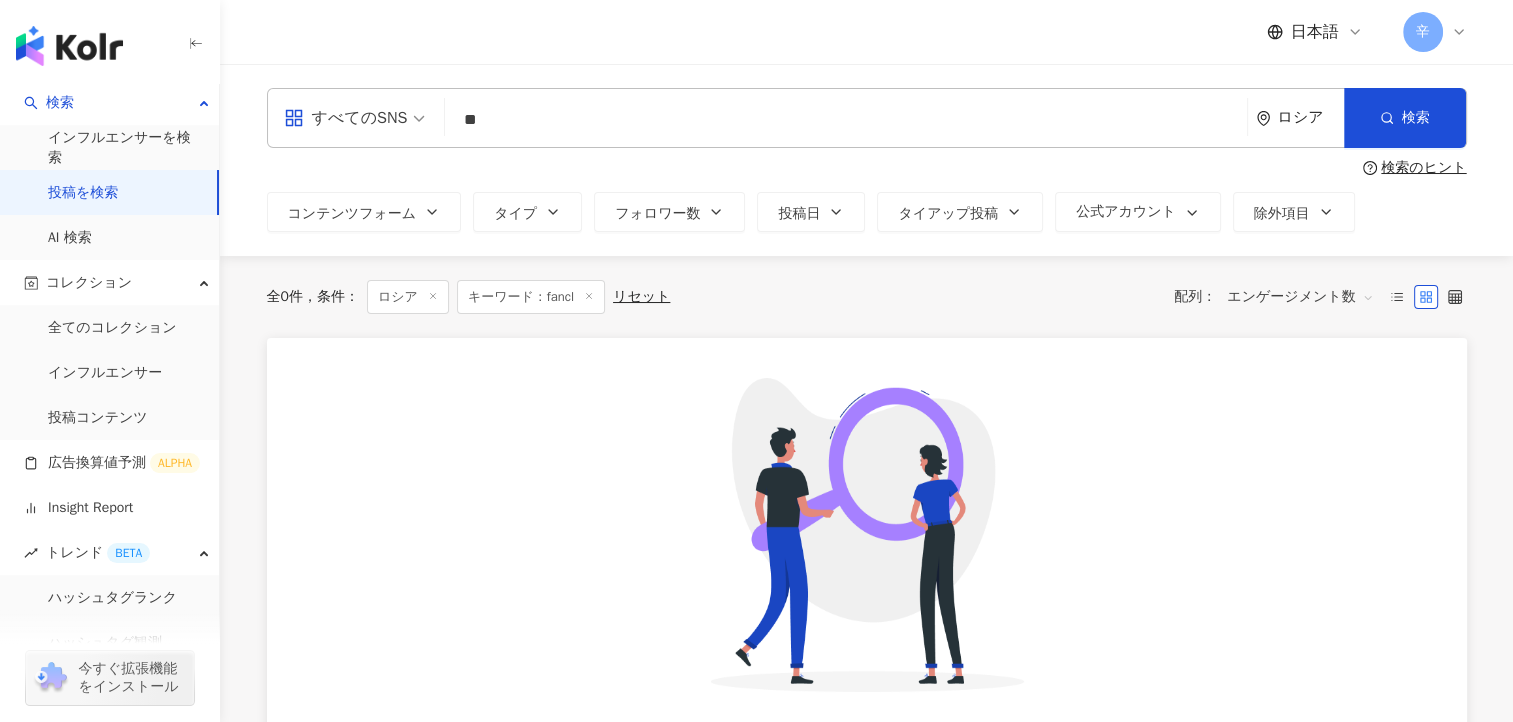 type on "*" 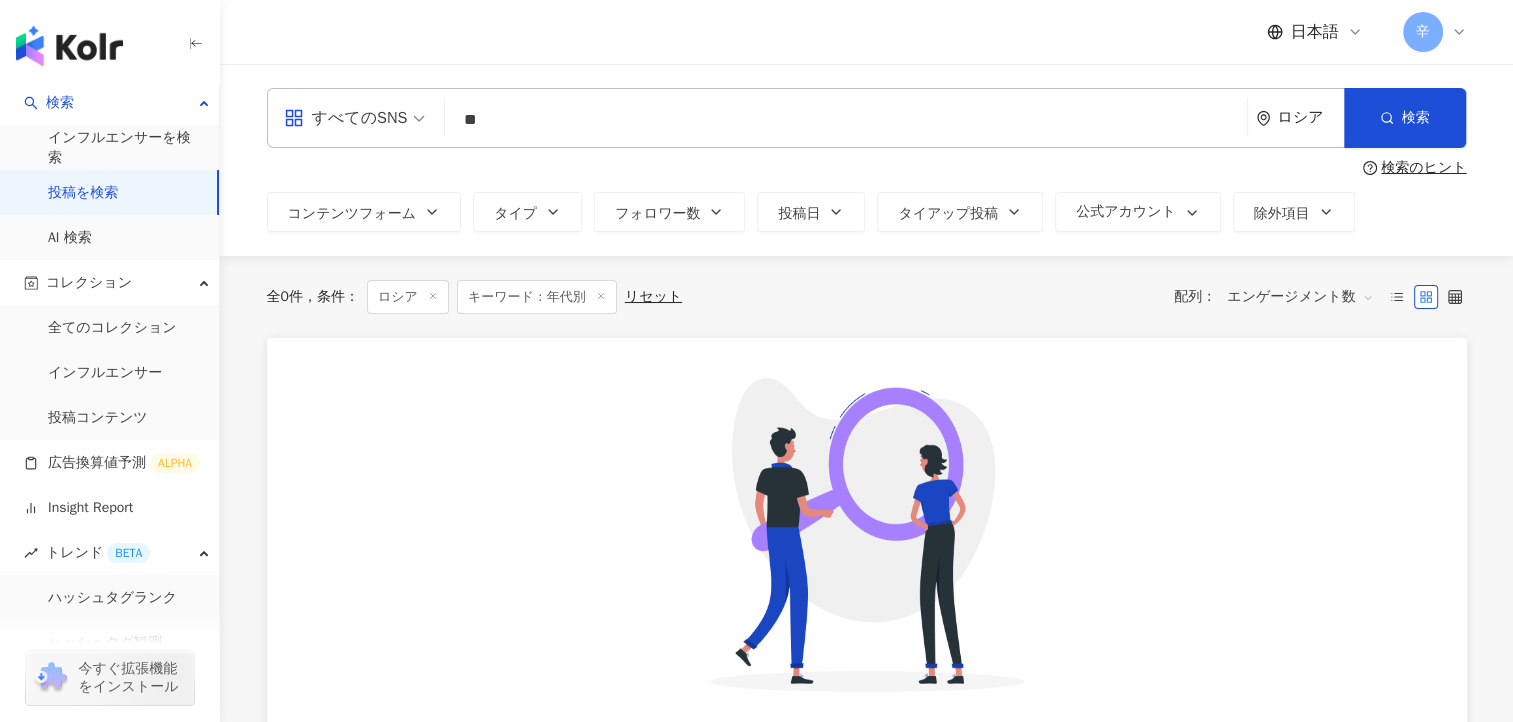 type on "*" 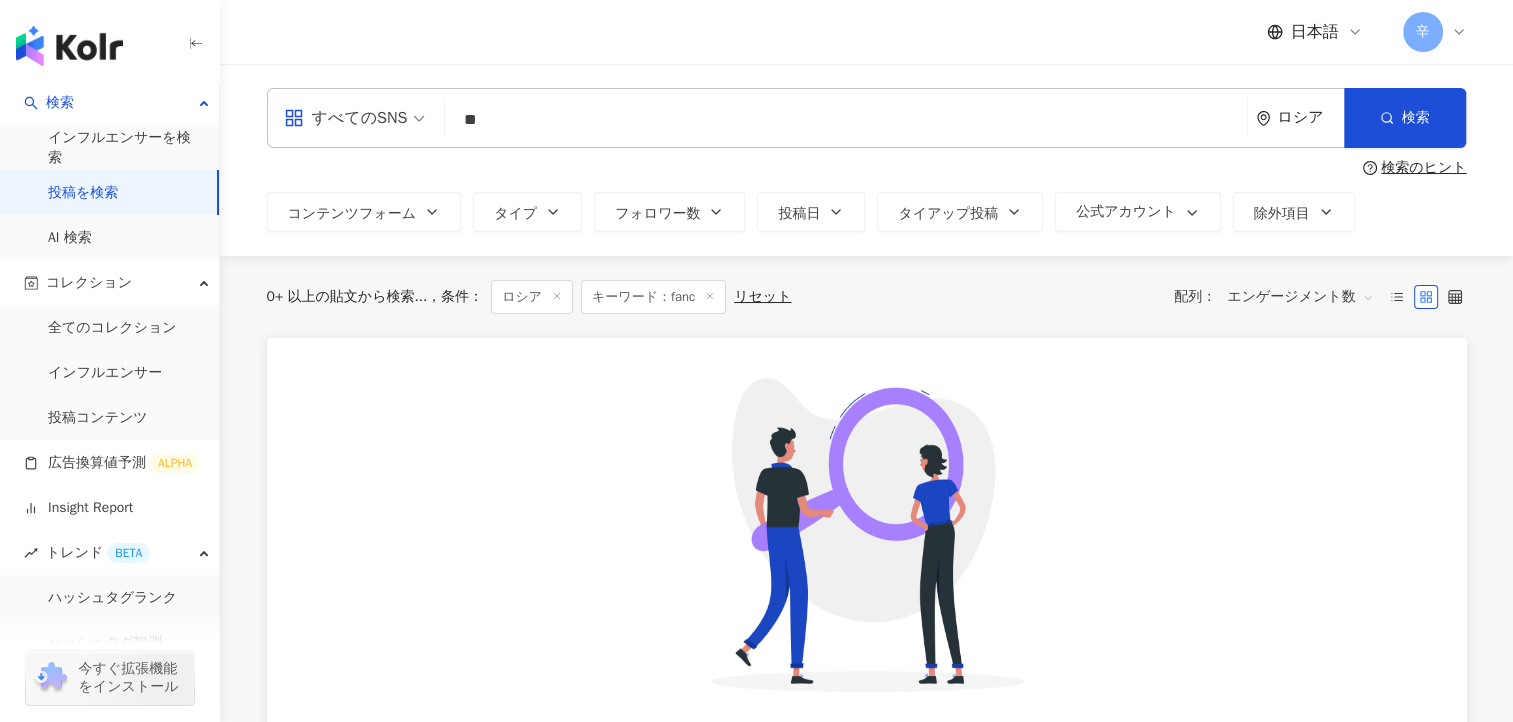 type on "*" 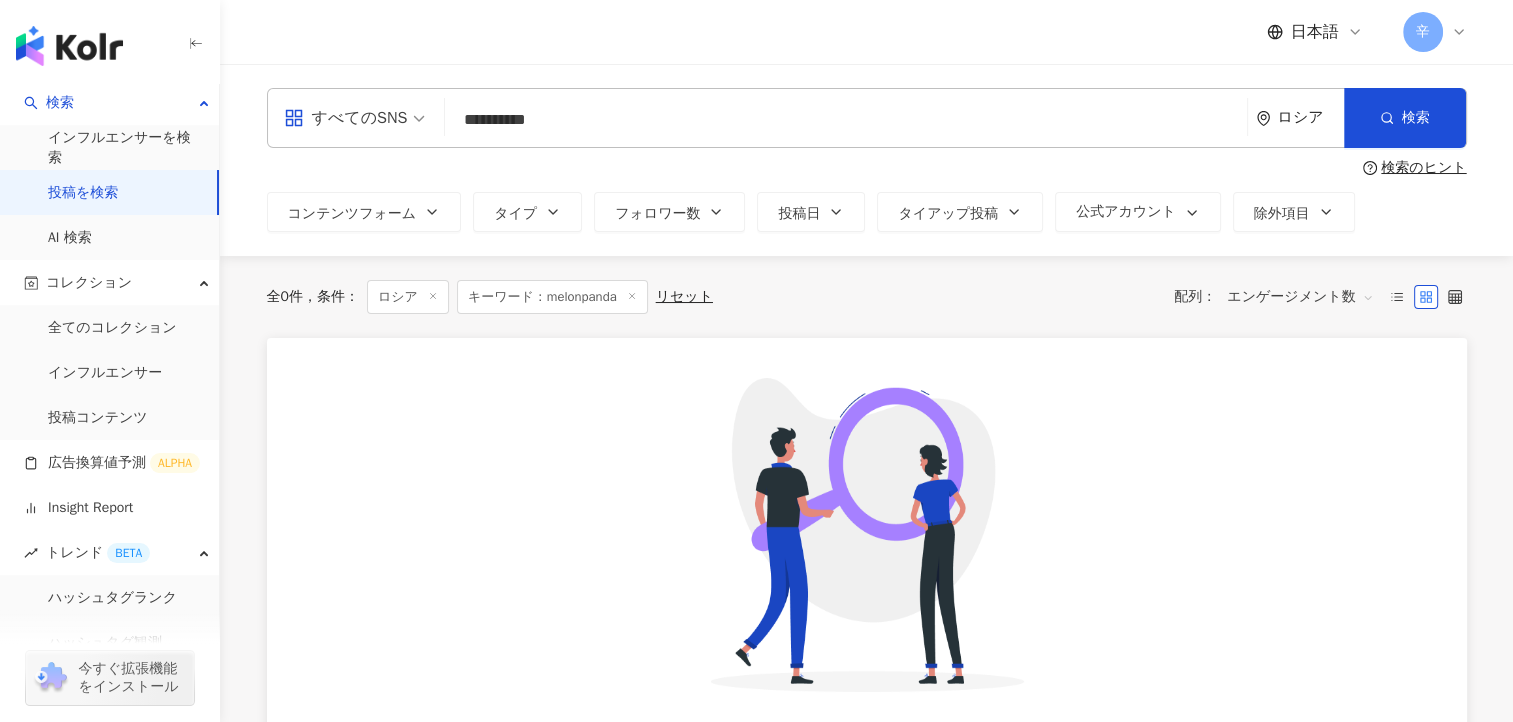 type on "**********" 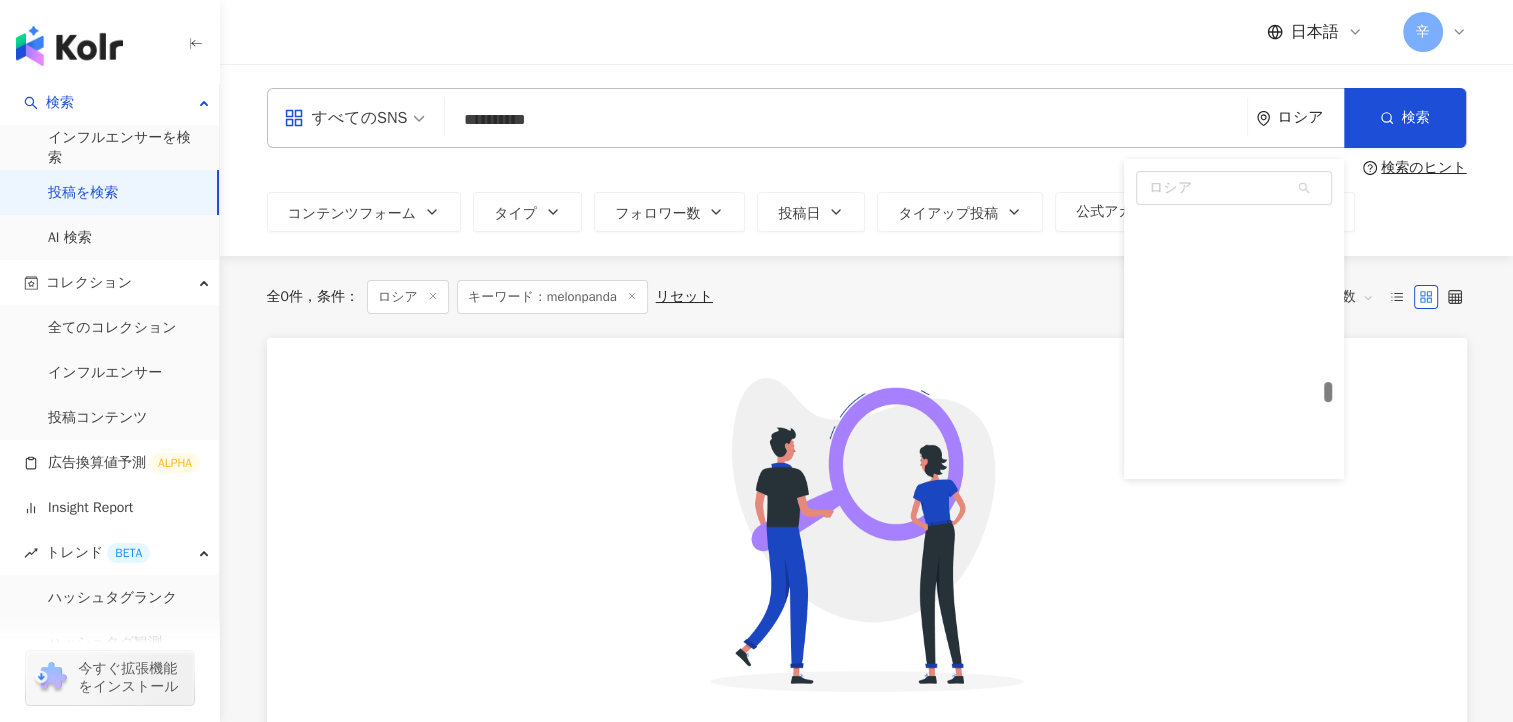 scroll, scrollTop: 7330, scrollLeft: 0, axis: vertical 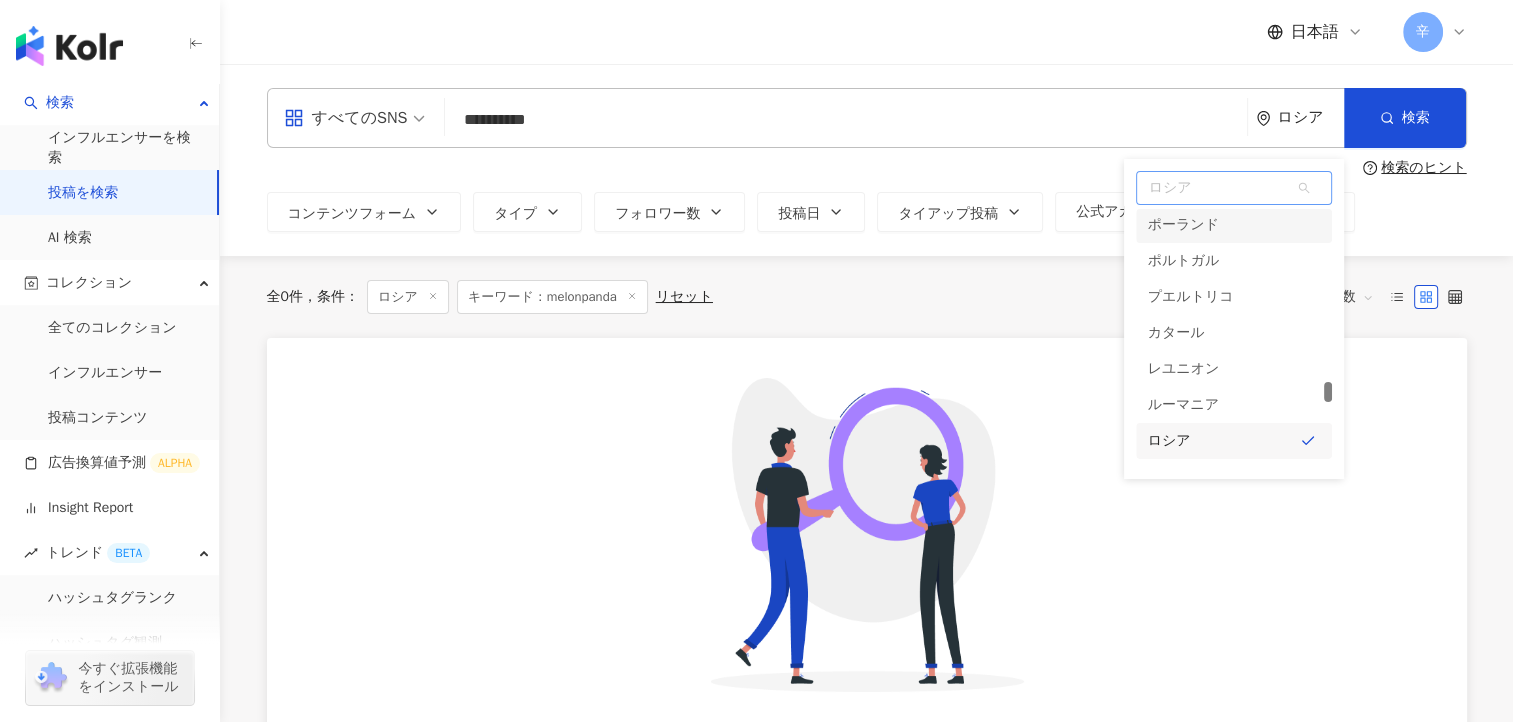 click on "ロシア" at bounding box center (1234, 188) 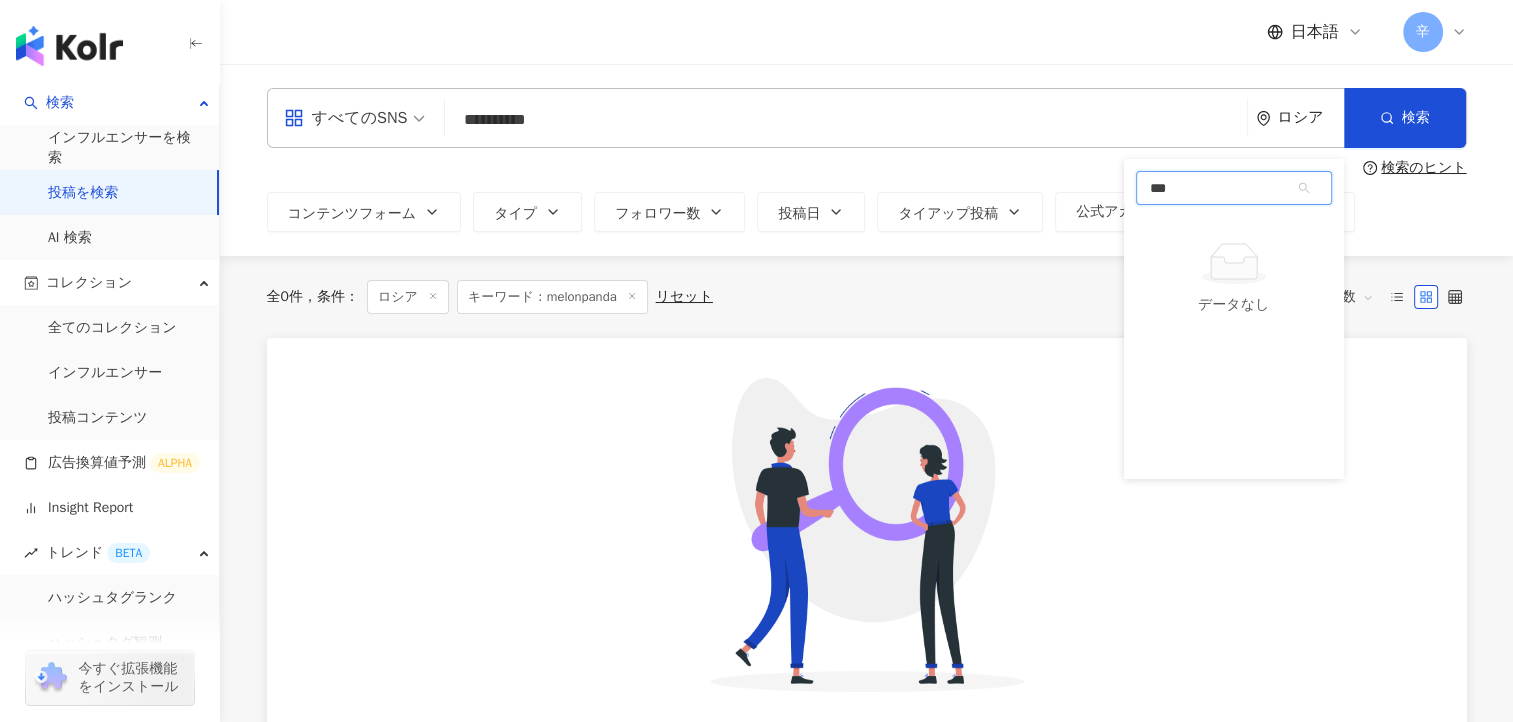 type on "**" 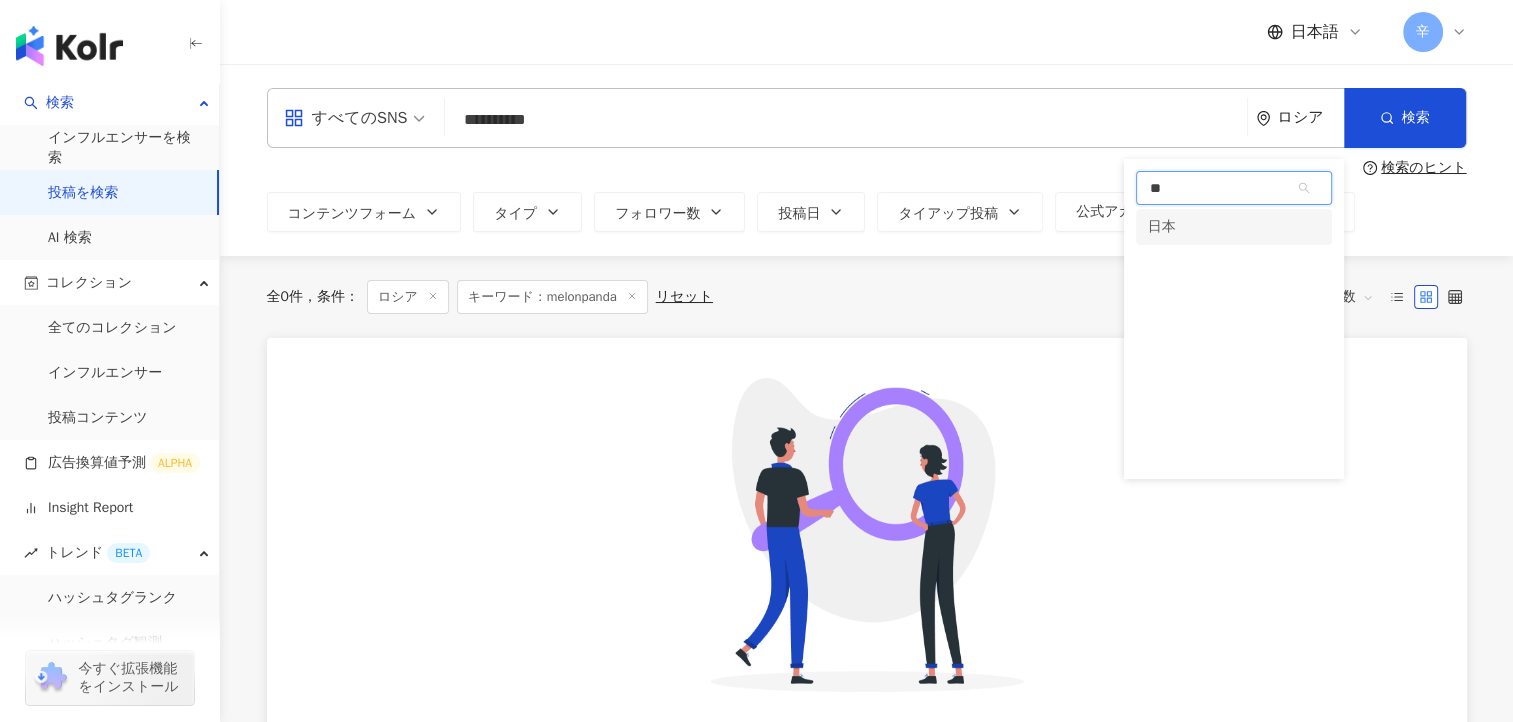 click on "日本" at bounding box center (1162, 227) 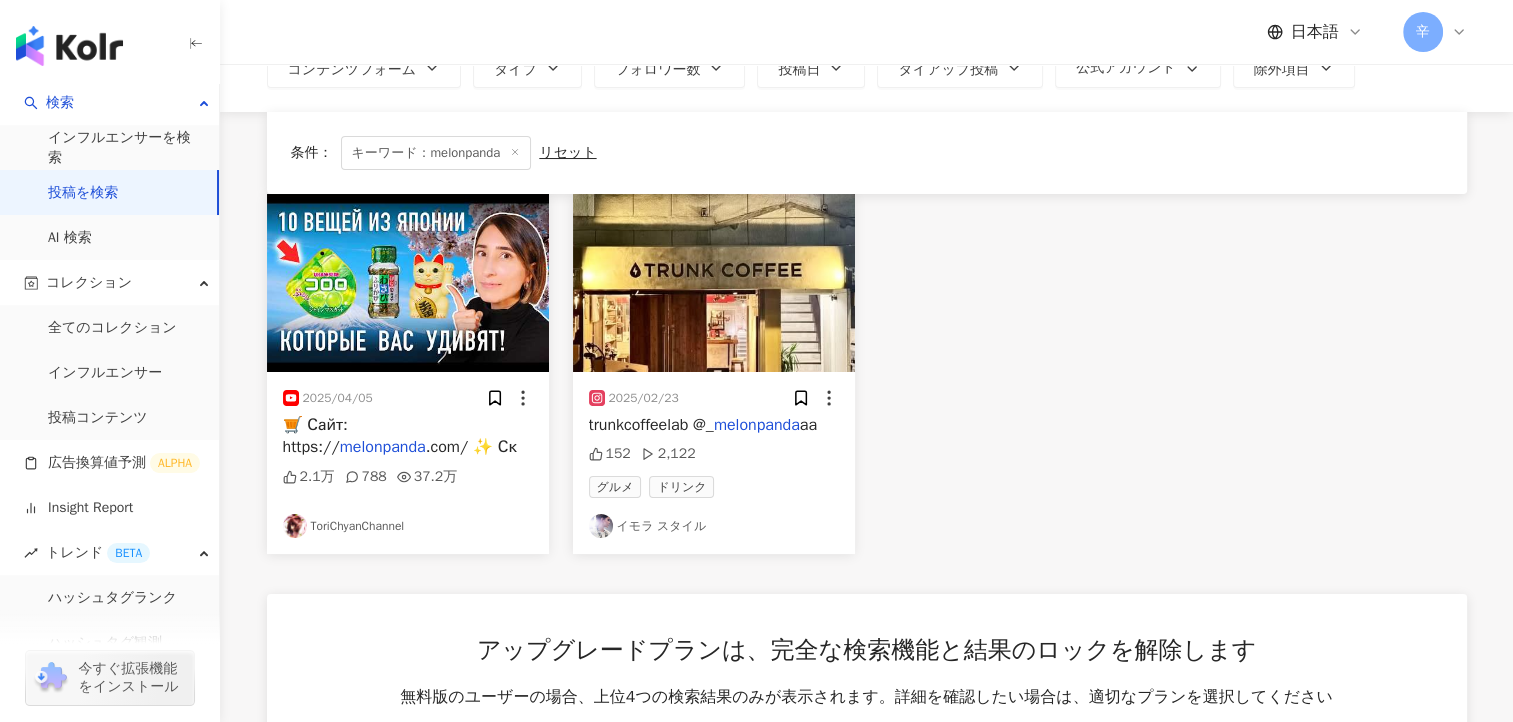 scroll, scrollTop: 0, scrollLeft: 0, axis: both 